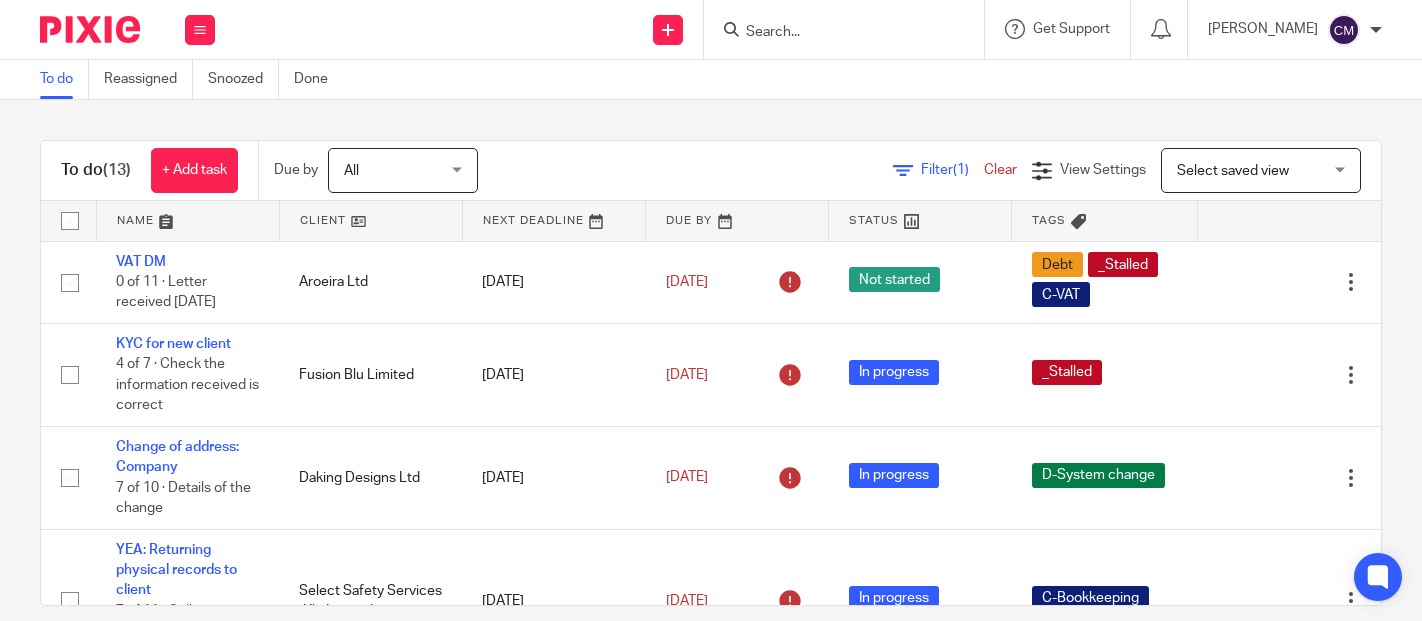 scroll, scrollTop: 0, scrollLeft: 0, axis: both 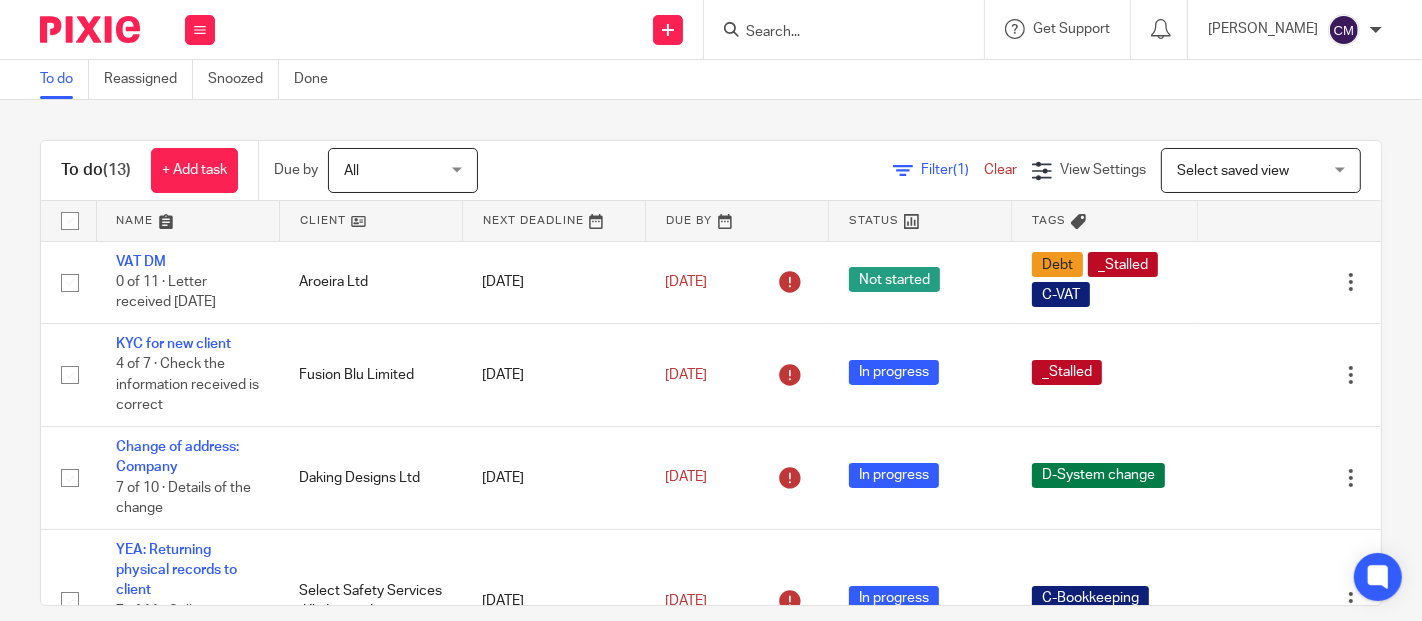 click at bounding box center [834, 33] 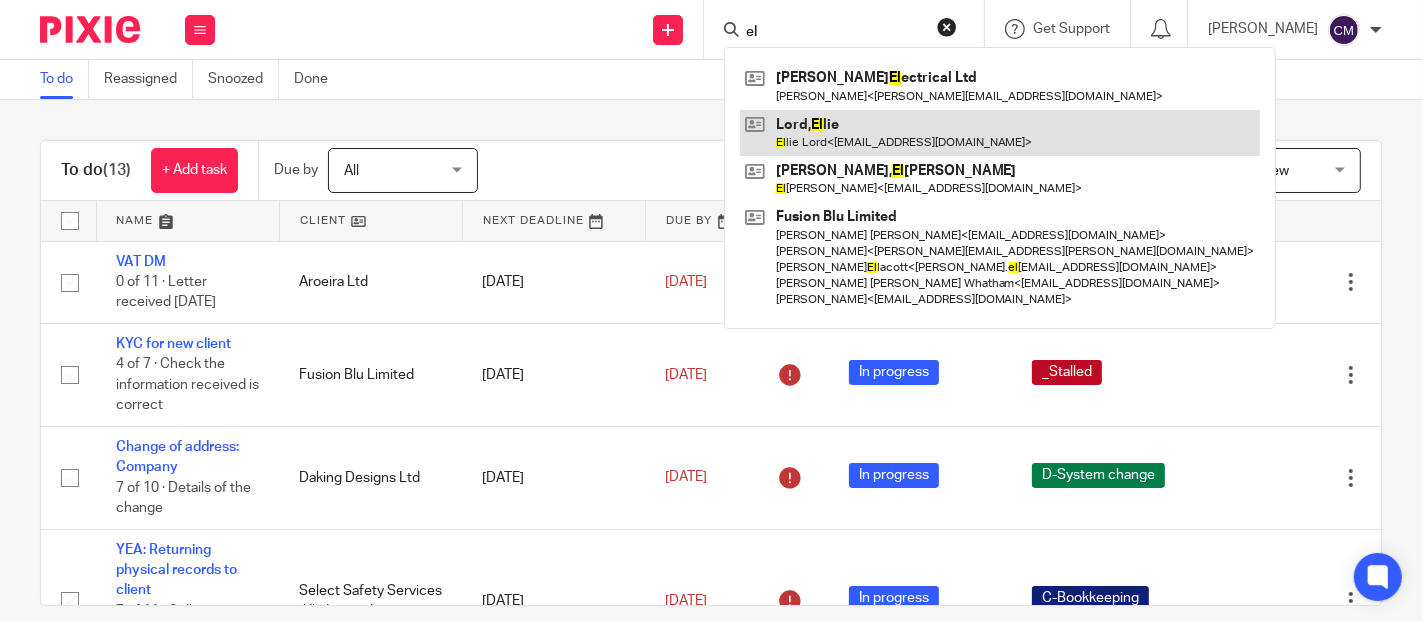 type on "el" 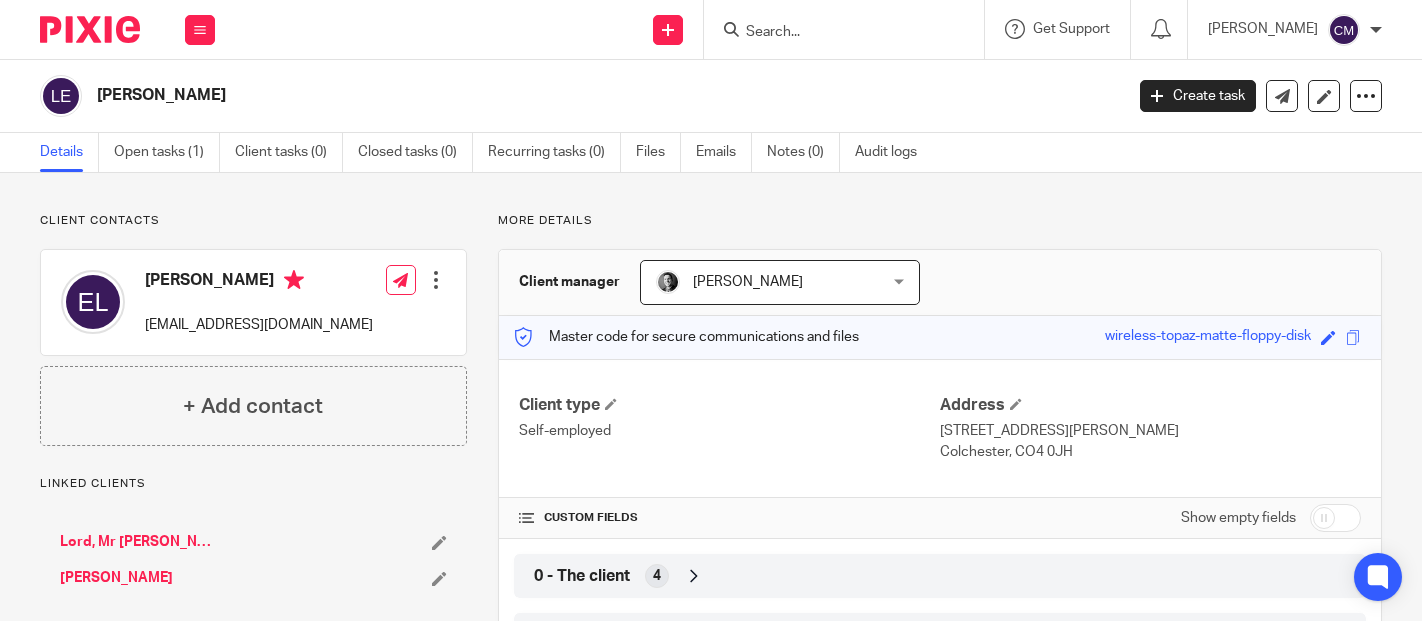 scroll, scrollTop: 0, scrollLeft: 0, axis: both 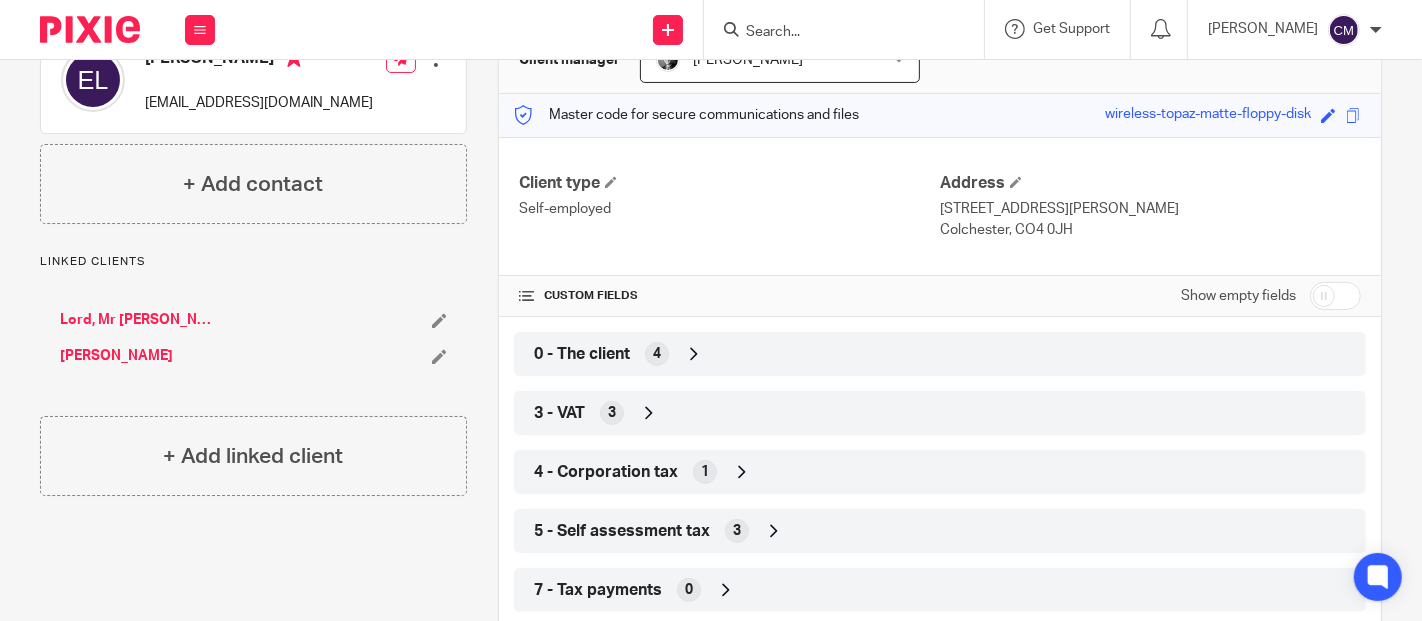 click on "5 - Self assessment tax" at bounding box center (622, 531) 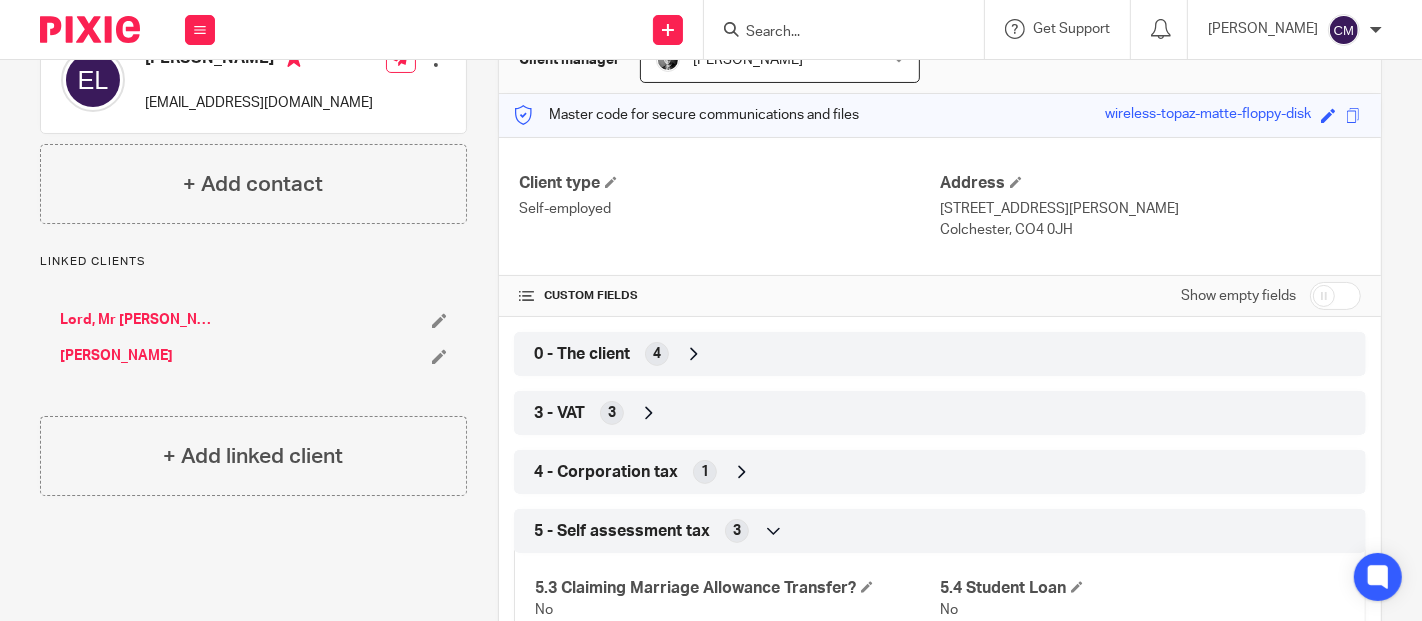 click at bounding box center (1335, 296) 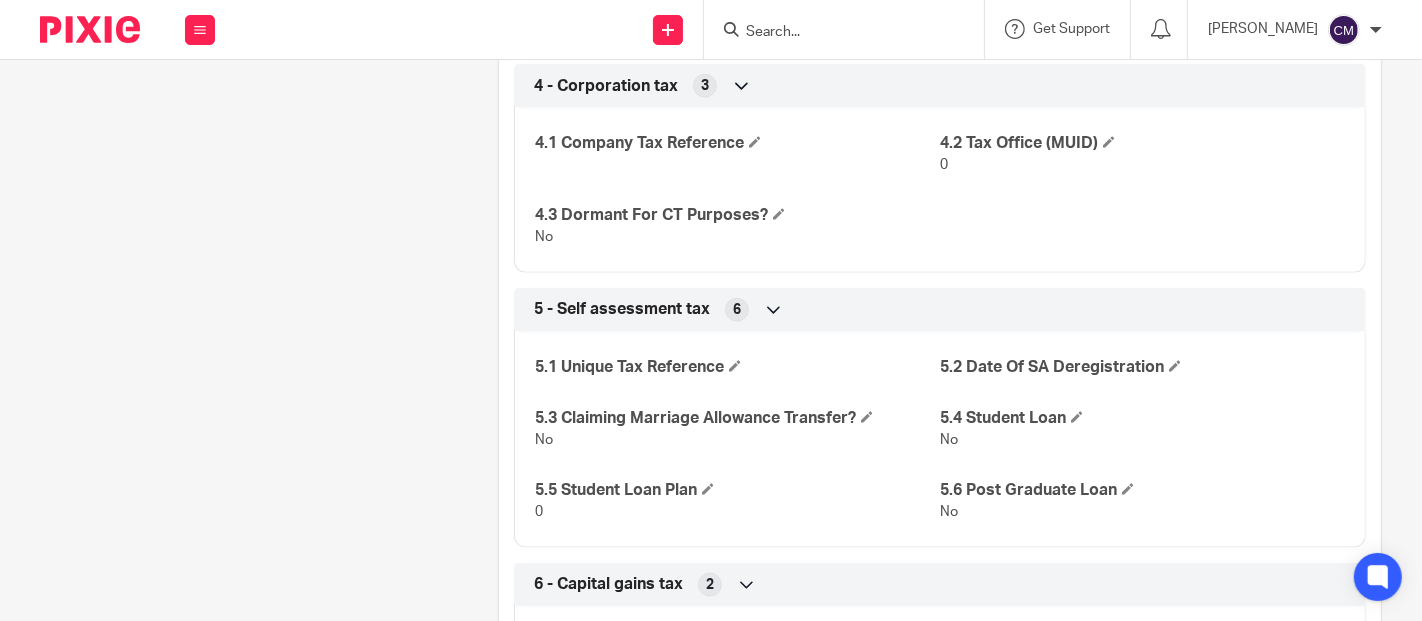 scroll, scrollTop: 2000, scrollLeft: 0, axis: vertical 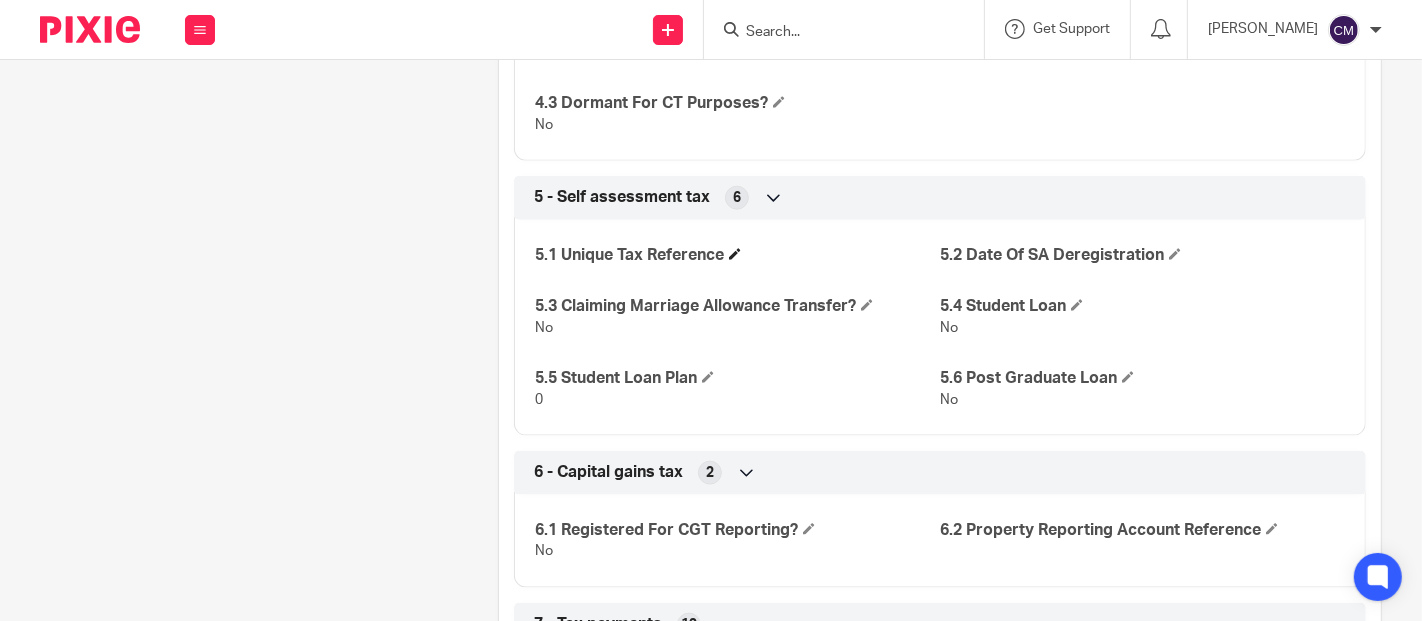 click at bounding box center (735, 254) 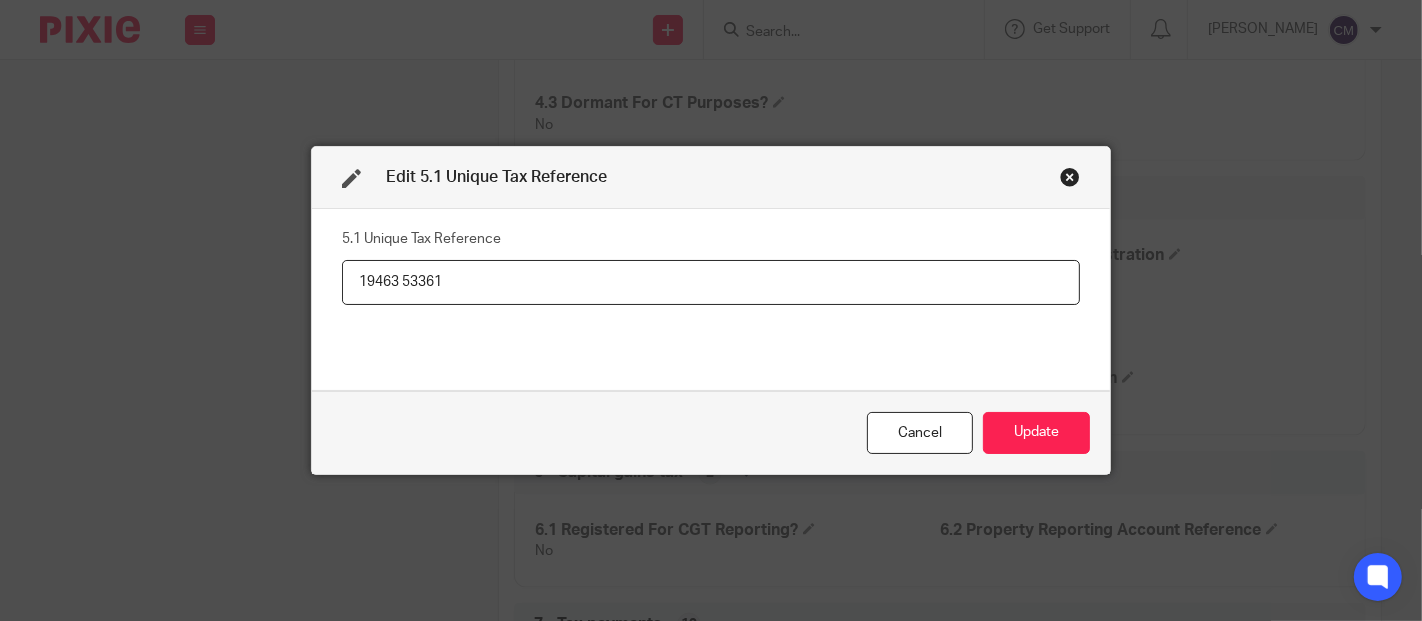 click on "19463 53361" at bounding box center [711, 282] 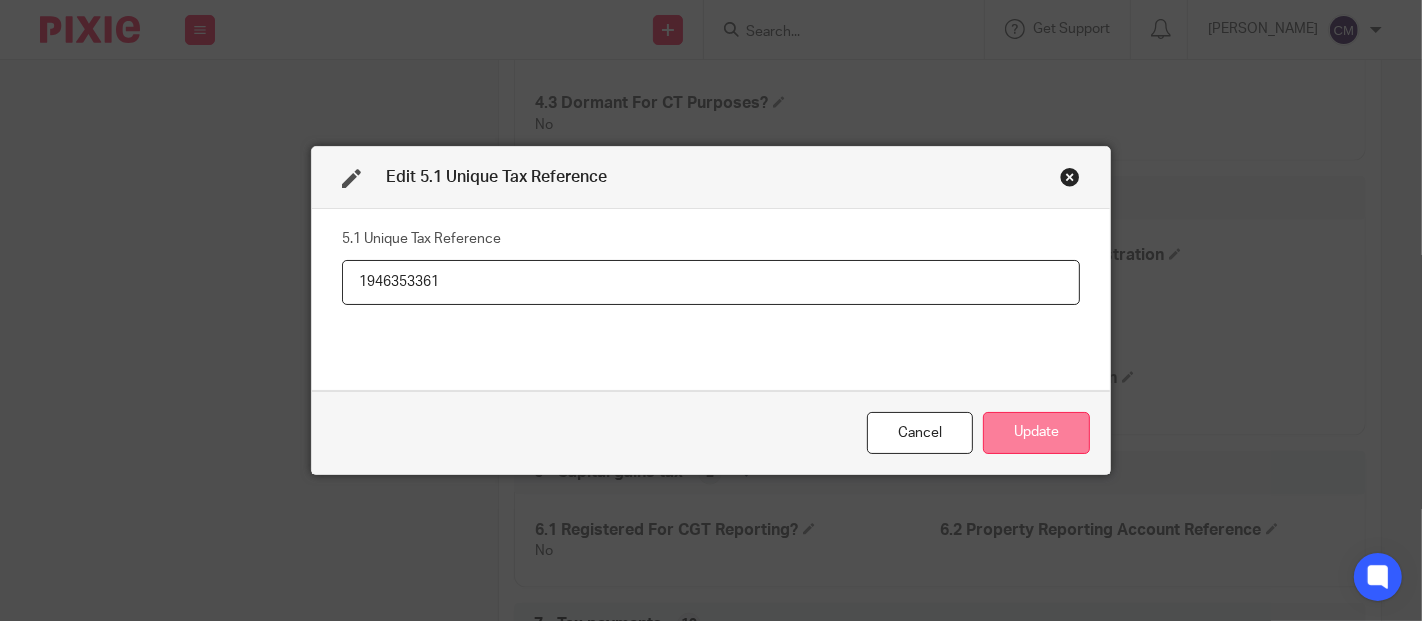 type on "1946353361" 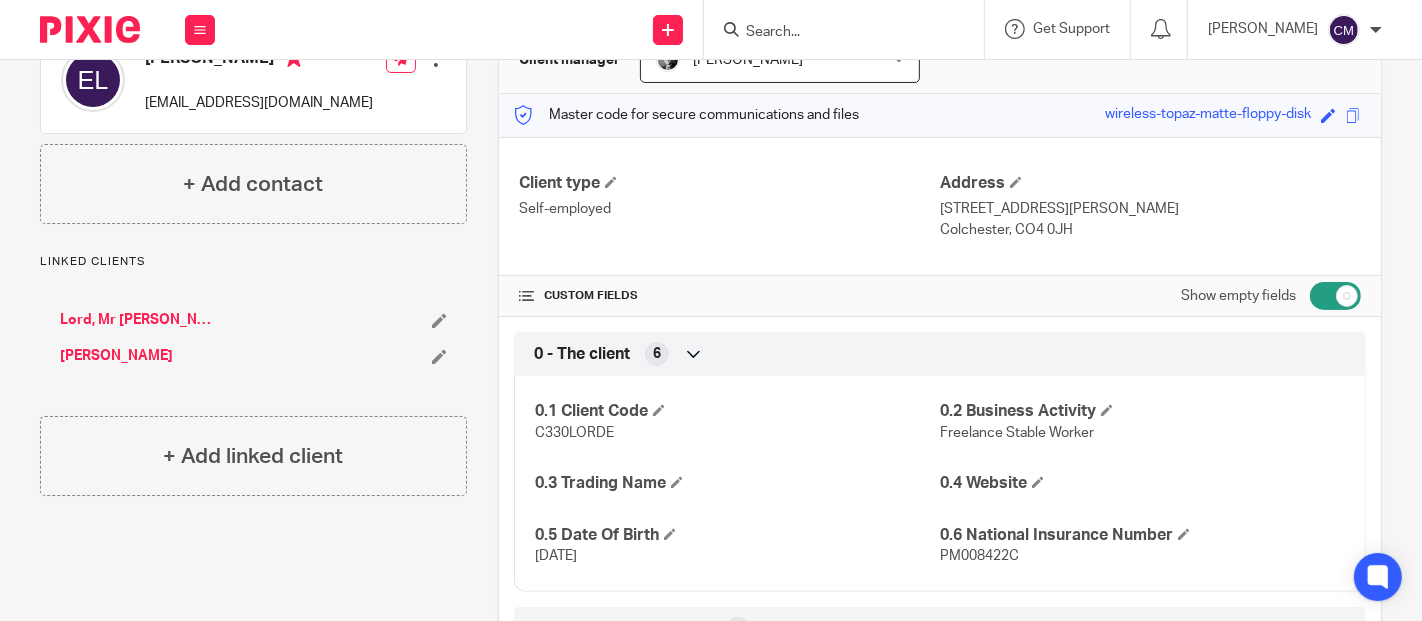 scroll, scrollTop: 0, scrollLeft: 0, axis: both 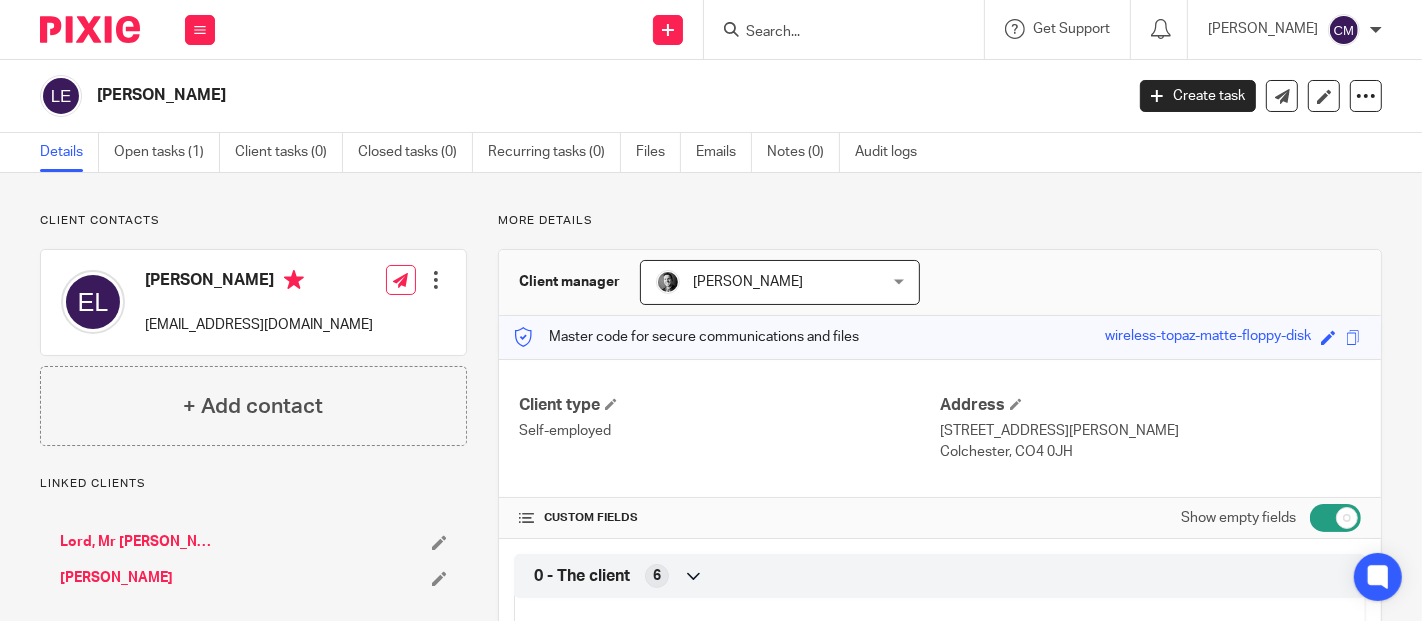 click at bounding box center (834, 33) 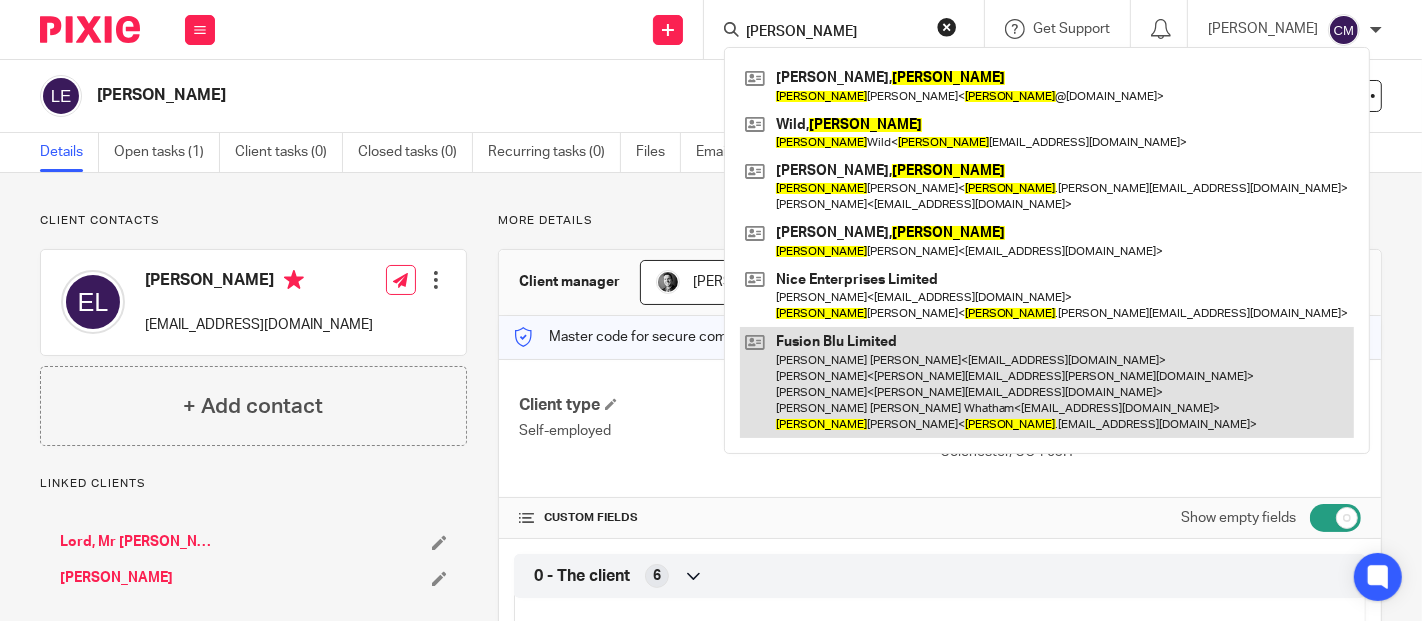 type on "ian" 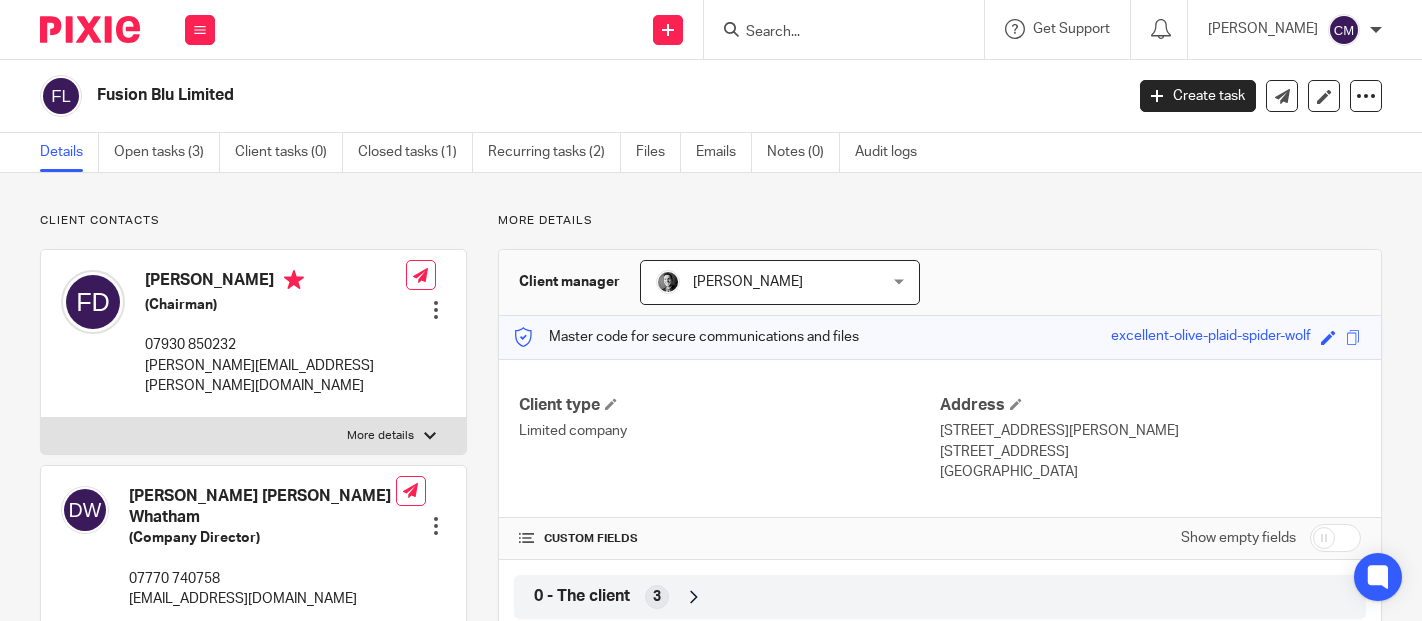 scroll, scrollTop: 0, scrollLeft: 0, axis: both 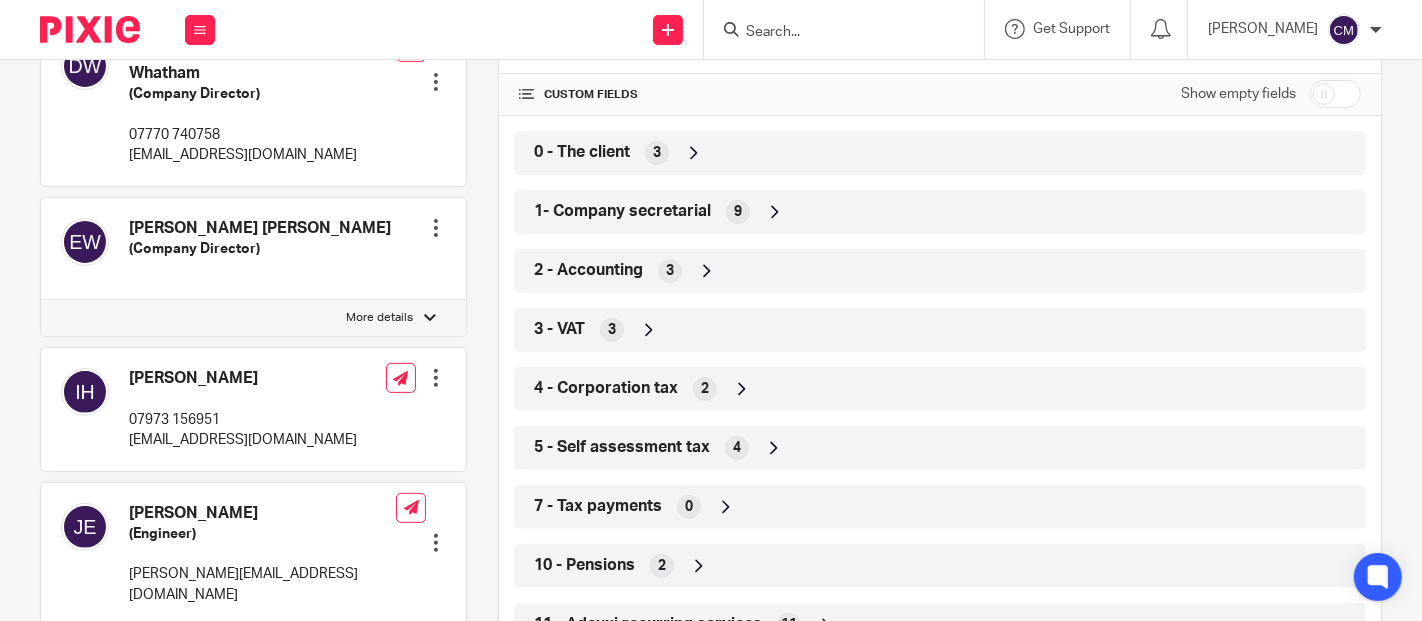 click at bounding box center [436, 378] 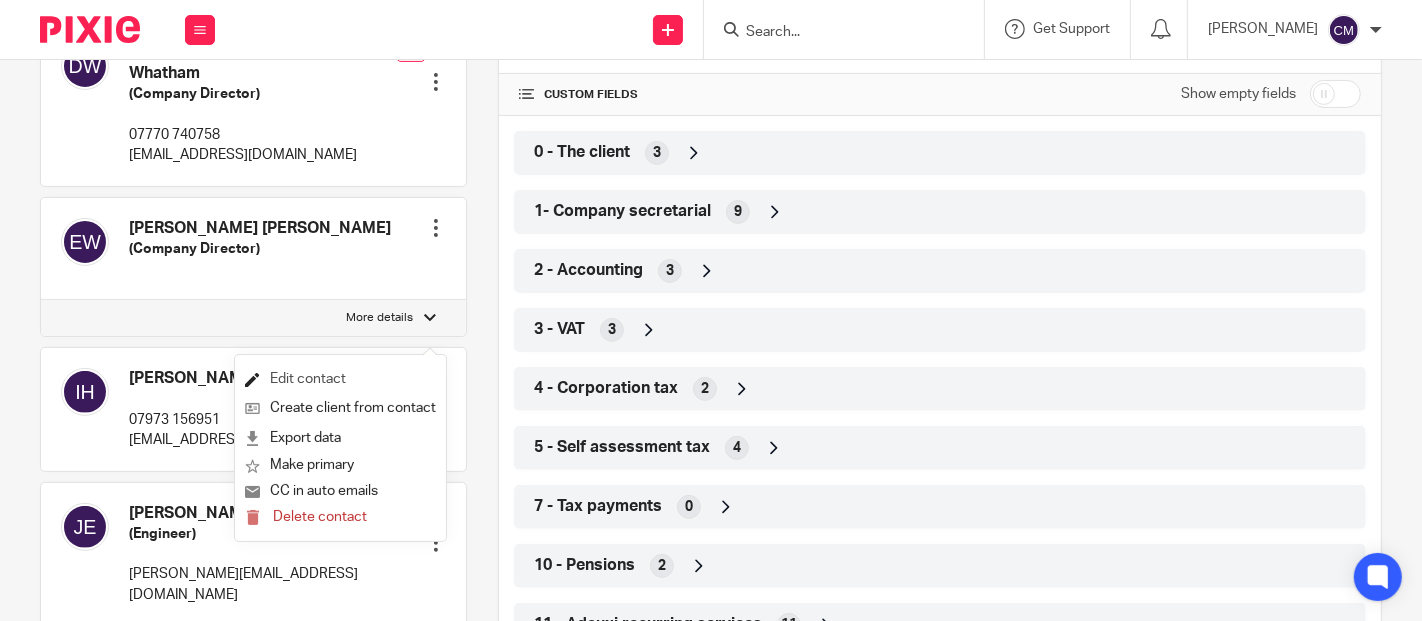 click on "Edit contact" at bounding box center [340, 379] 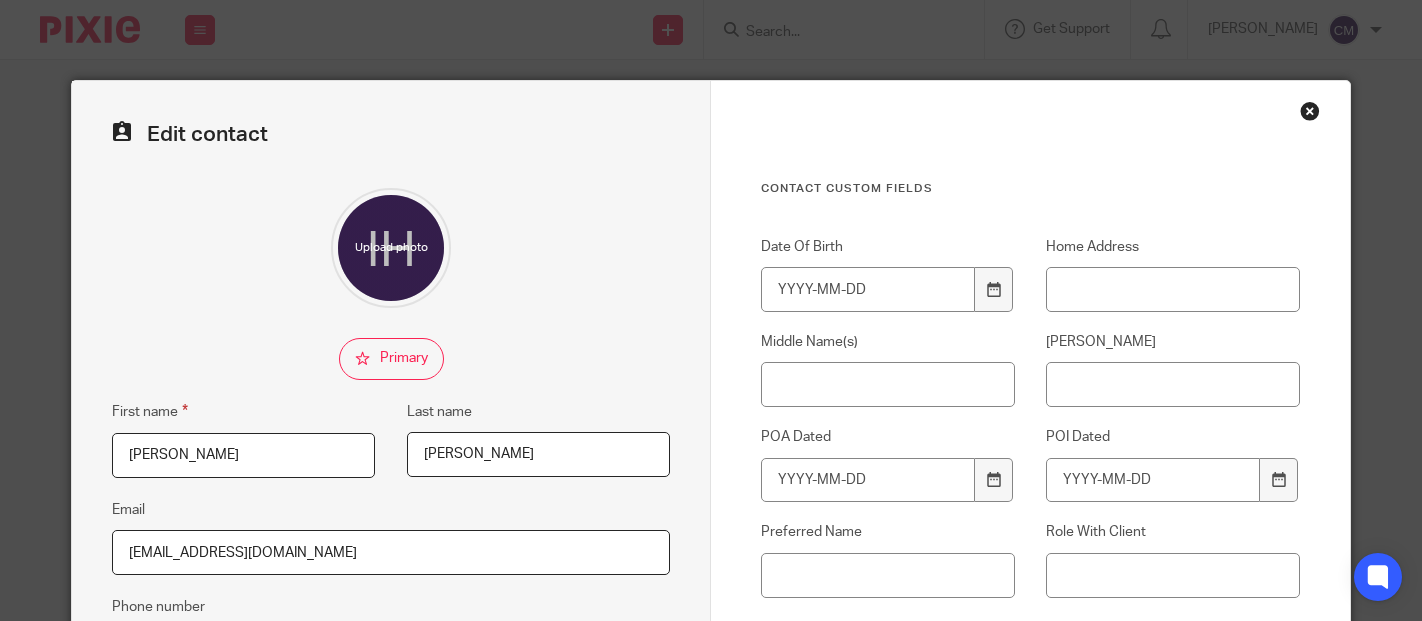 scroll, scrollTop: 0, scrollLeft: 0, axis: both 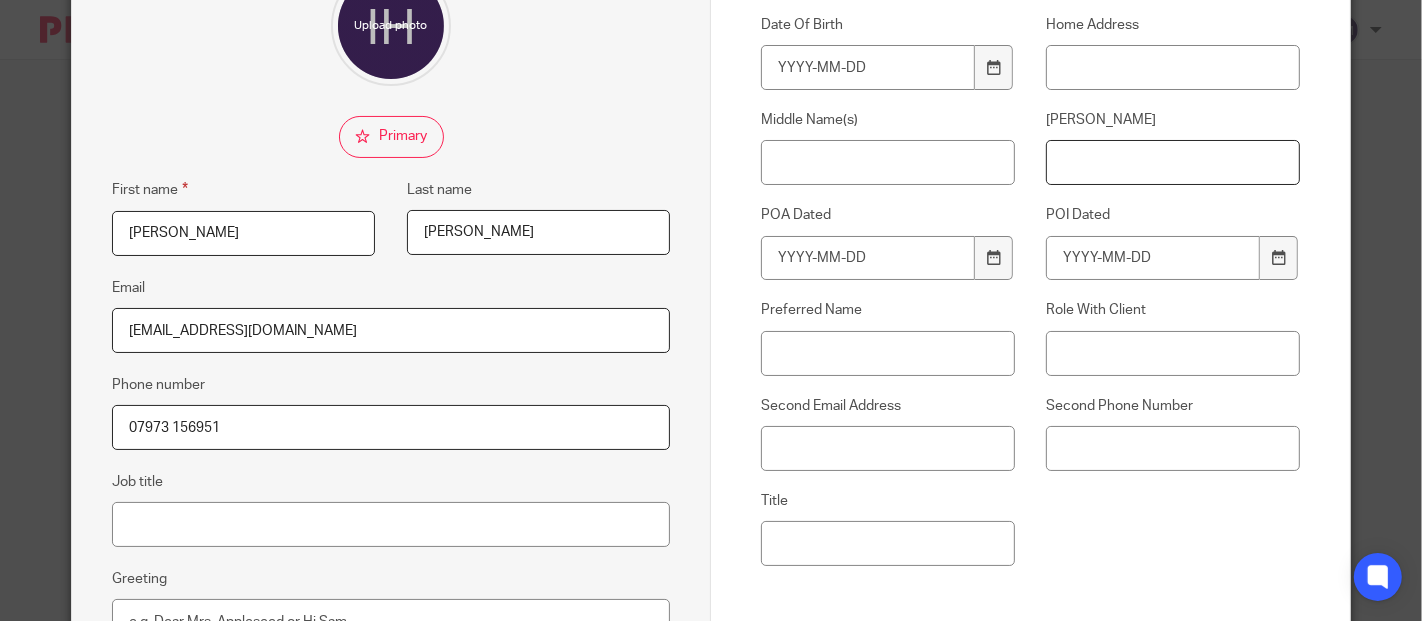 click on "[PERSON_NAME]" at bounding box center [1173, 162] 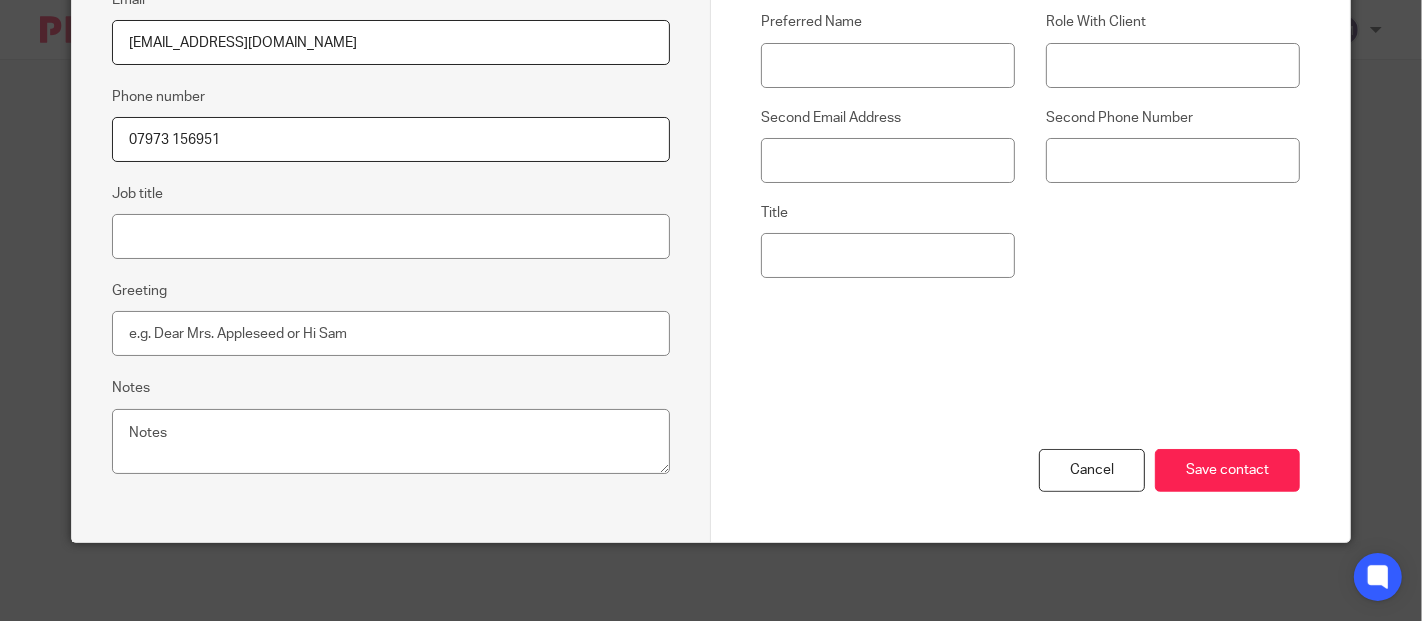 scroll, scrollTop: 176, scrollLeft: 0, axis: vertical 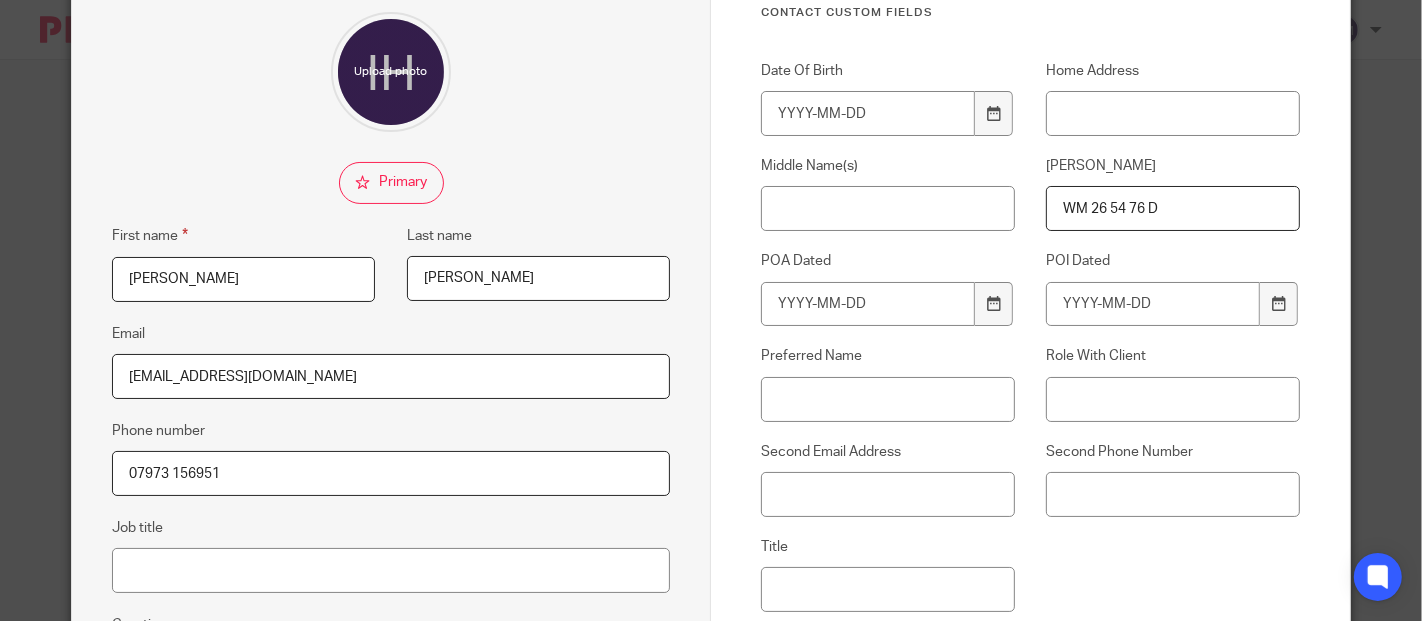 click on "WM 26 54 76 D" at bounding box center (1173, 208) 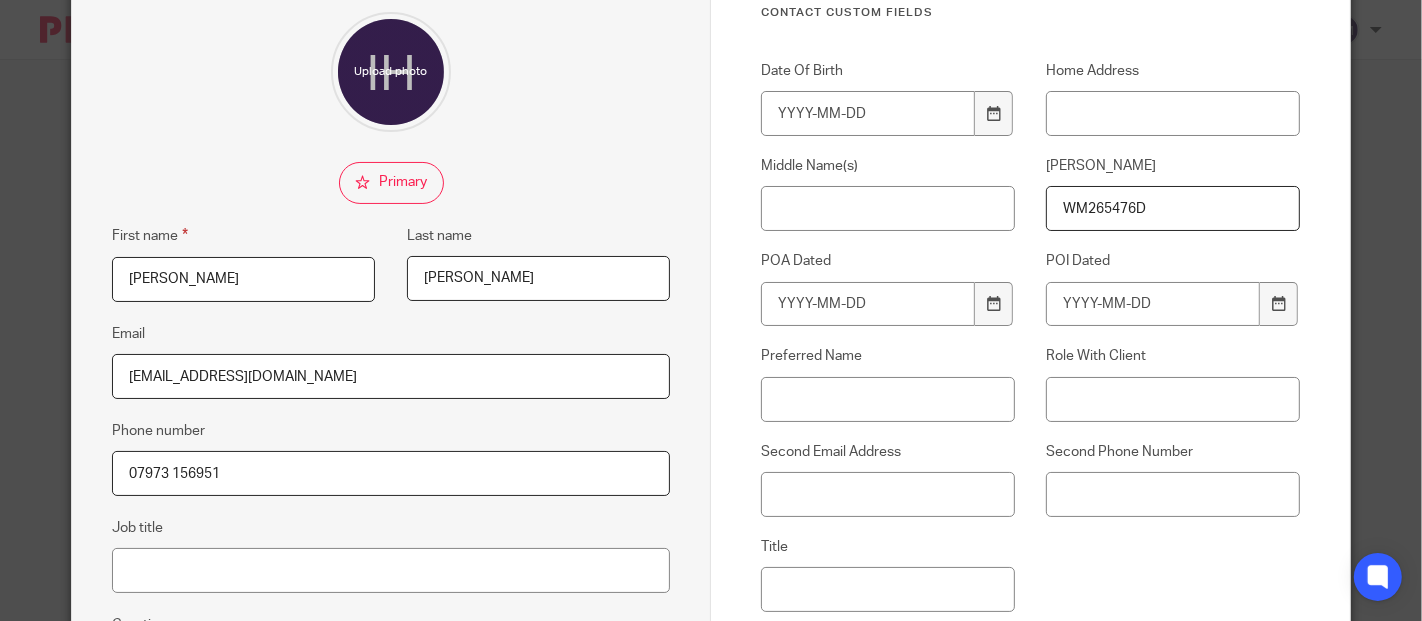 scroll, scrollTop: 510, scrollLeft: 0, axis: vertical 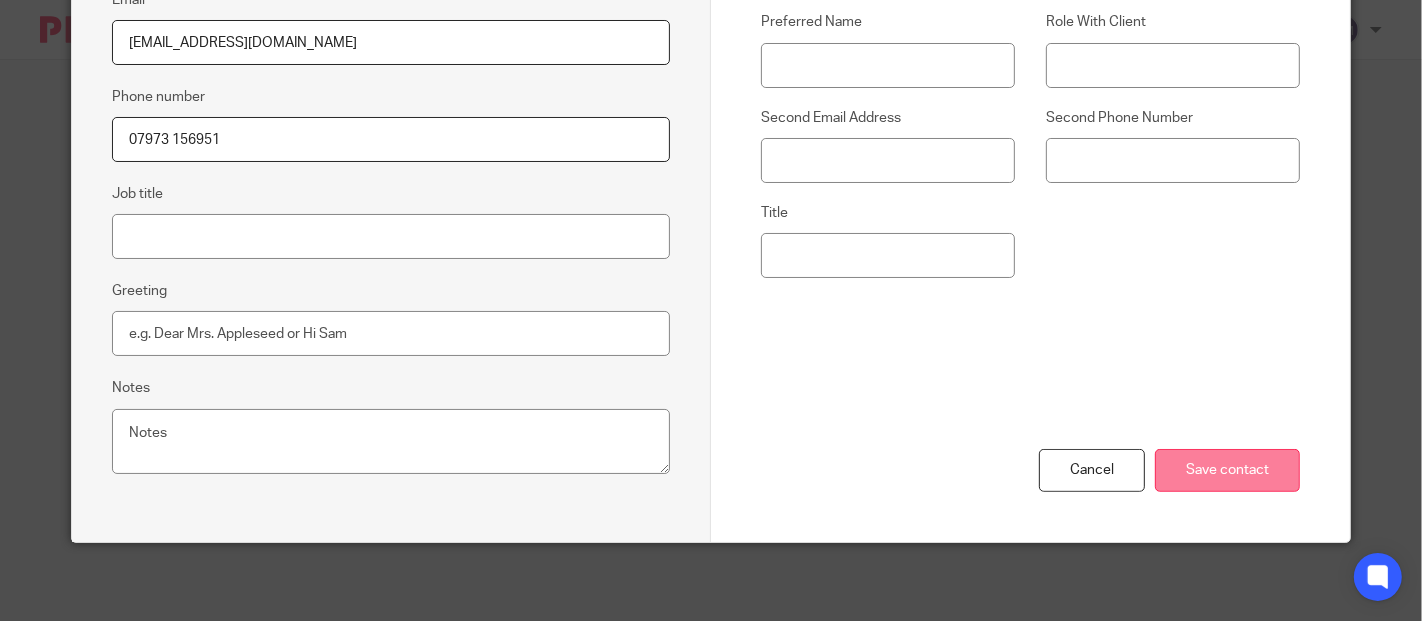type on "WM265476D" 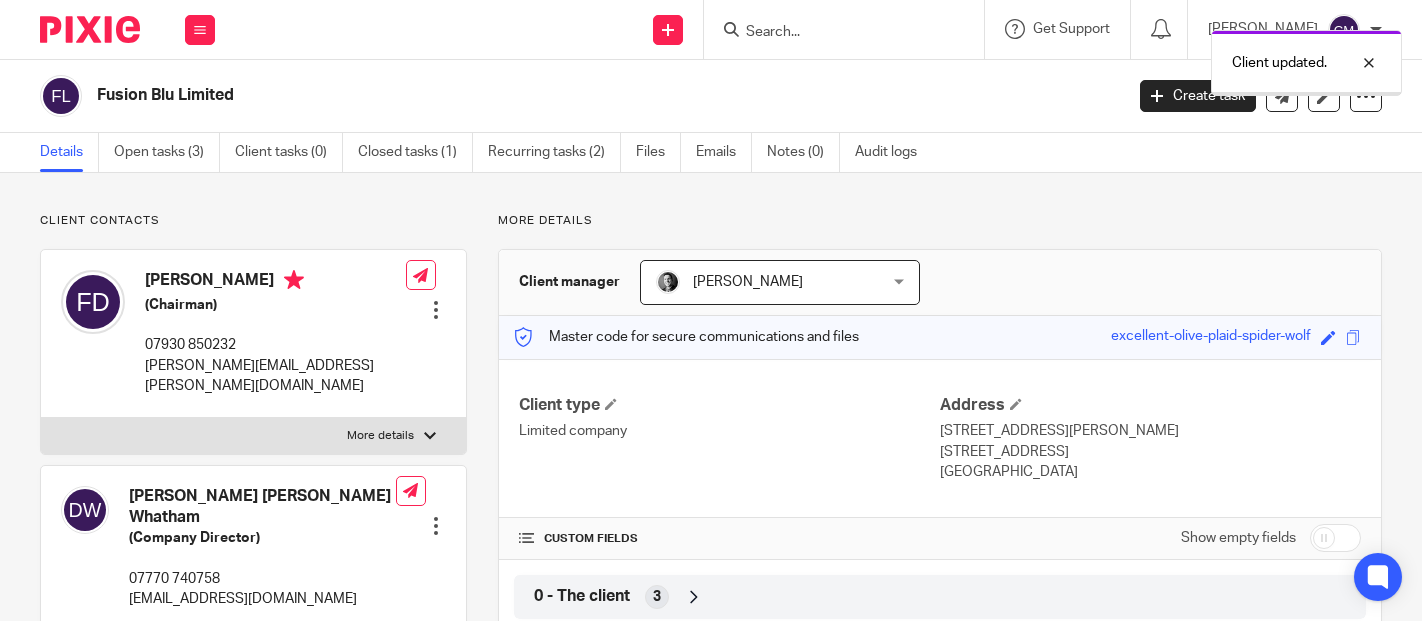 scroll, scrollTop: 0, scrollLeft: 0, axis: both 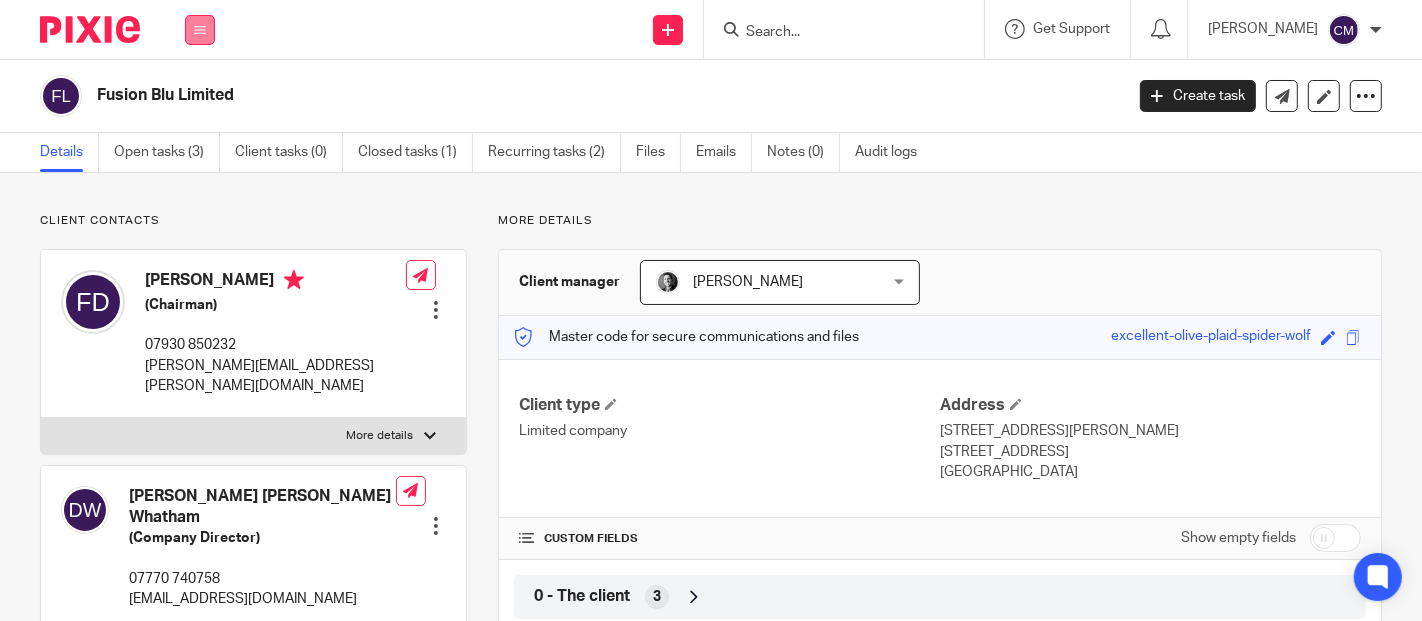 click at bounding box center (200, 30) 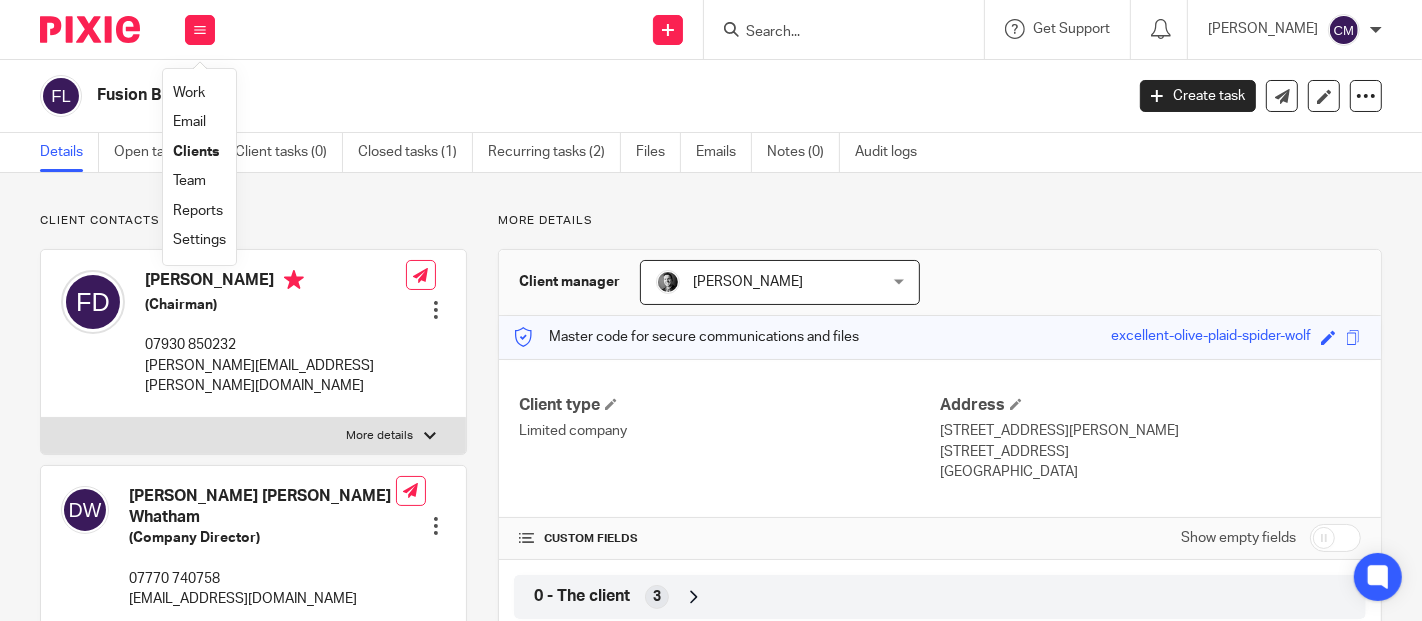 click on "Work" at bounding box center [189, 93] 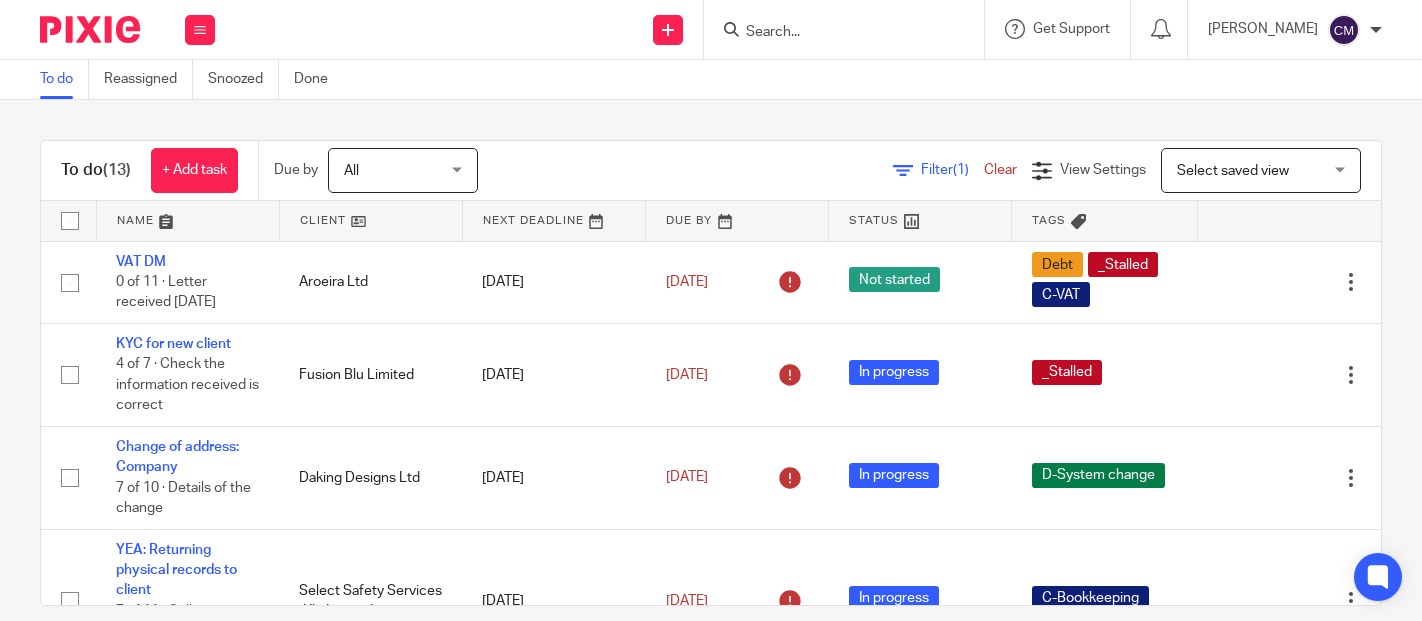 scroll, scrollTop: 0, scrollLeft: 0, axis: both 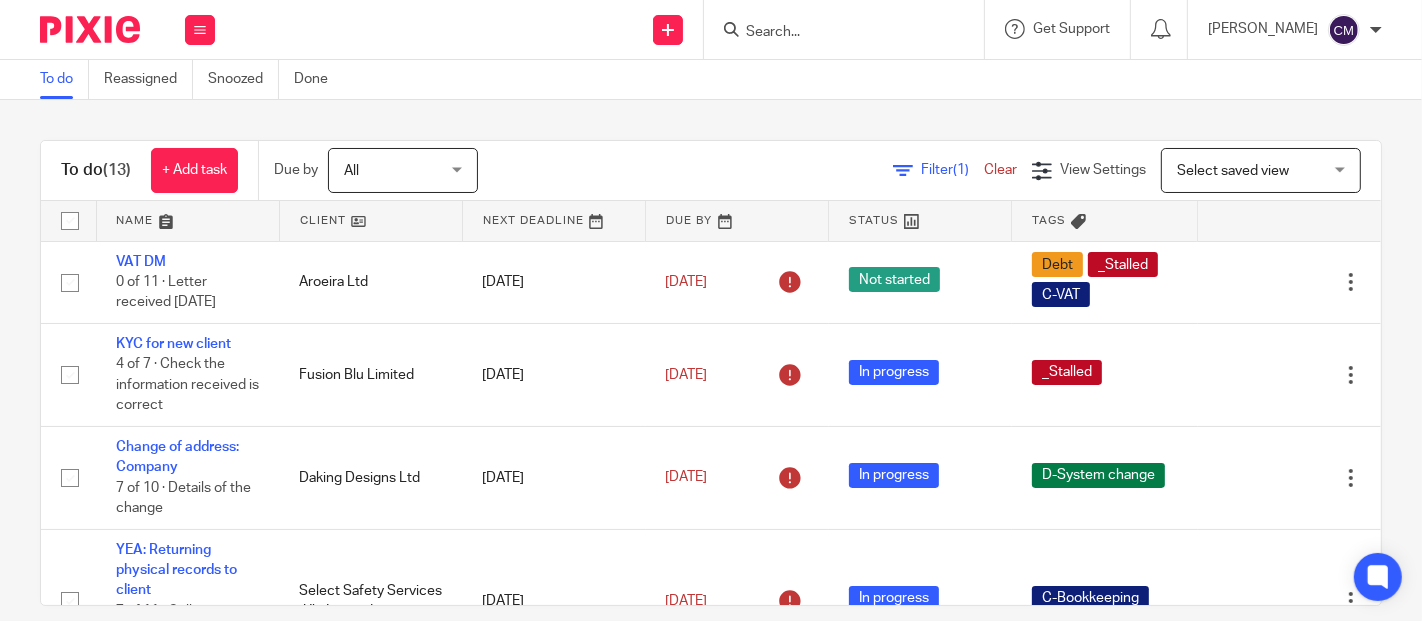 click at bounding box center (834, 33) 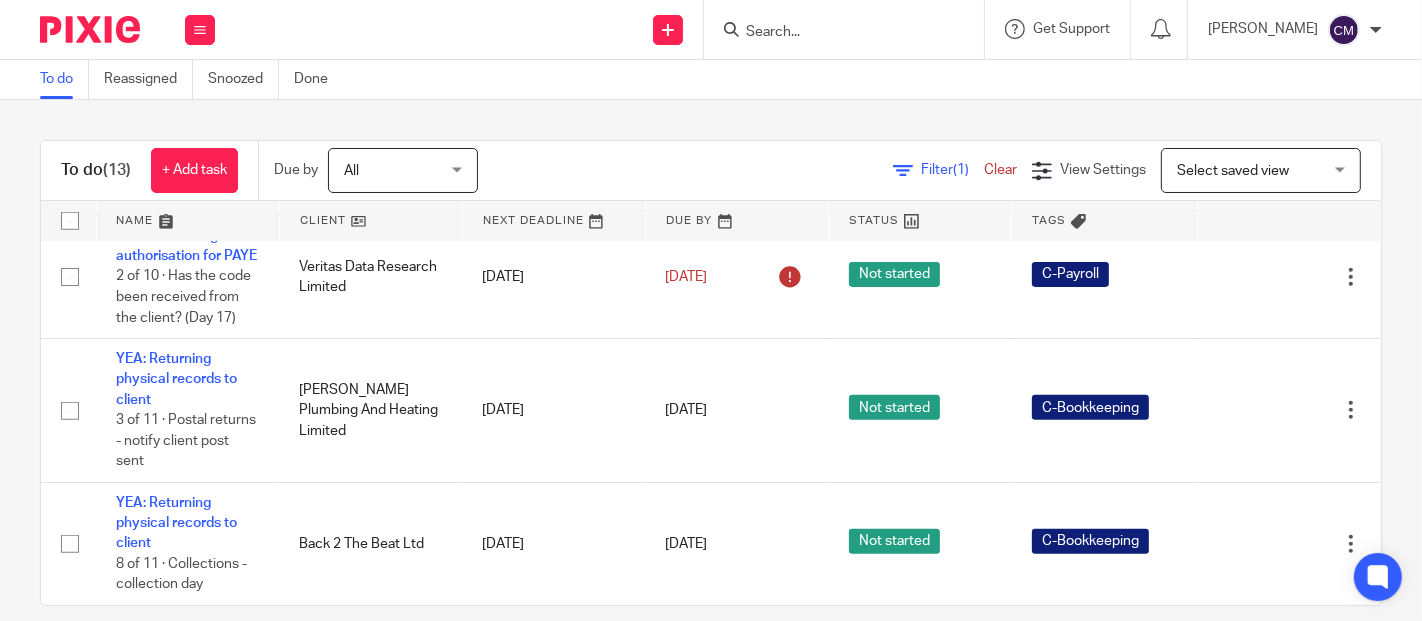 scroll, scrollTop: 1285, scrollLeft: 0, axis: vertical 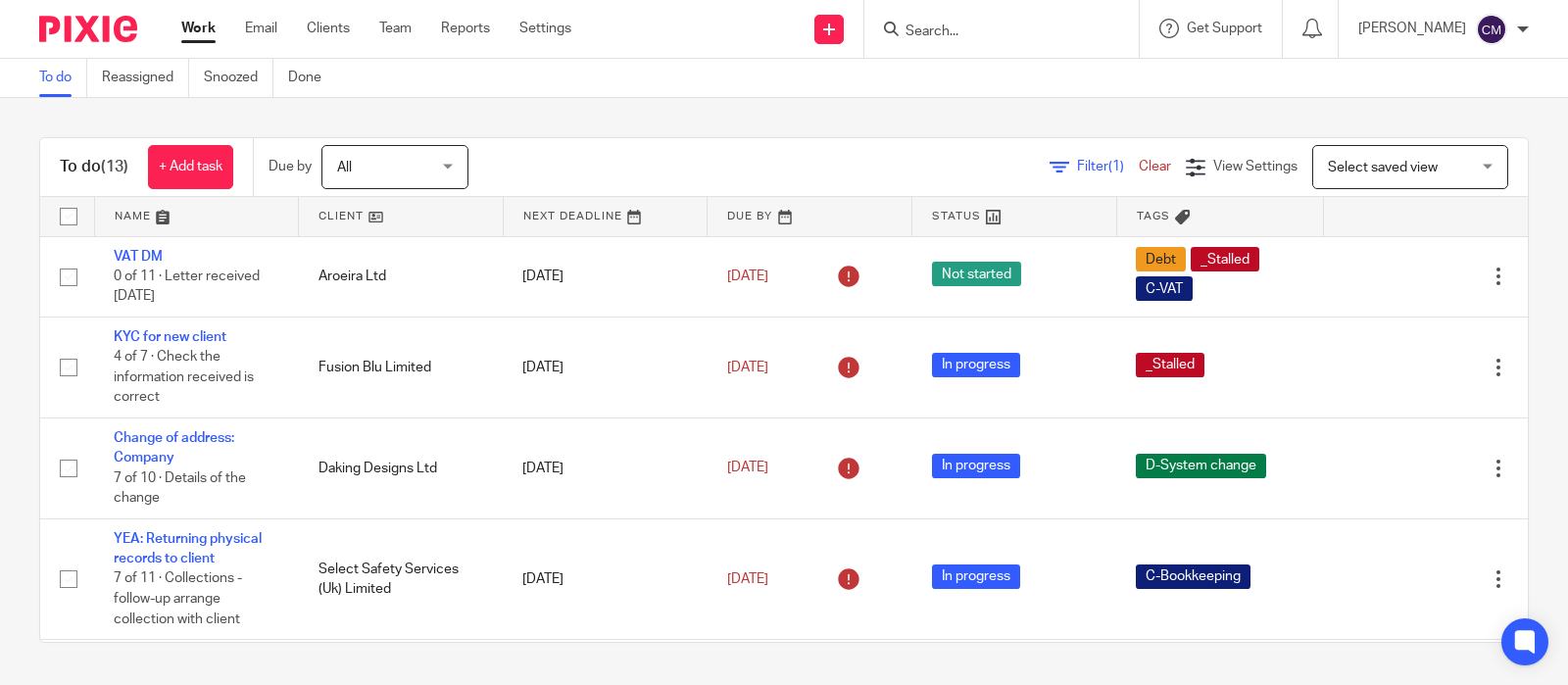 click on "Work" at bounding box center (198, 28) 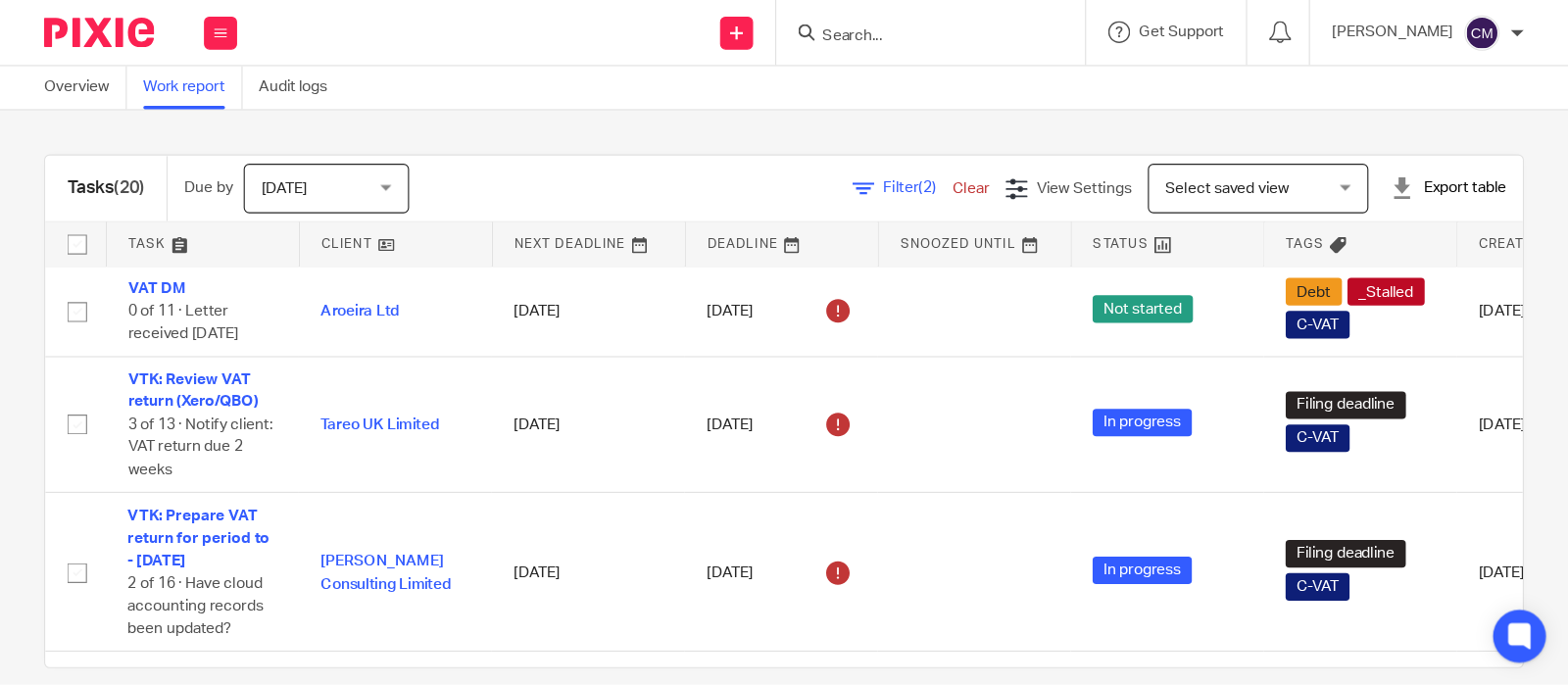 scroll, scrollTop: 0, scrollLeft: 0, axis: both 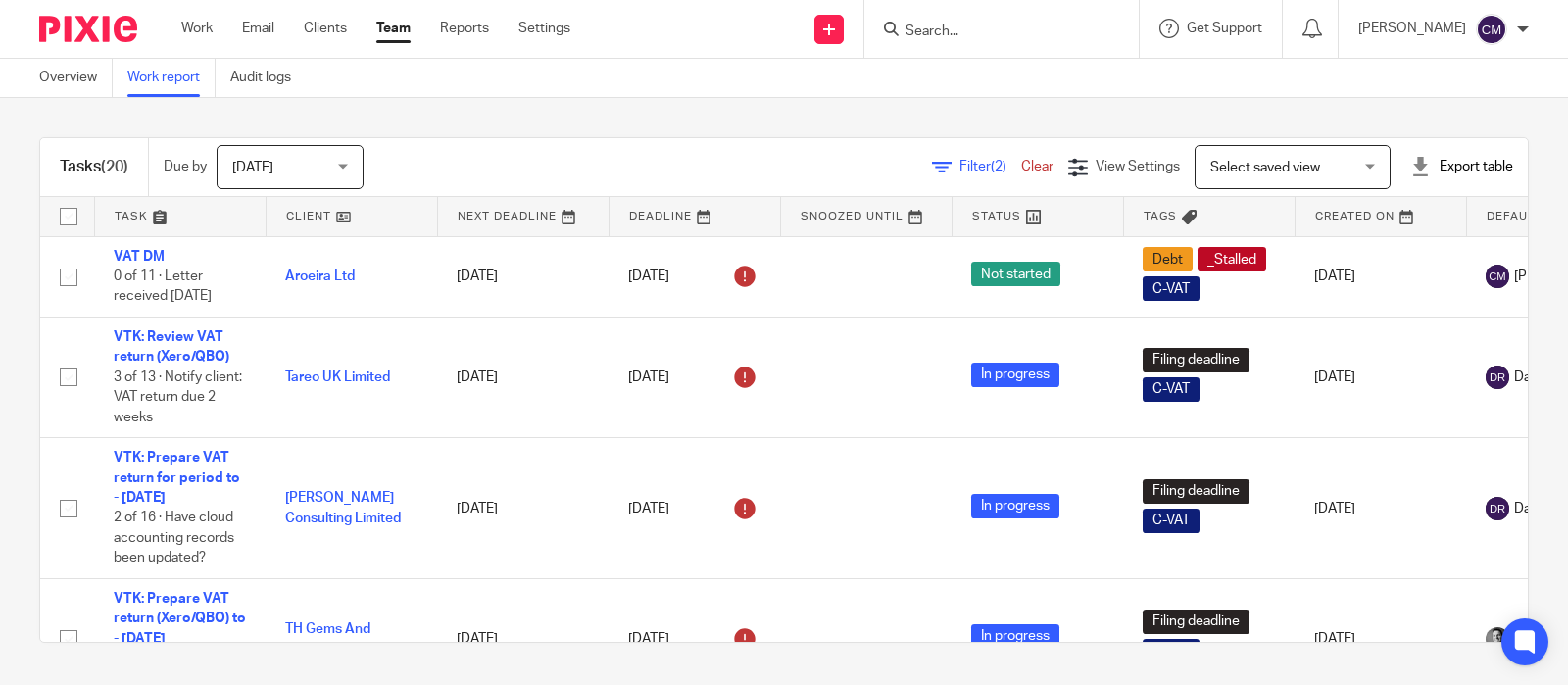 click on "Tasks
(20)    Due by
Today
Today
Today
Tomorrow
This week
Next week
This month
Next month
All
today     Filter
(2) Clear     View Settings   View Settings     (2) Filters   Clear   Save     Manage saved views
Select saved view
Select saved view
Select saved view
Export table
CSV format
Excel spreadsheet
Task     Client     Next Deadline     Deadline   Snoozed Until     Status   Tags     Created On     Default Assignee     Assignee     Closed By     Closed On     Template       VAT DM
0
of
11 ·
Letter received 4/11/24
Aroeira Ltd
29 Nov 2024
Debt _Stalled" at bounding box center [784, 390] 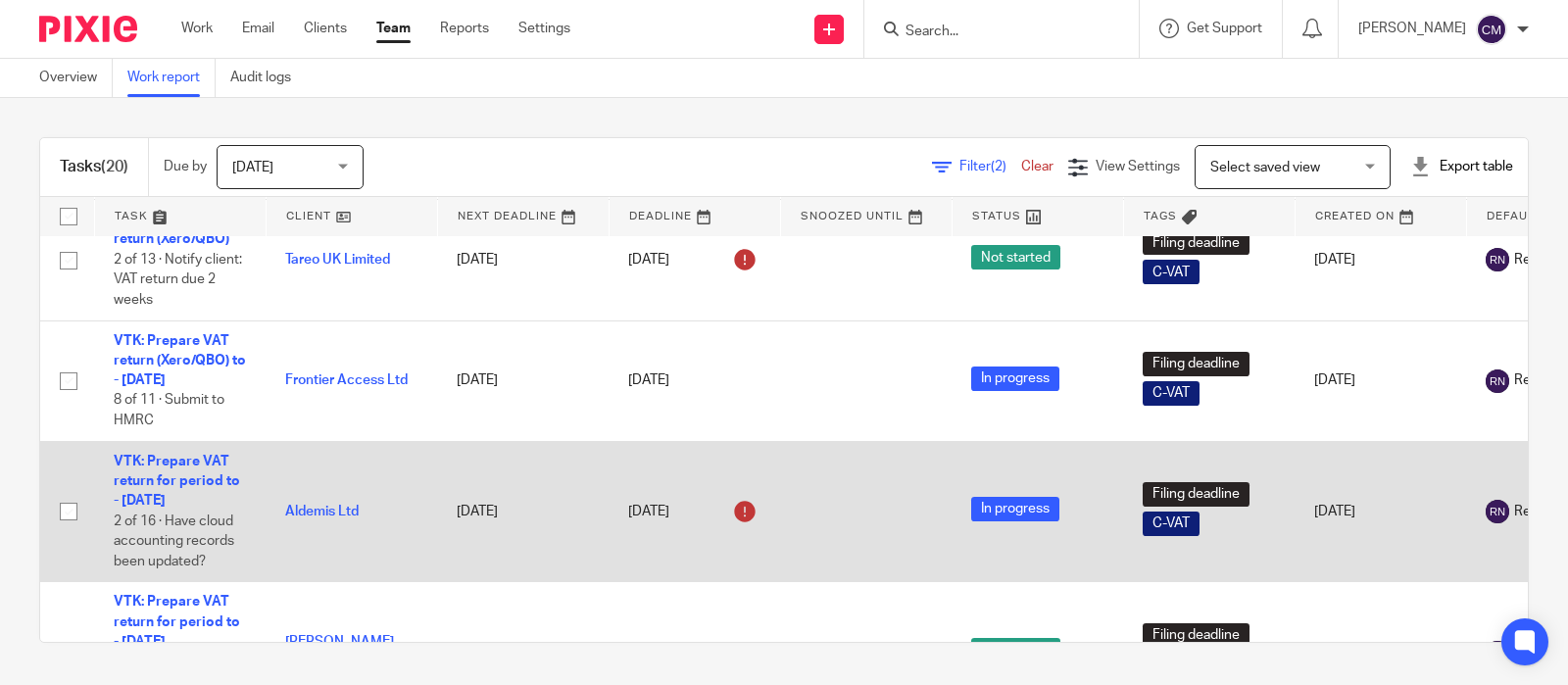 scroll, scrollTop: 840, scrollLeft: 0, axis: vertical 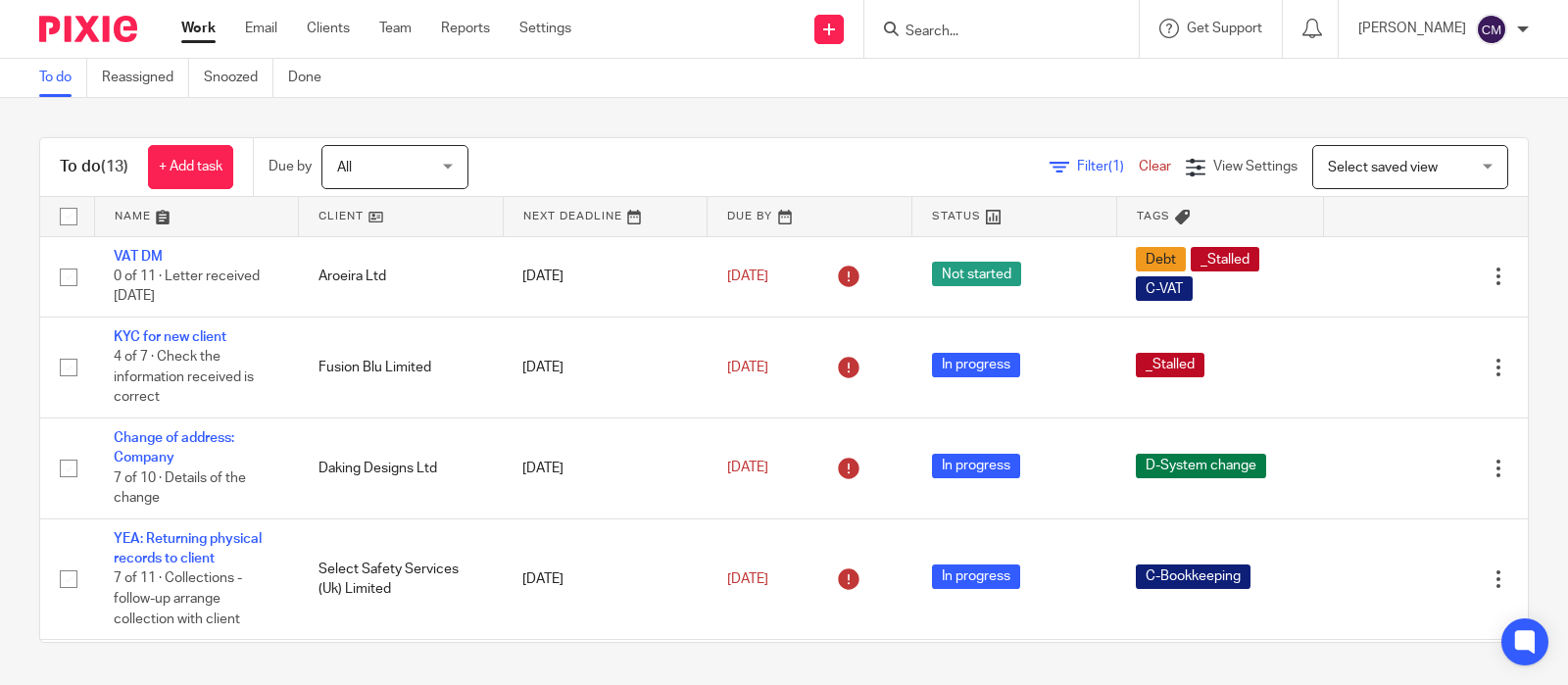 click at bounding box center (1007, 28) 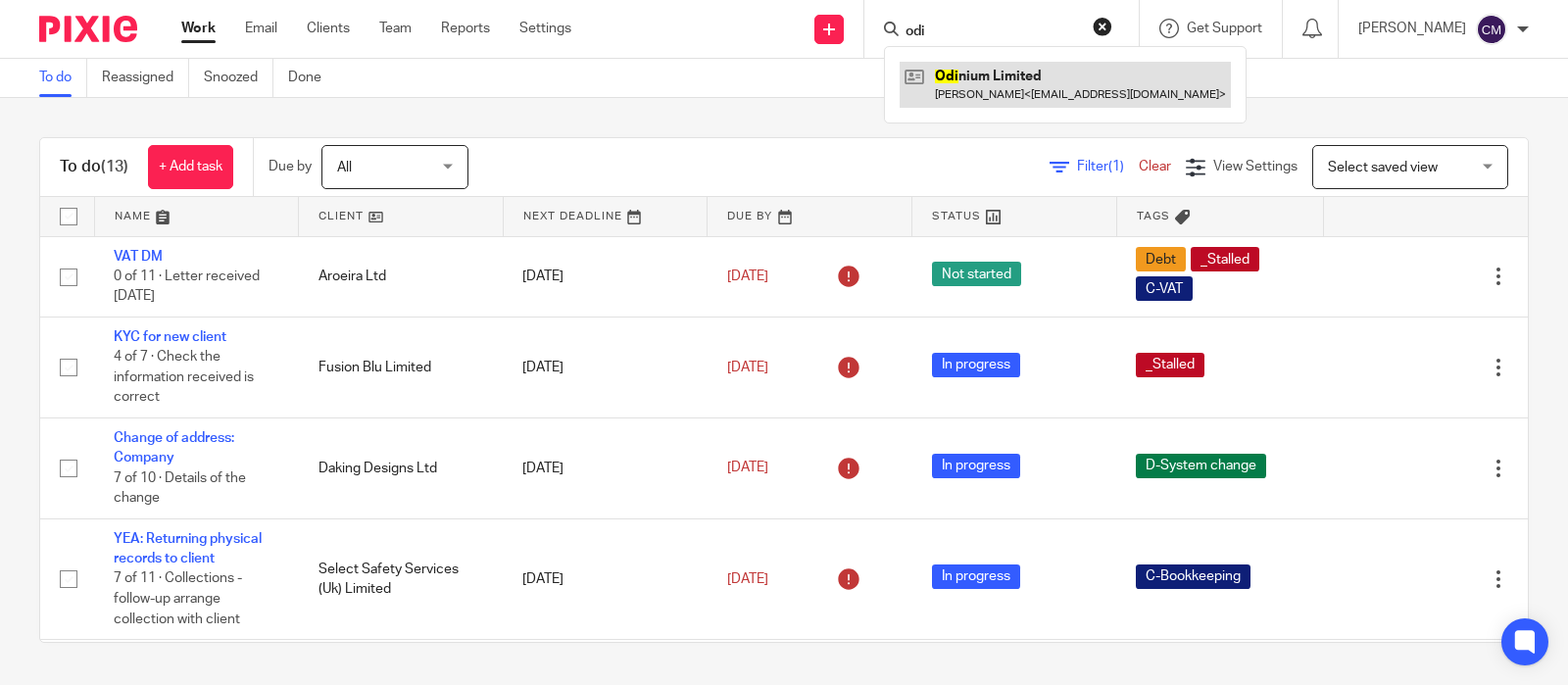 type on "odi" 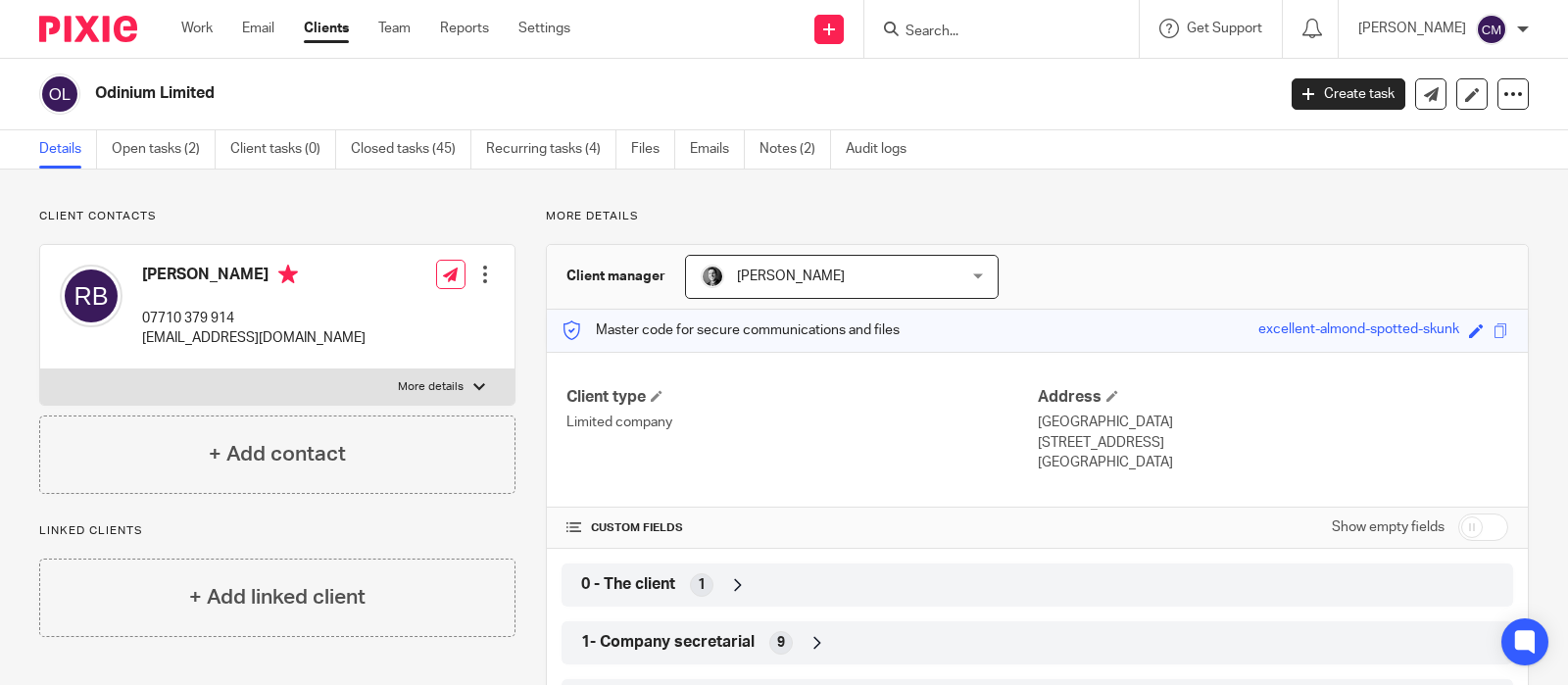 scroll, scrollTop: 0, scrollLeft: 0, axis: both 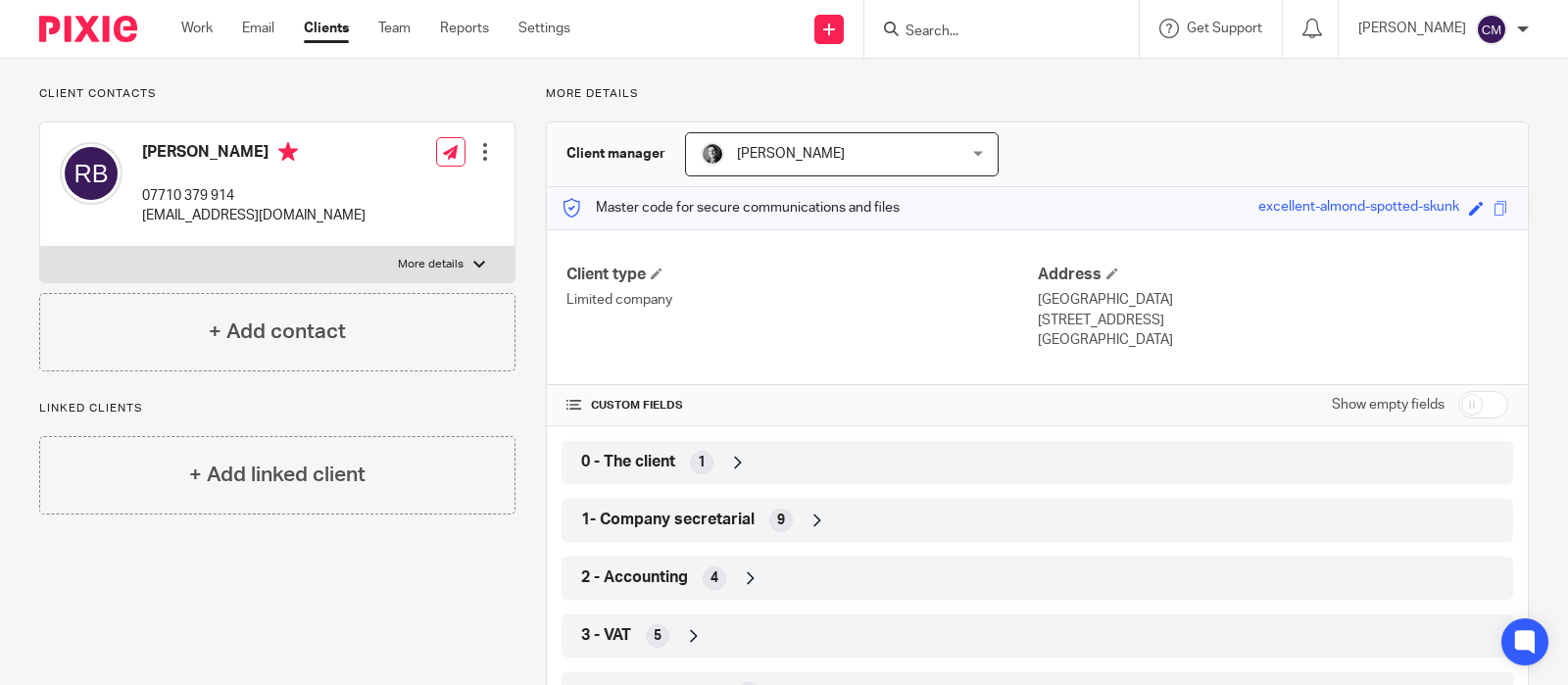 click on "Work
Email
Clients
Team
Reports
Settings
Work
Email
Clients
Team
Reports
Settings" at bounding box center (380, 28) 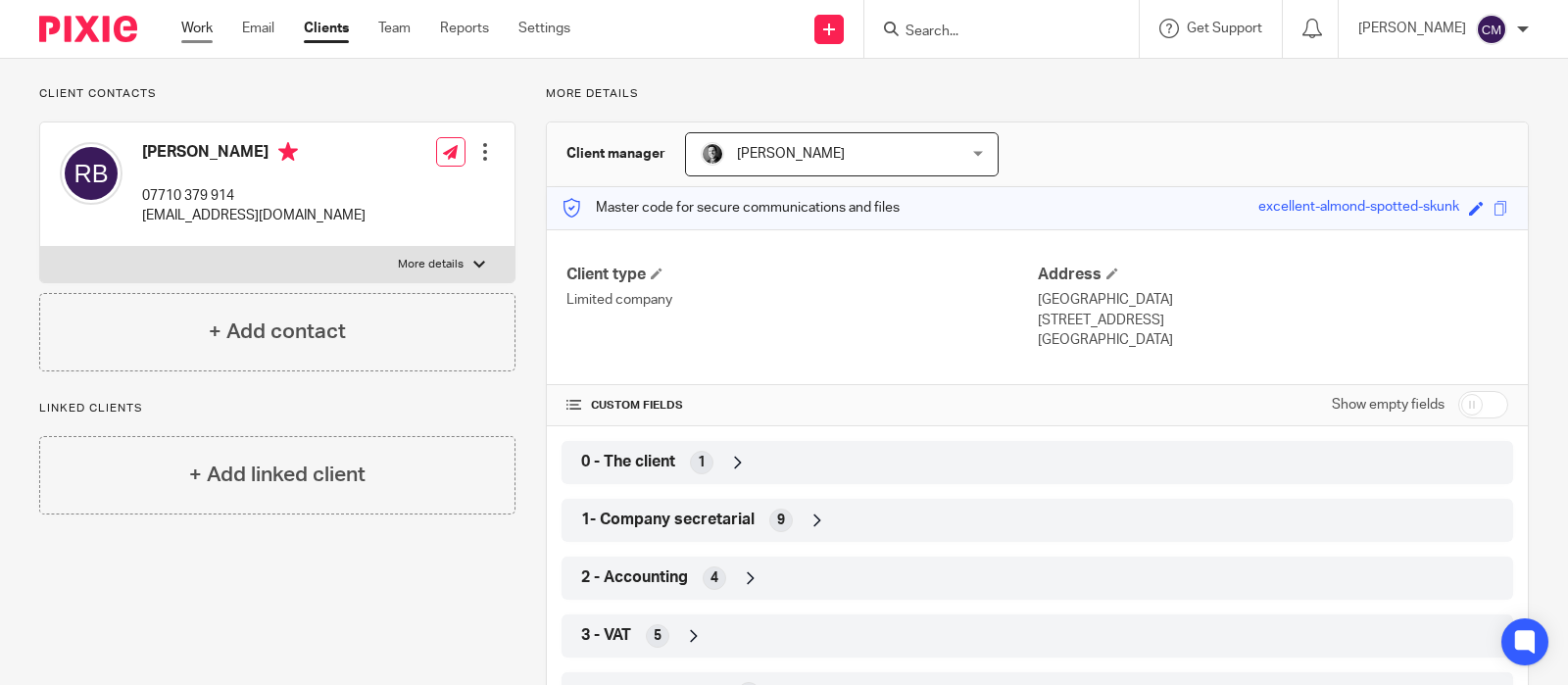 click on "Work" at bounding box center [197, 28] 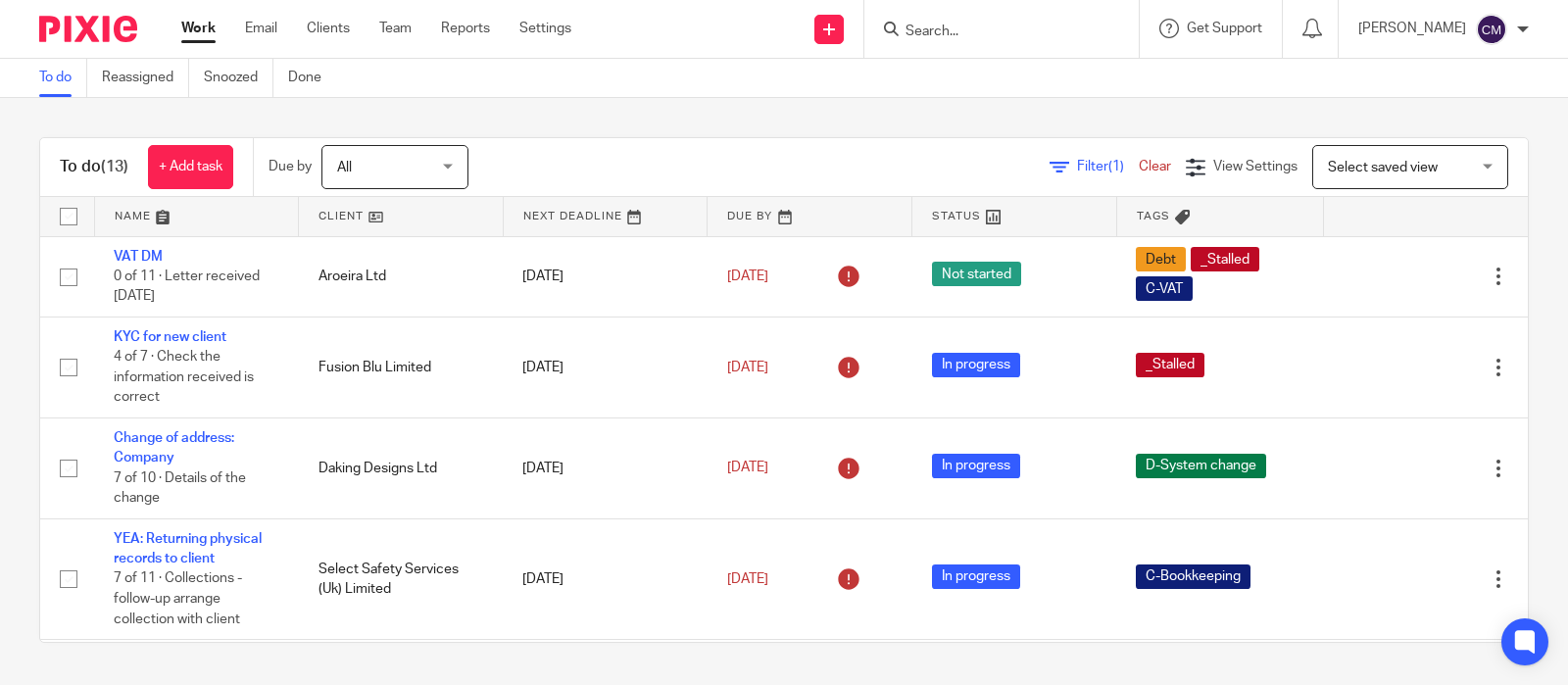 scroll, scrollTop: 0, scrollLeft: 0, axis: both 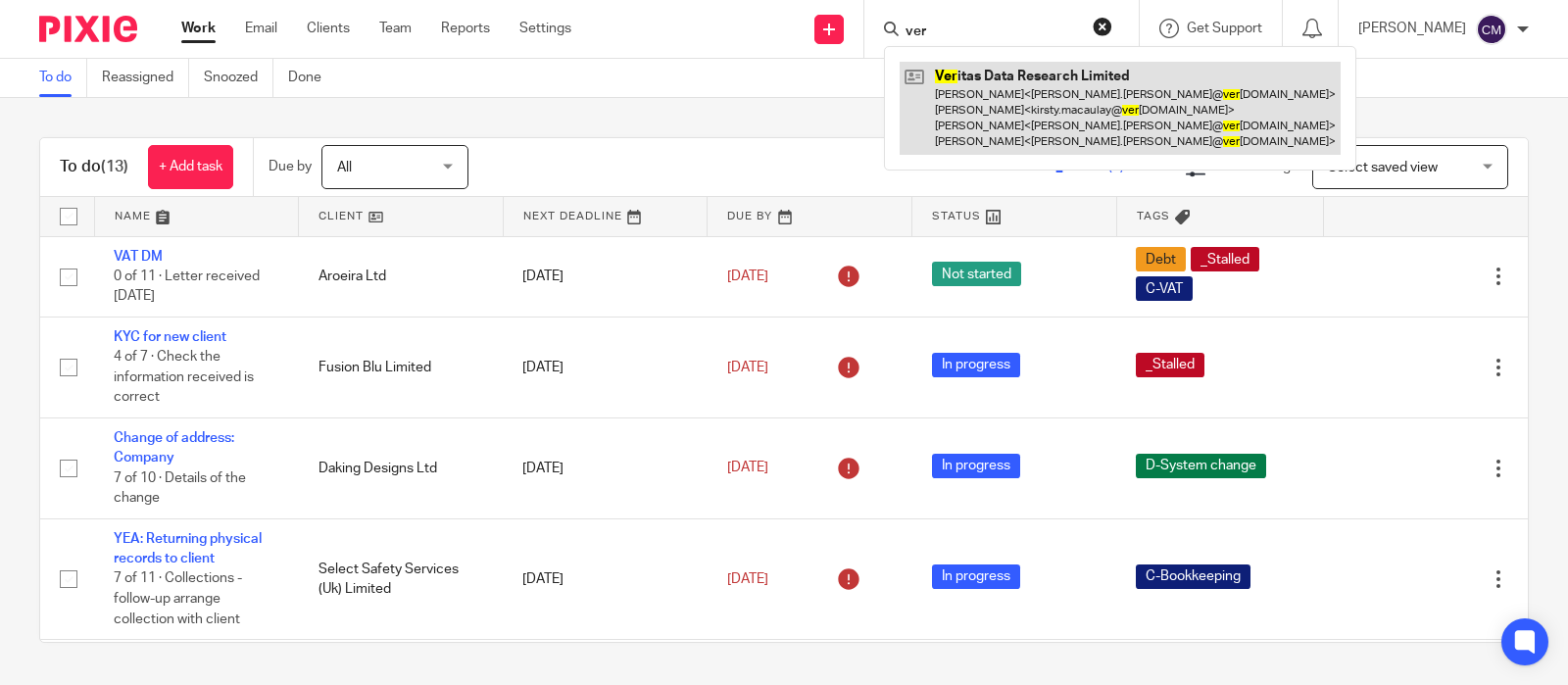 type on "ver" 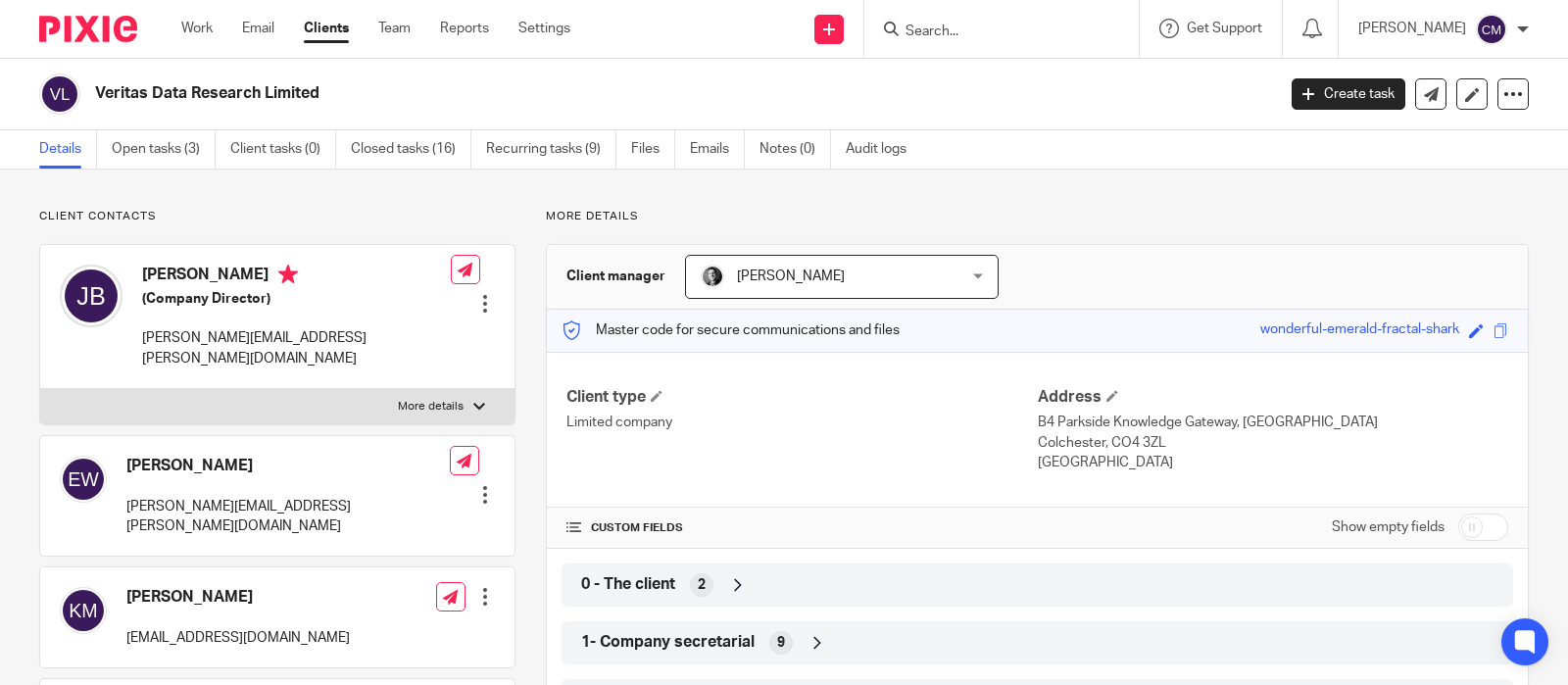 scroll, scrollTop: 0, scrollLeft: 0, axis: both 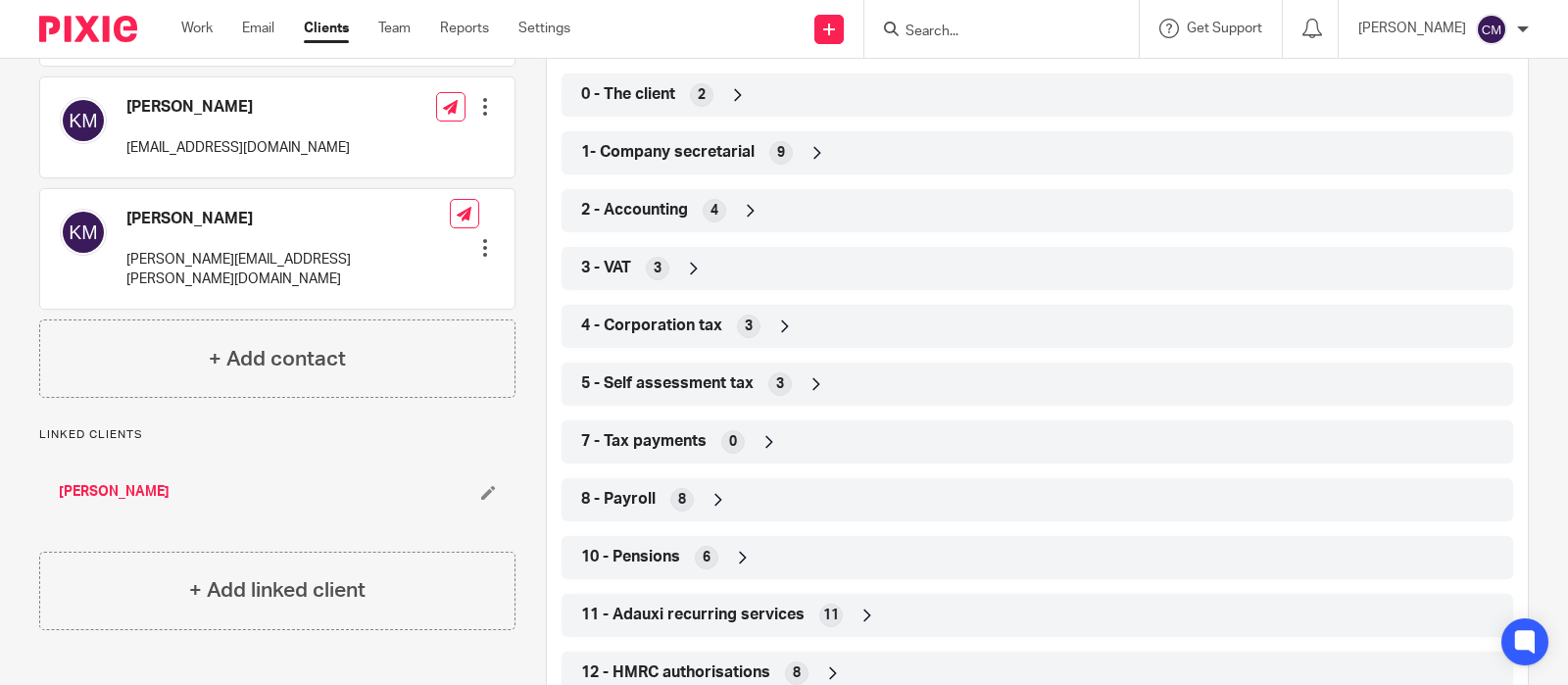 click on "8" at bounding box center (682, 500) 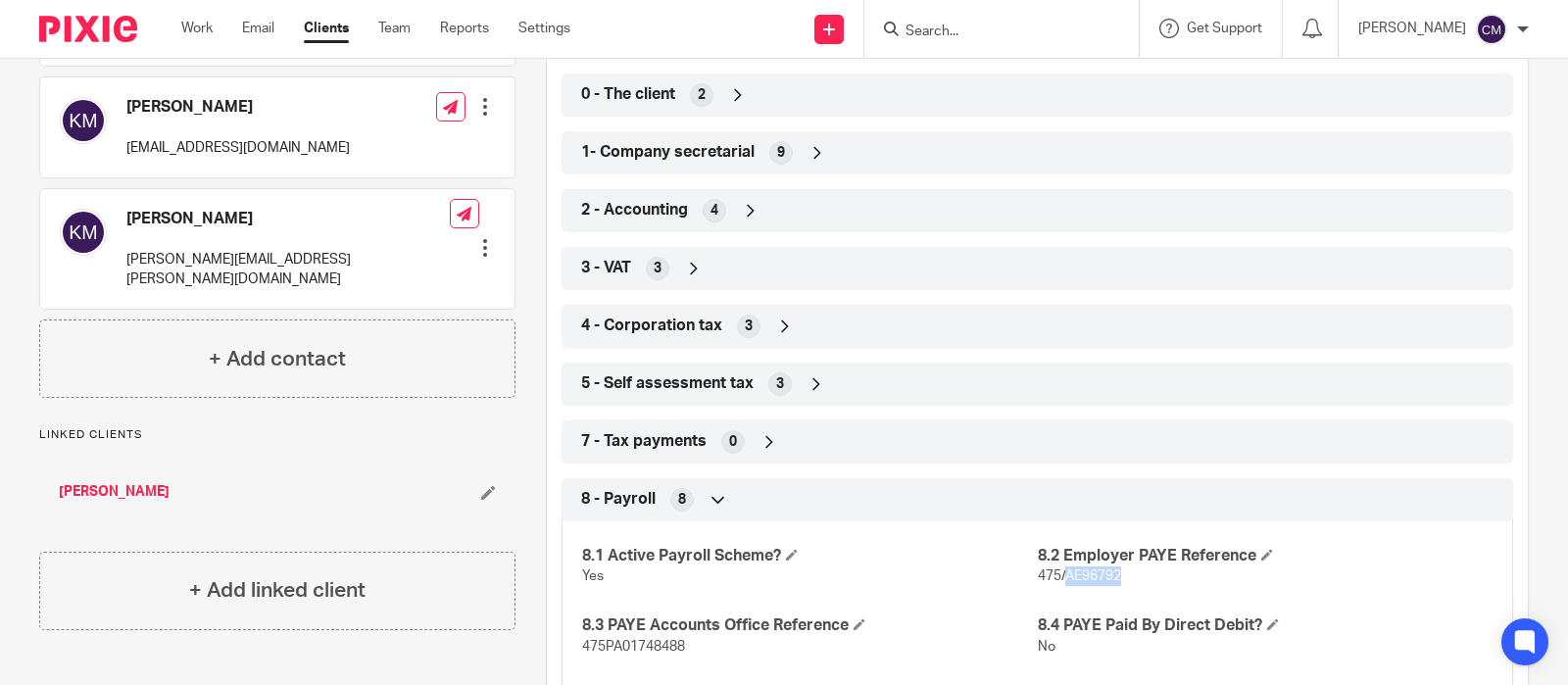 drag, startPoint x: 1117, startPoint y: 576, endPoint x: 1055, endPoint y: 586, distance: 62.801274 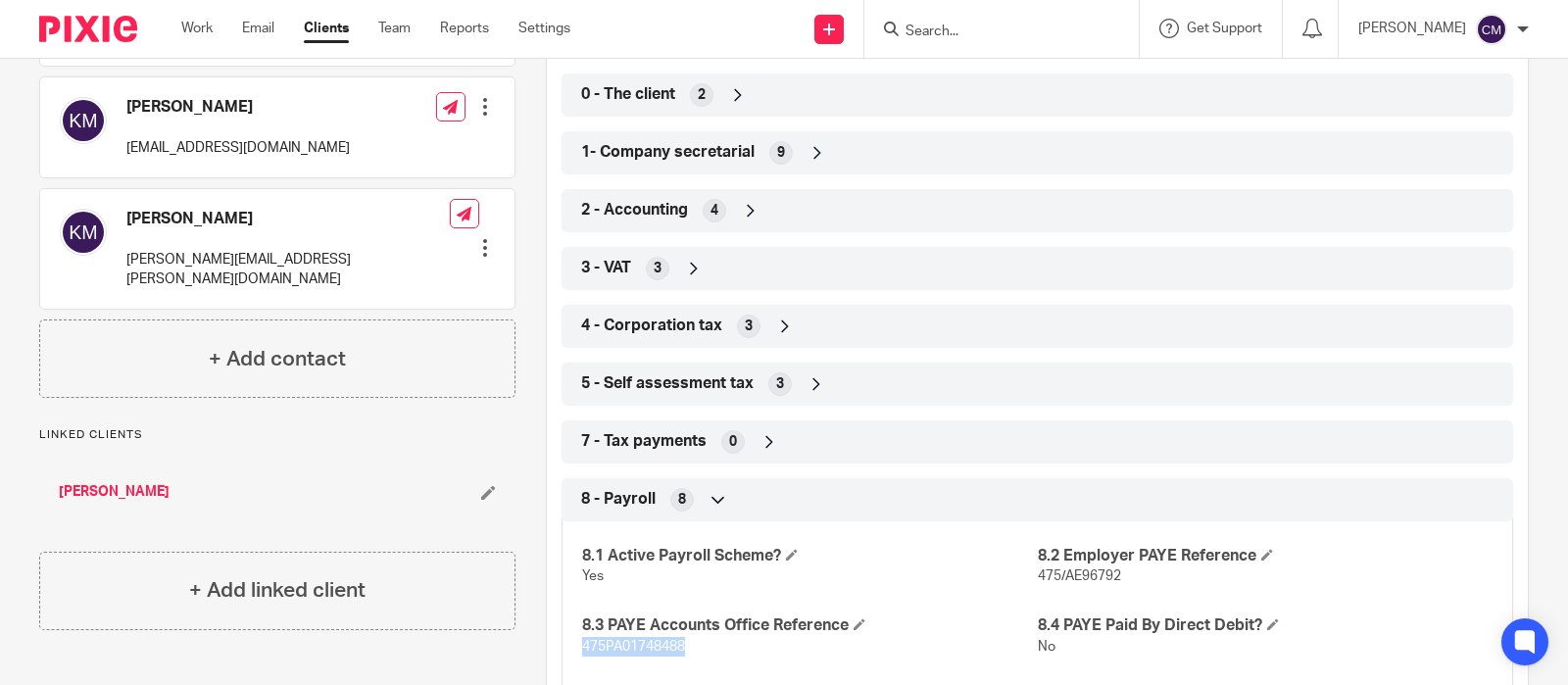 drag, startPoint x: 687, startPoint y: 644, endPoint x: 561, endPoint y: 651, distance: 126.19429 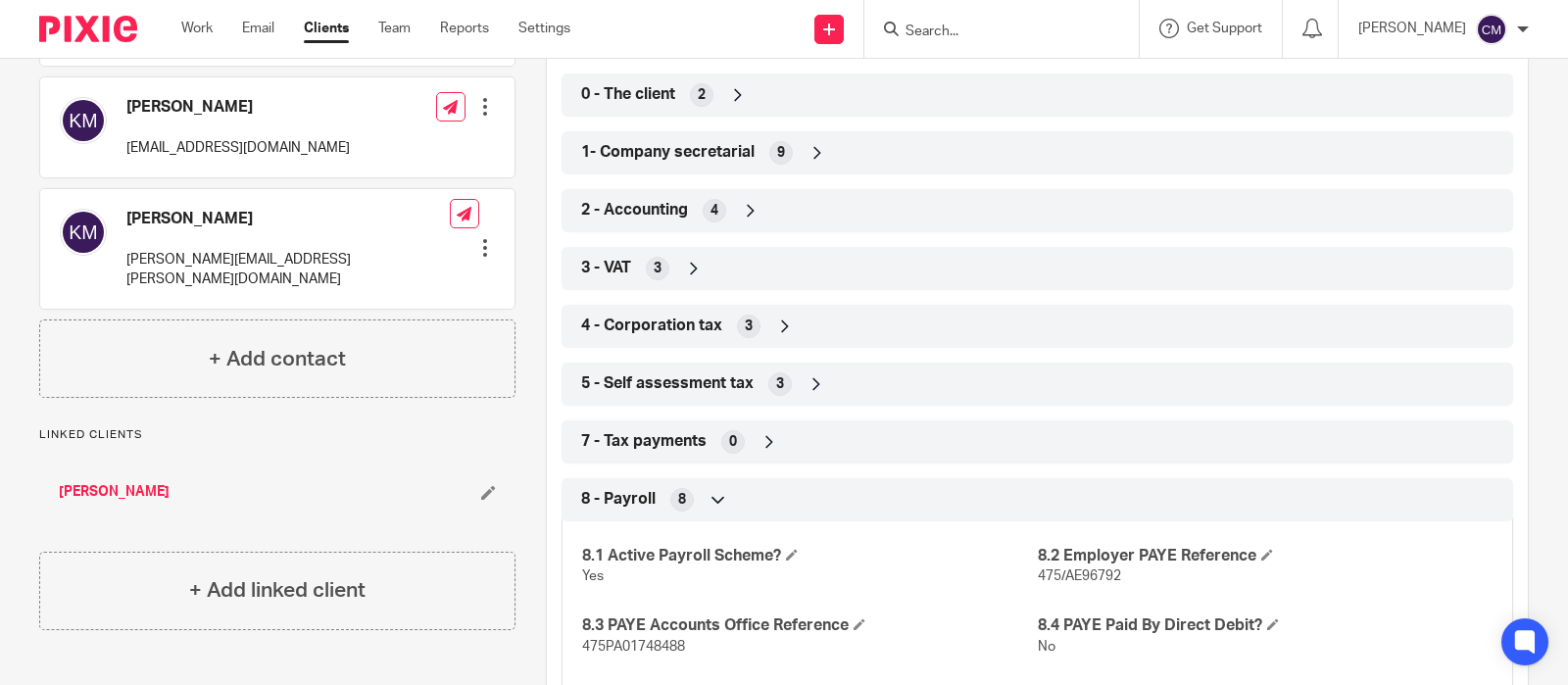 click at bounding box center [992, 32] 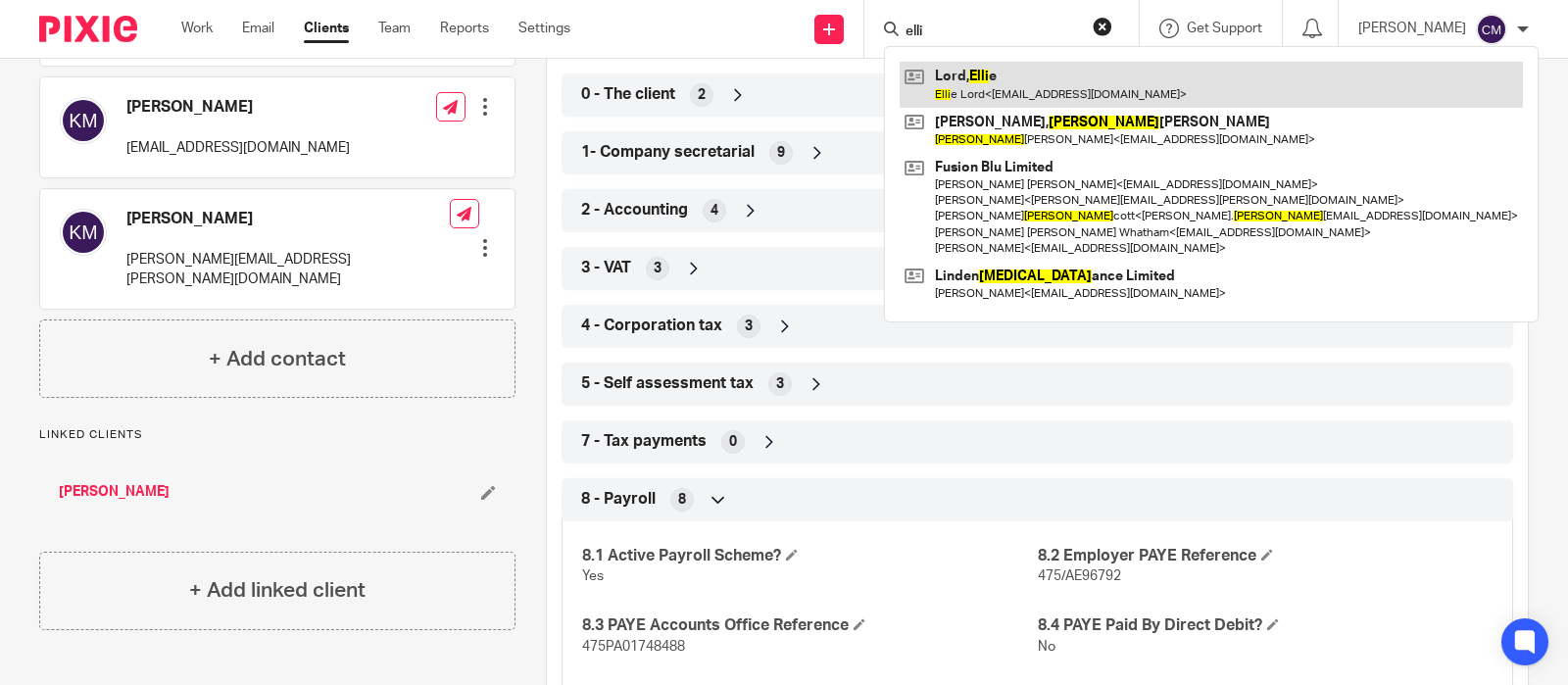 type on "elli" 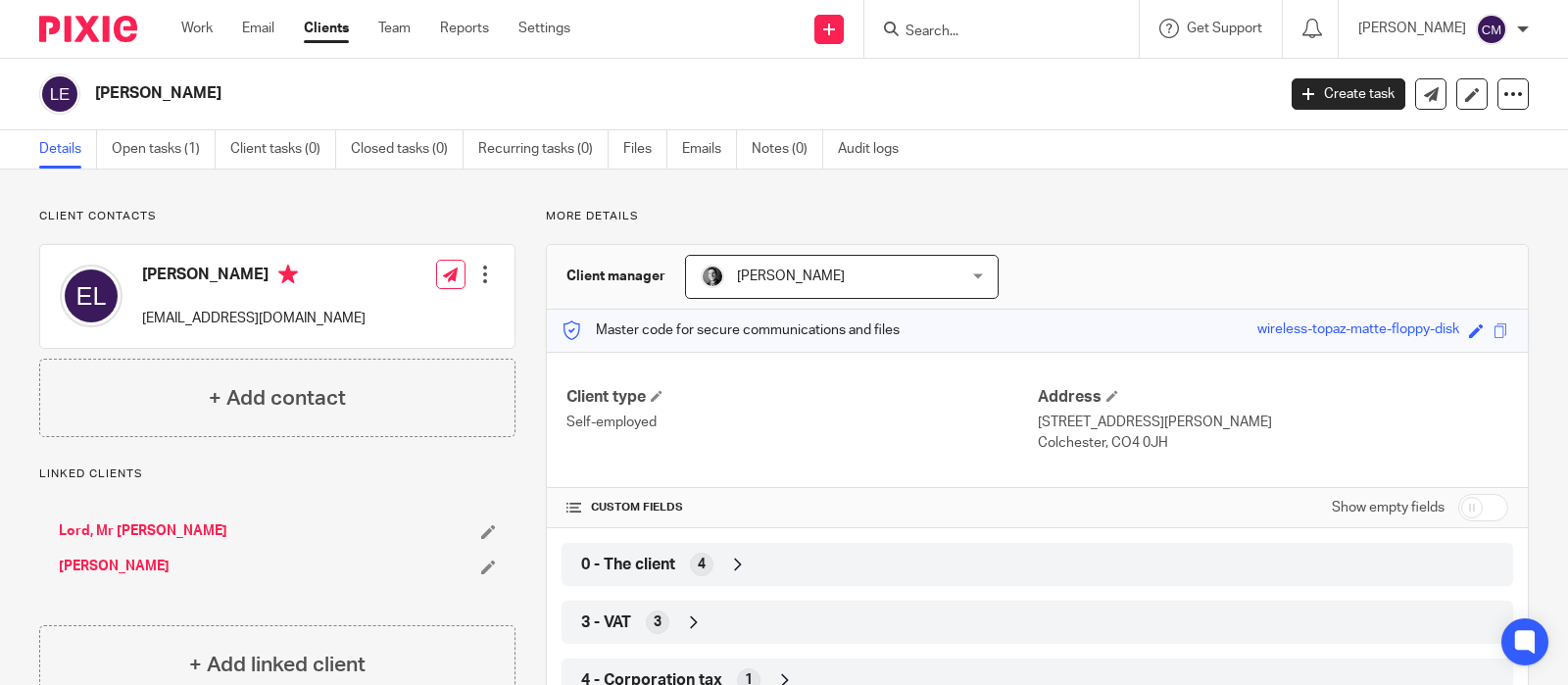 scroll, scrollTop: 0, scrollLeft: 0, axis: both 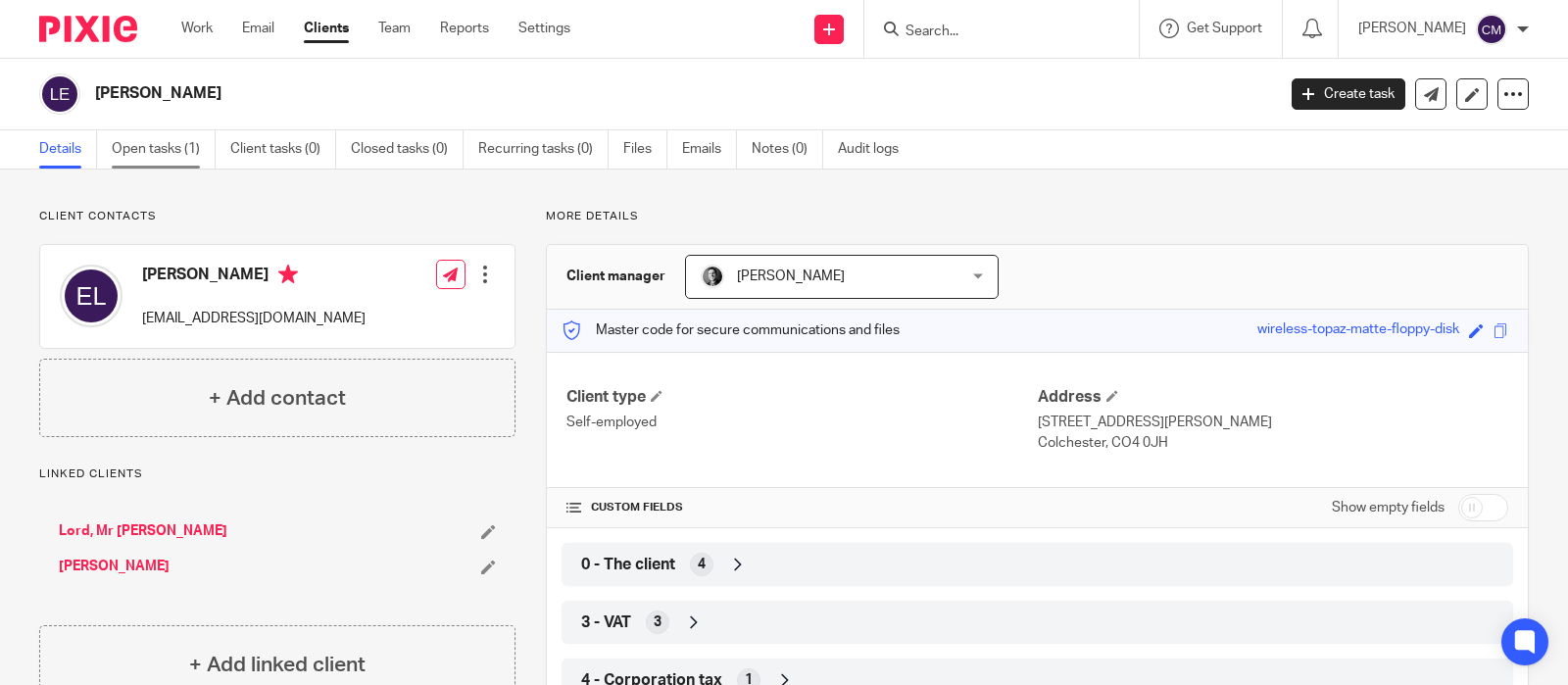 click on "Open tasks (1)" at bounding box center [164, 149] 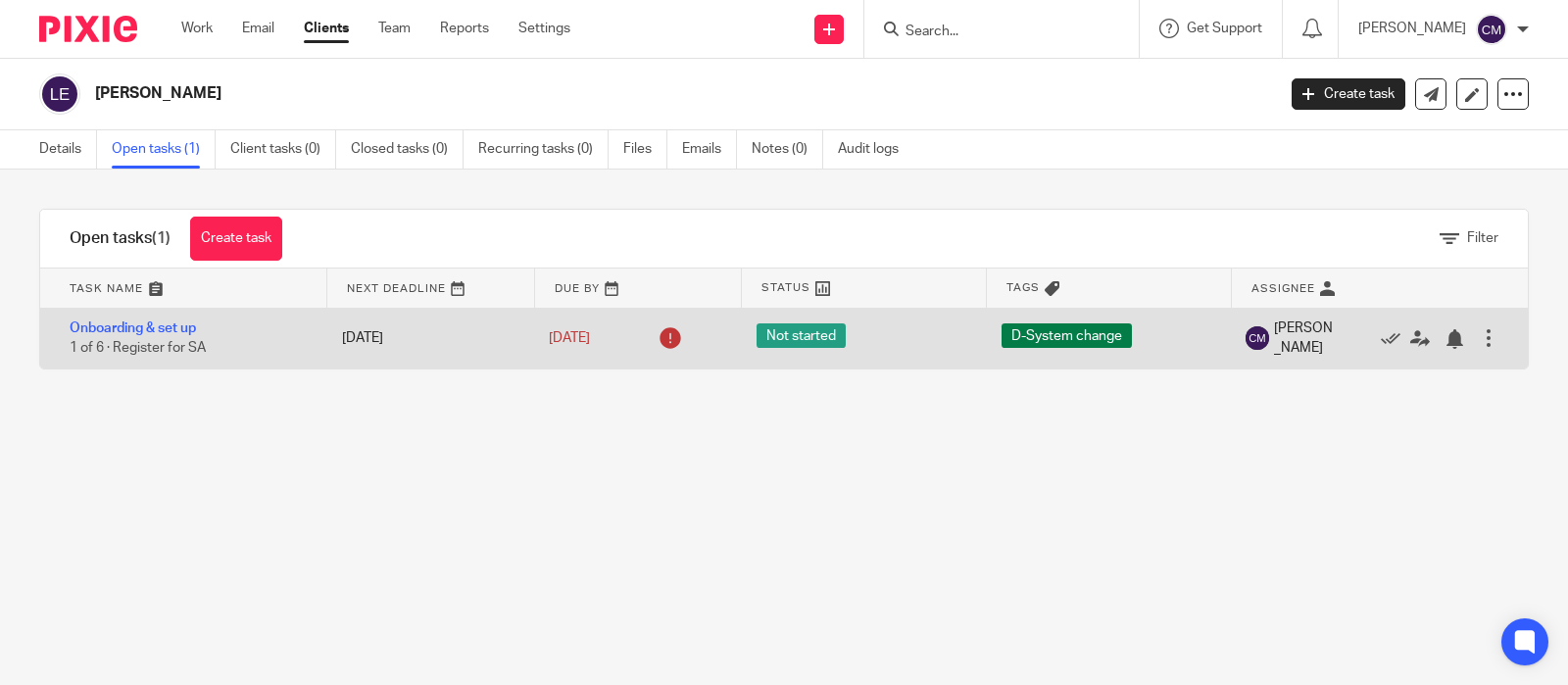scroll, scrollTop: 0, scrollLeft: 0, axis: both 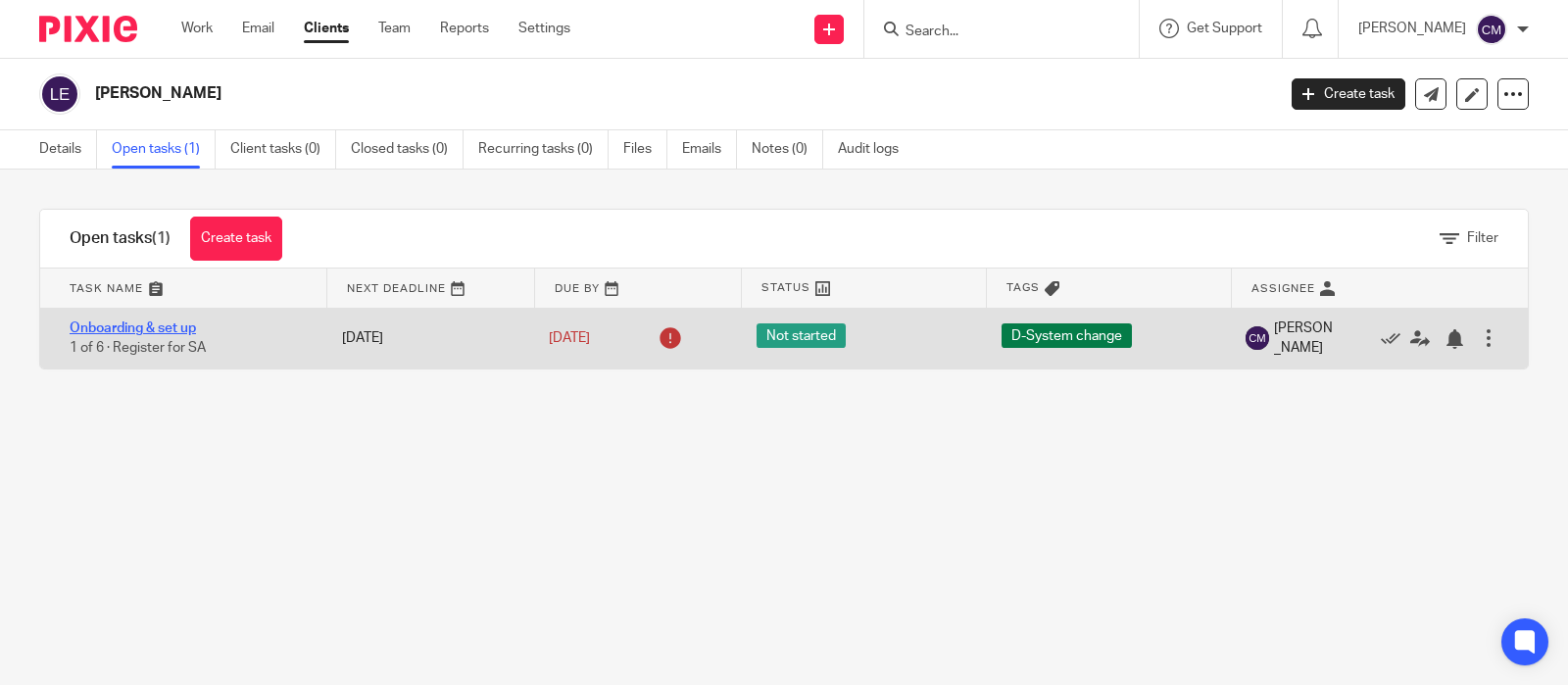 click on "Onboarding & set up" at bounding box center (132, 328) 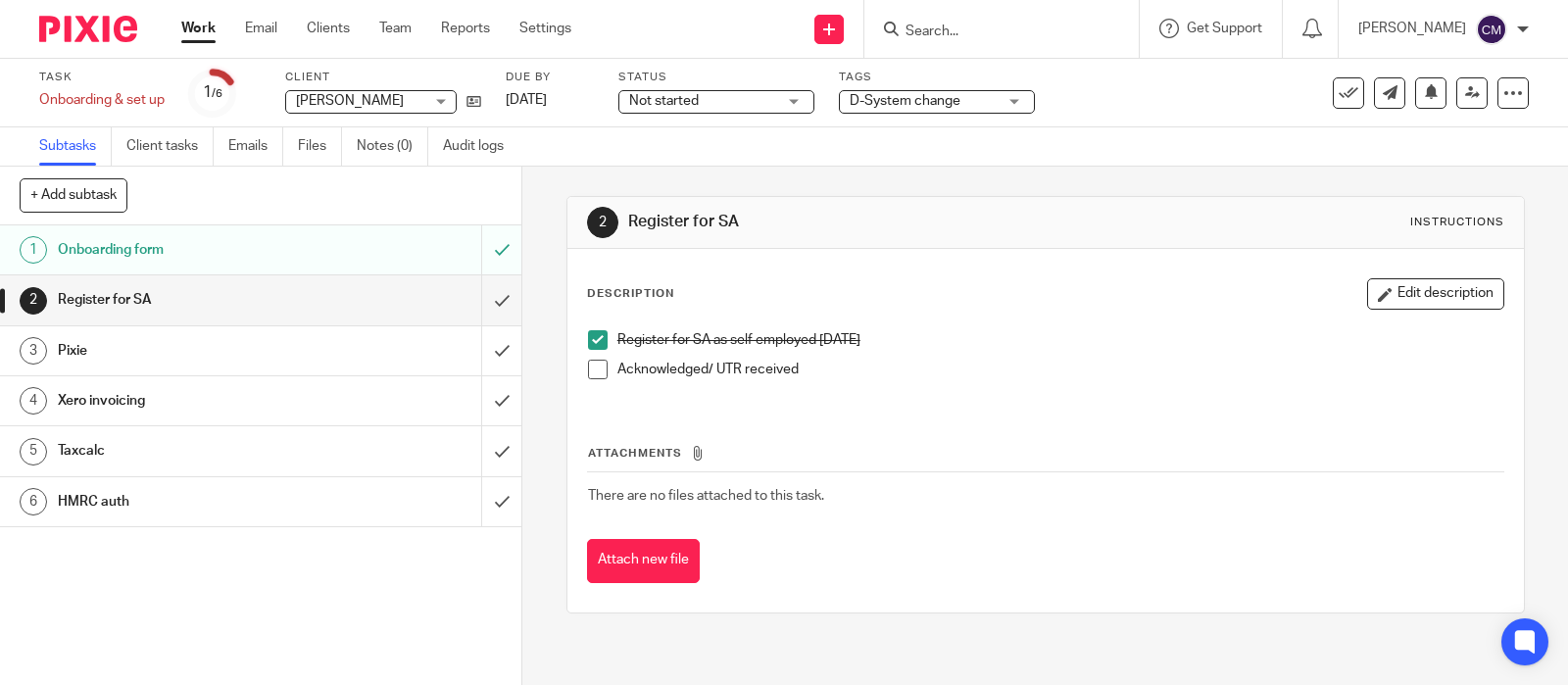 scroll, scrollTop: 0, scrollLeft: 0, axis: both 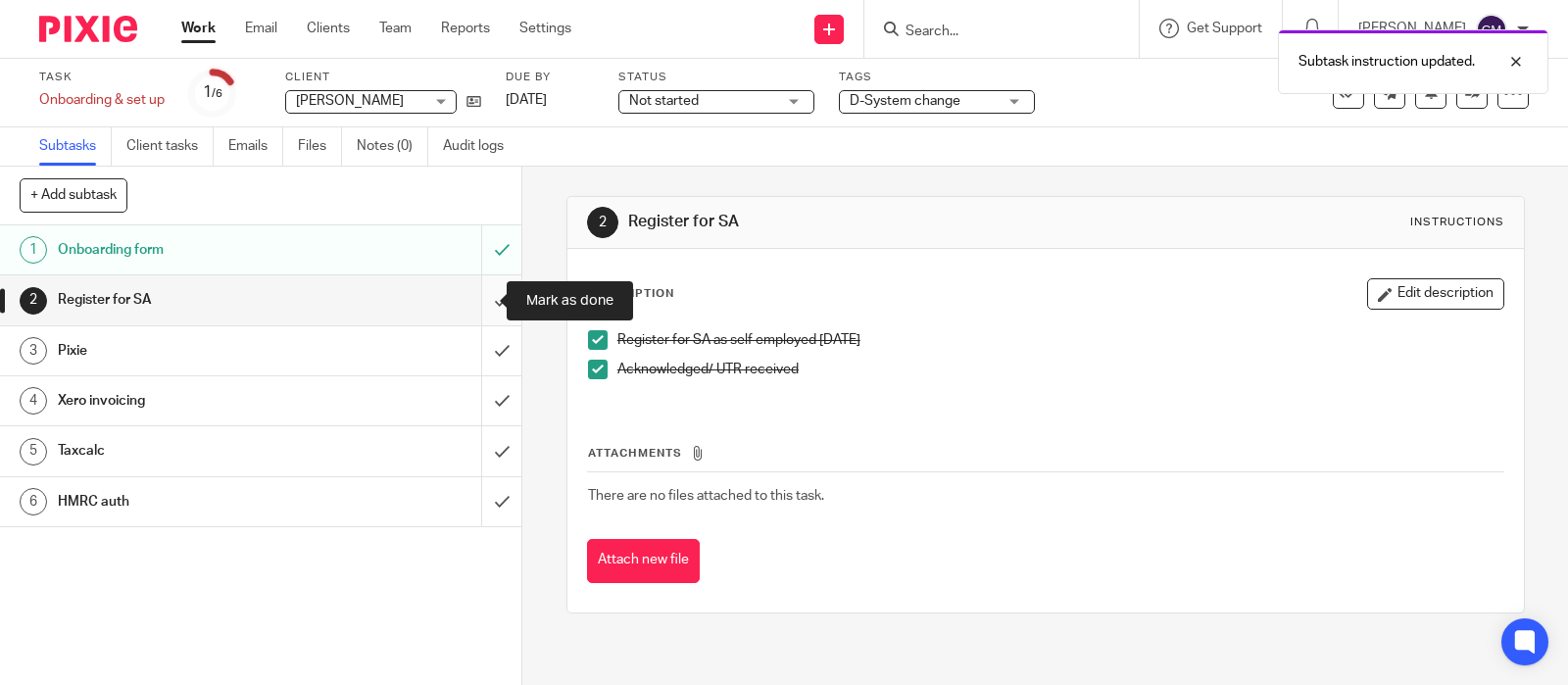 click at bounding box center (261, 300) 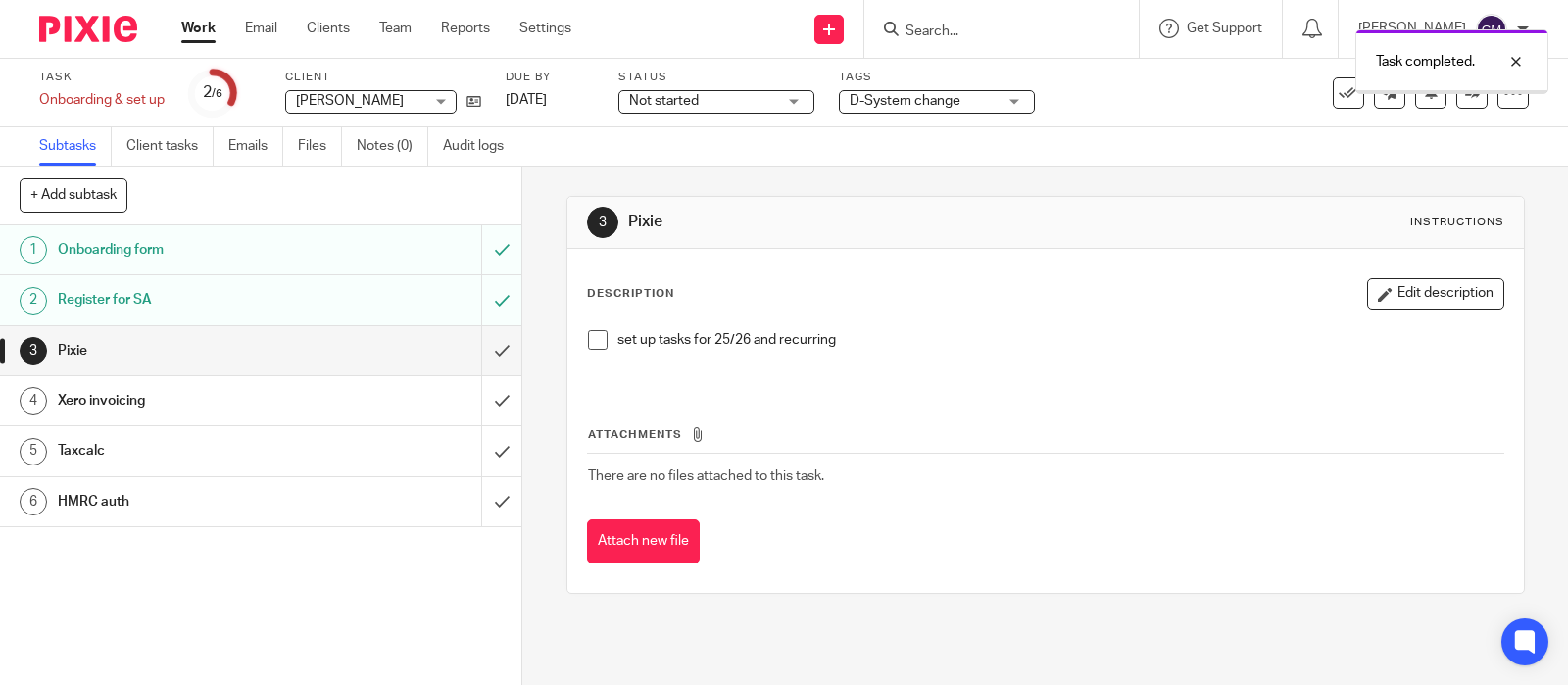 scroll, scrollTop: 0, scrollLeft: 0, axis: both 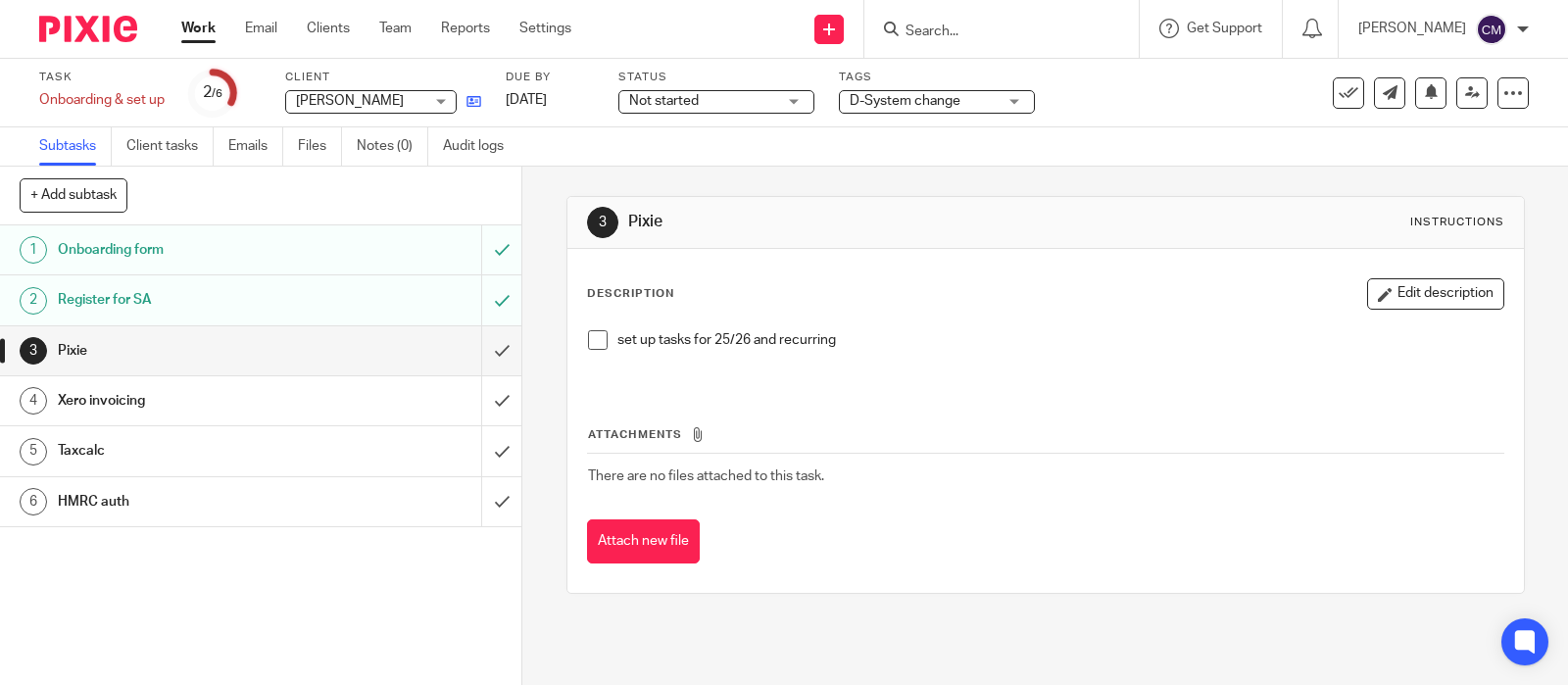 drag, startPoint x: 483, startPoint y: 97, endPoint x: 473, endPoint y: 94, distance: 10.440307 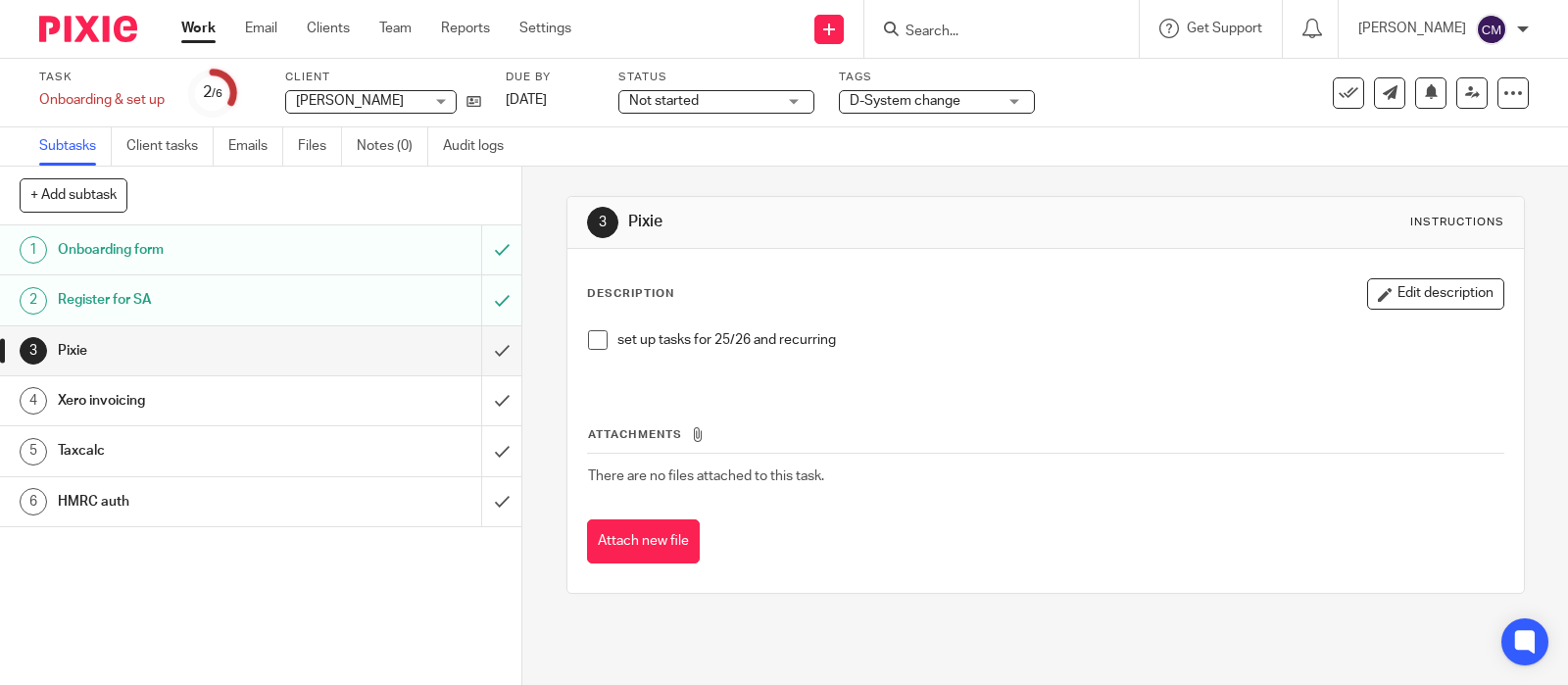 click at bounding box center (598, 340) 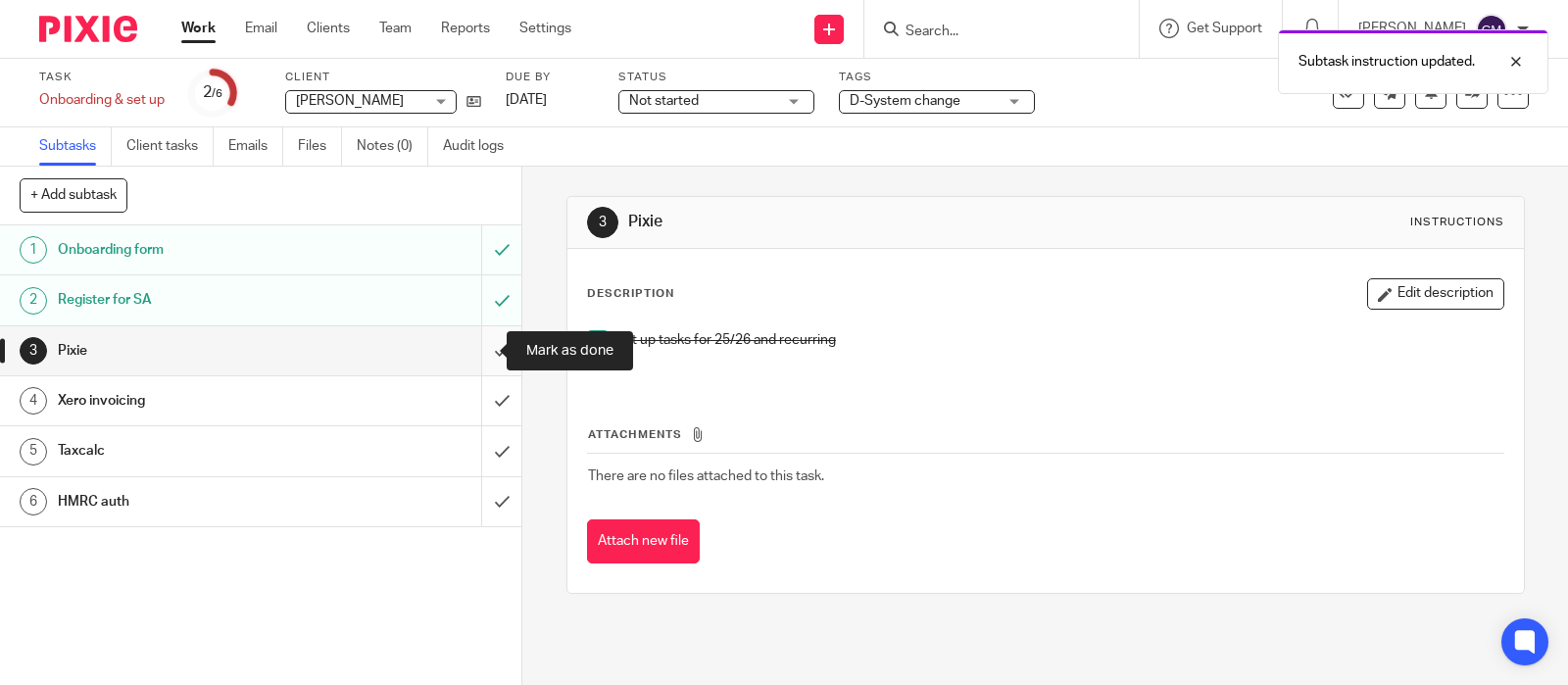 click at bounding box center (261, 351) 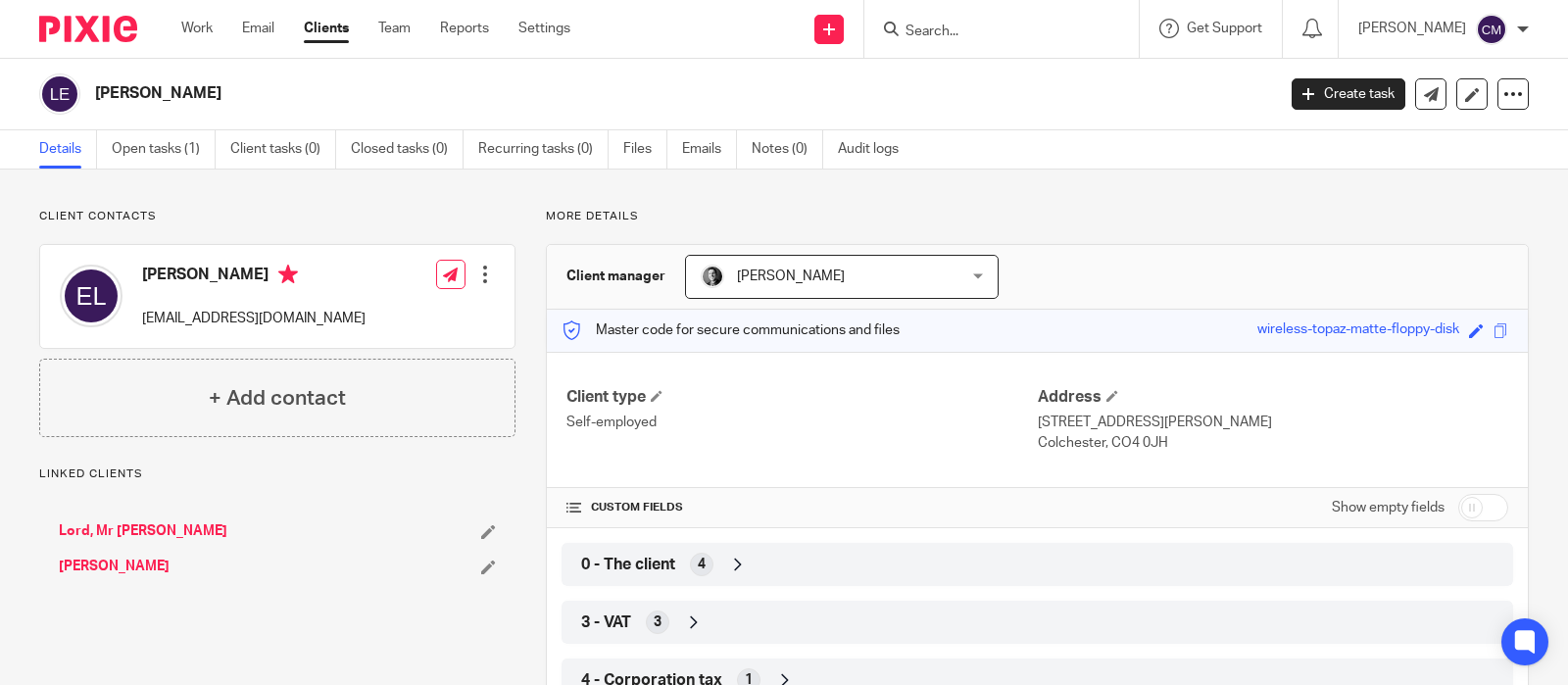 scroll, scrollTop: 0, scrollLeft: 0, axis: both 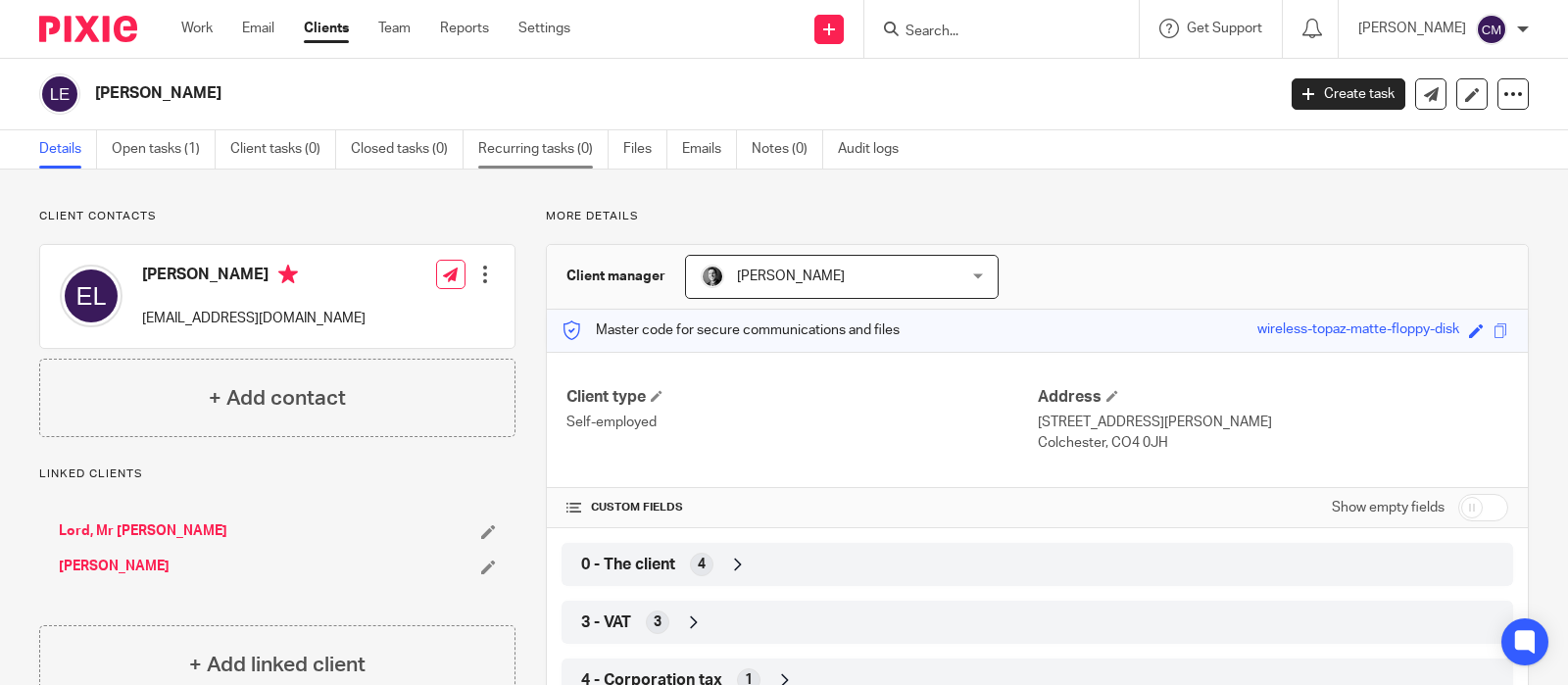 click on "Recurring tasks (0)" at bounding box center [543, 149] 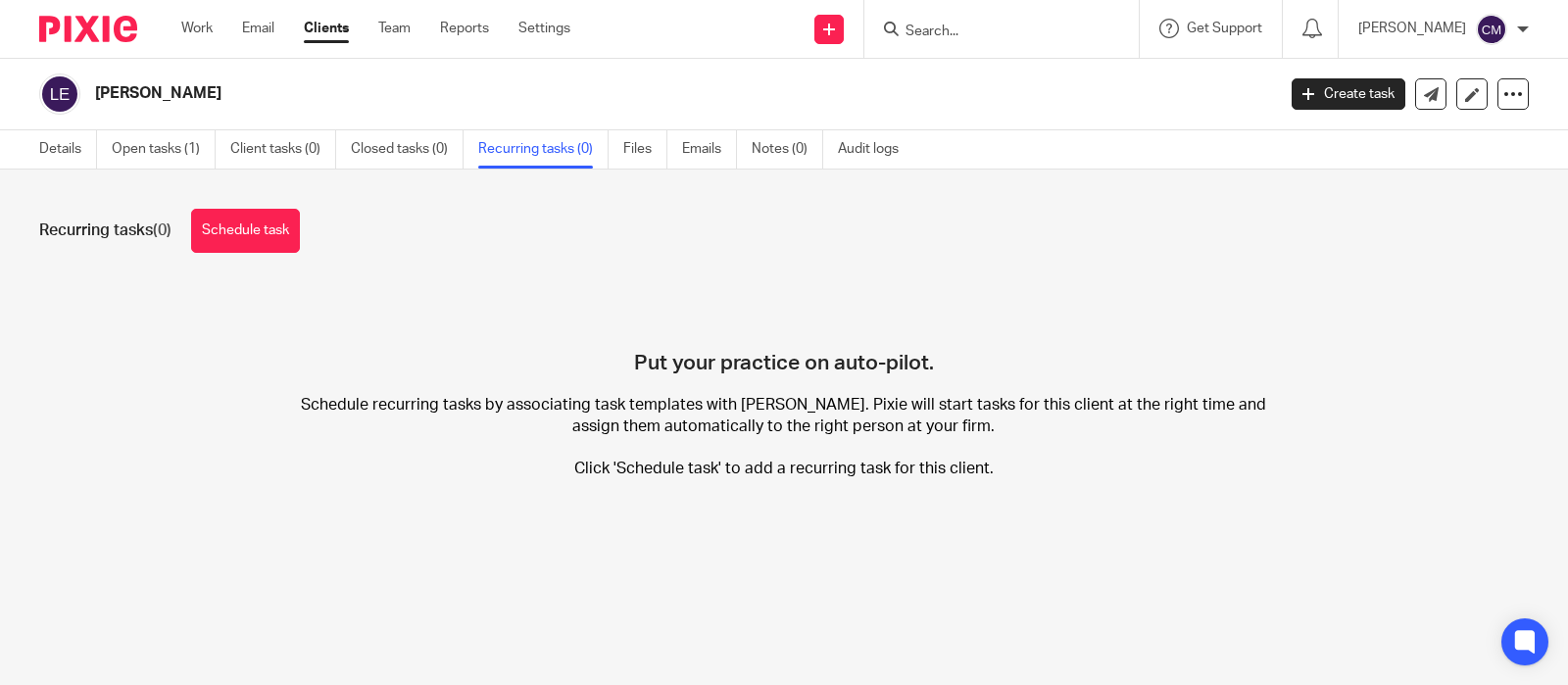 scroll, scrollTop: 0, scrollLeft: 0, axis: both 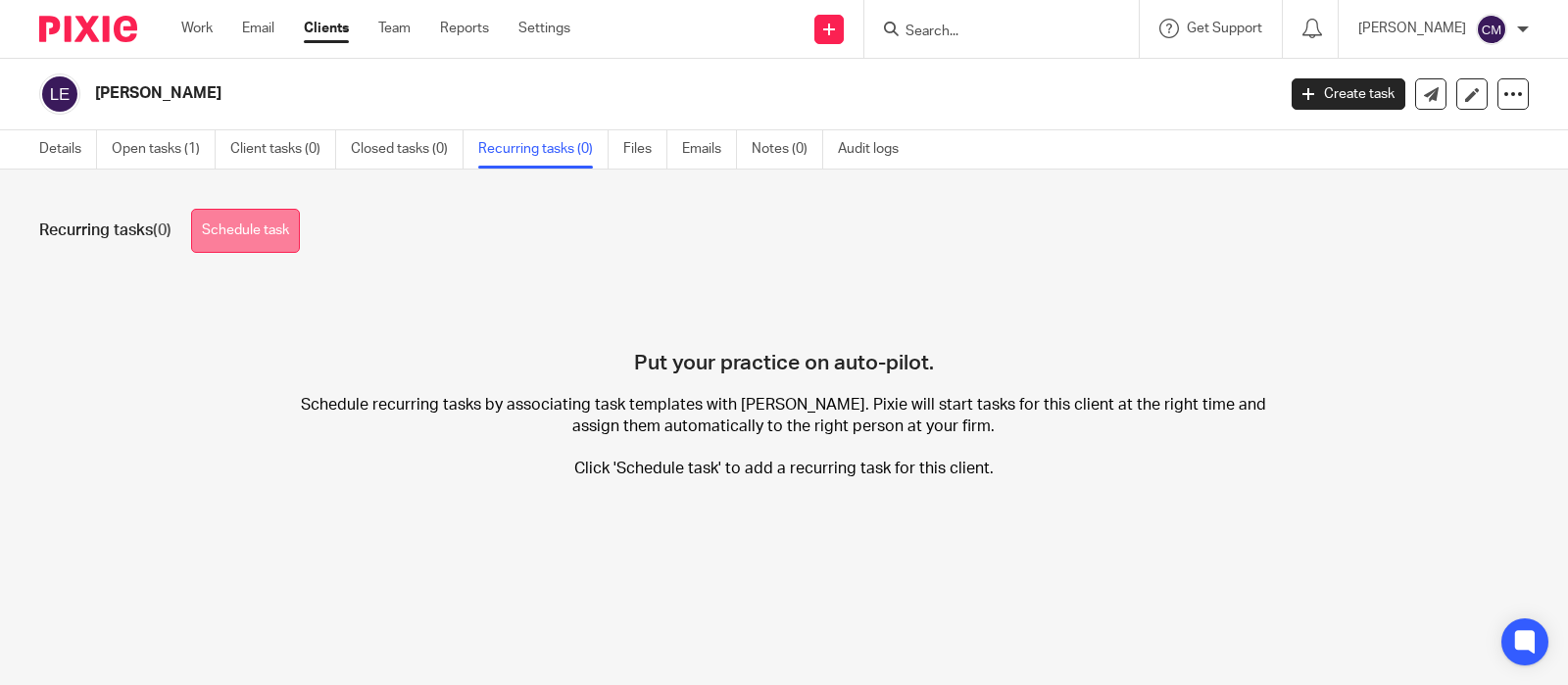 click on "Schedule task" at bounding box center (245, 230) 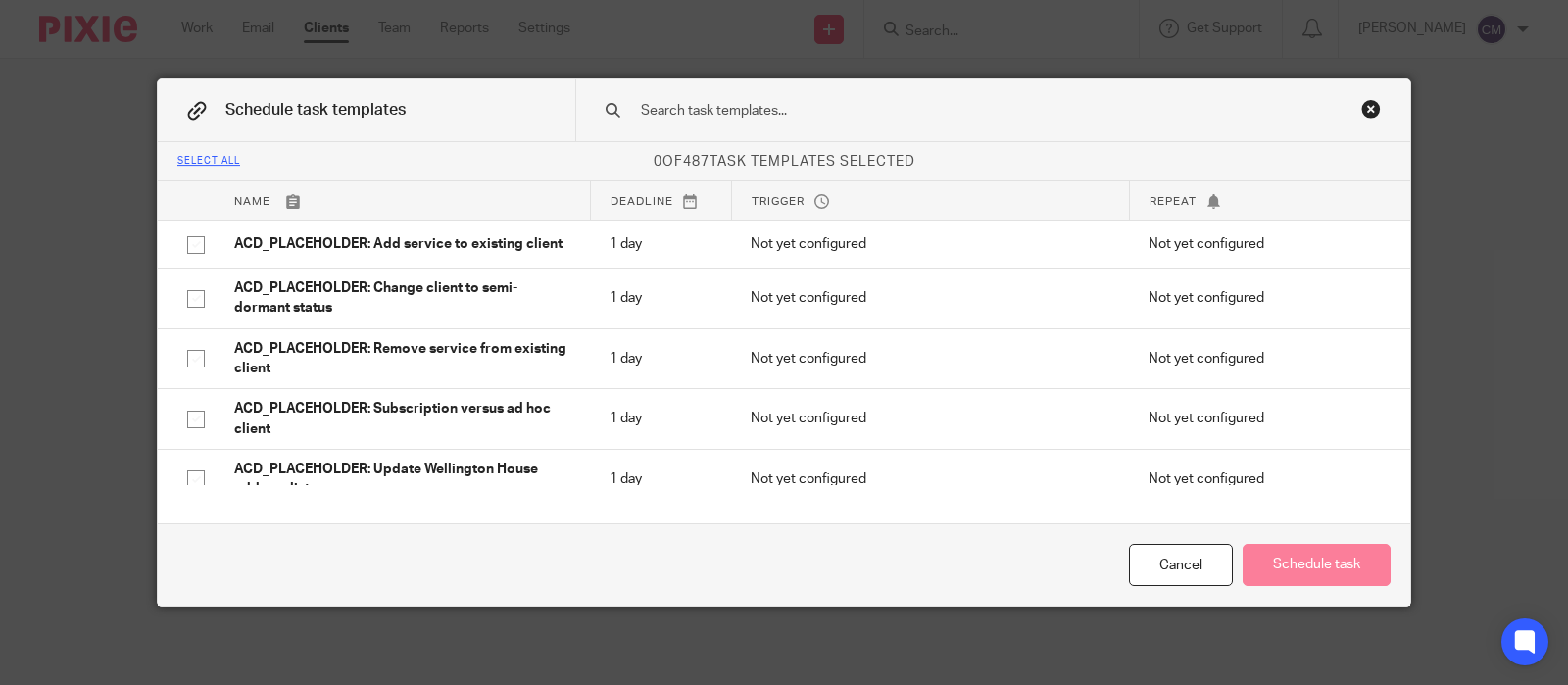 scroll, scrollTop: 0, scrollLeft: 0, axis: both 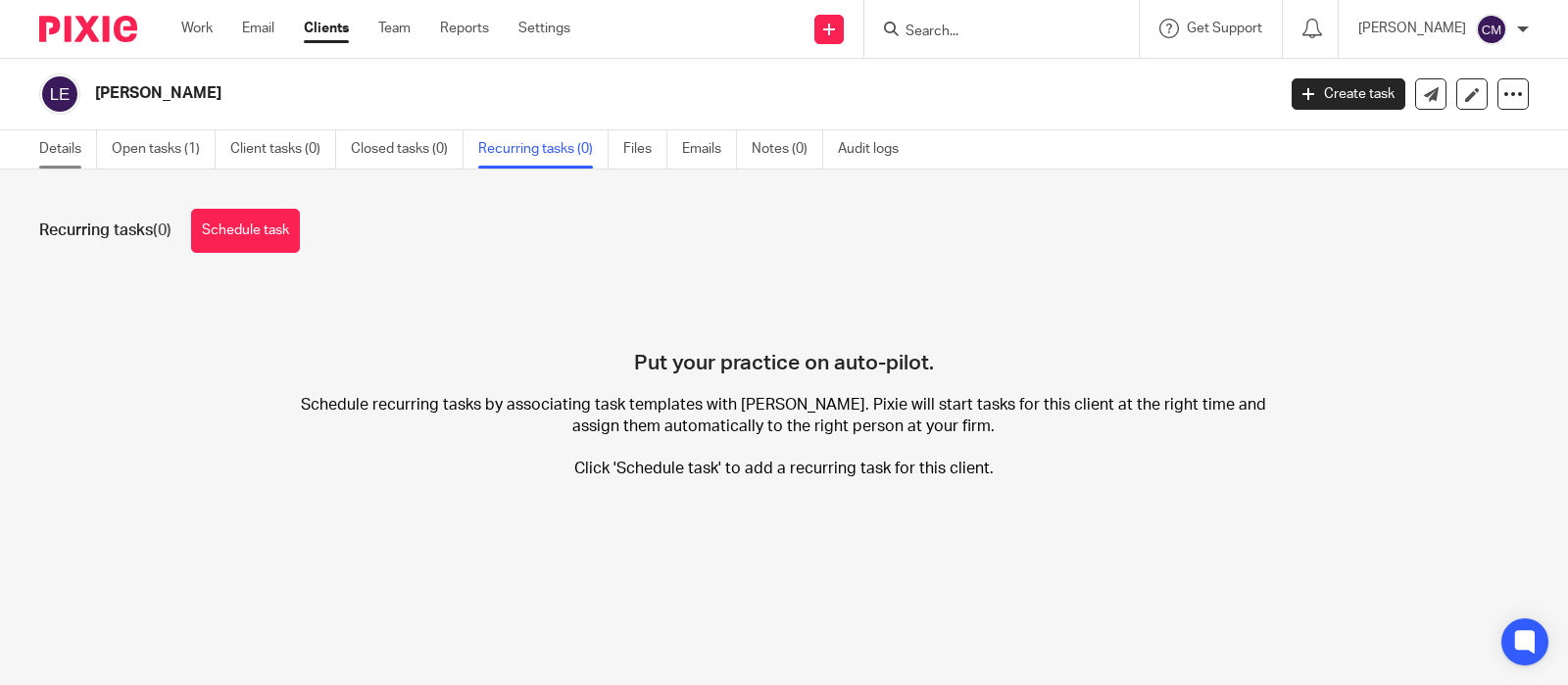 click on "Details" at bounding box center (68, 149) 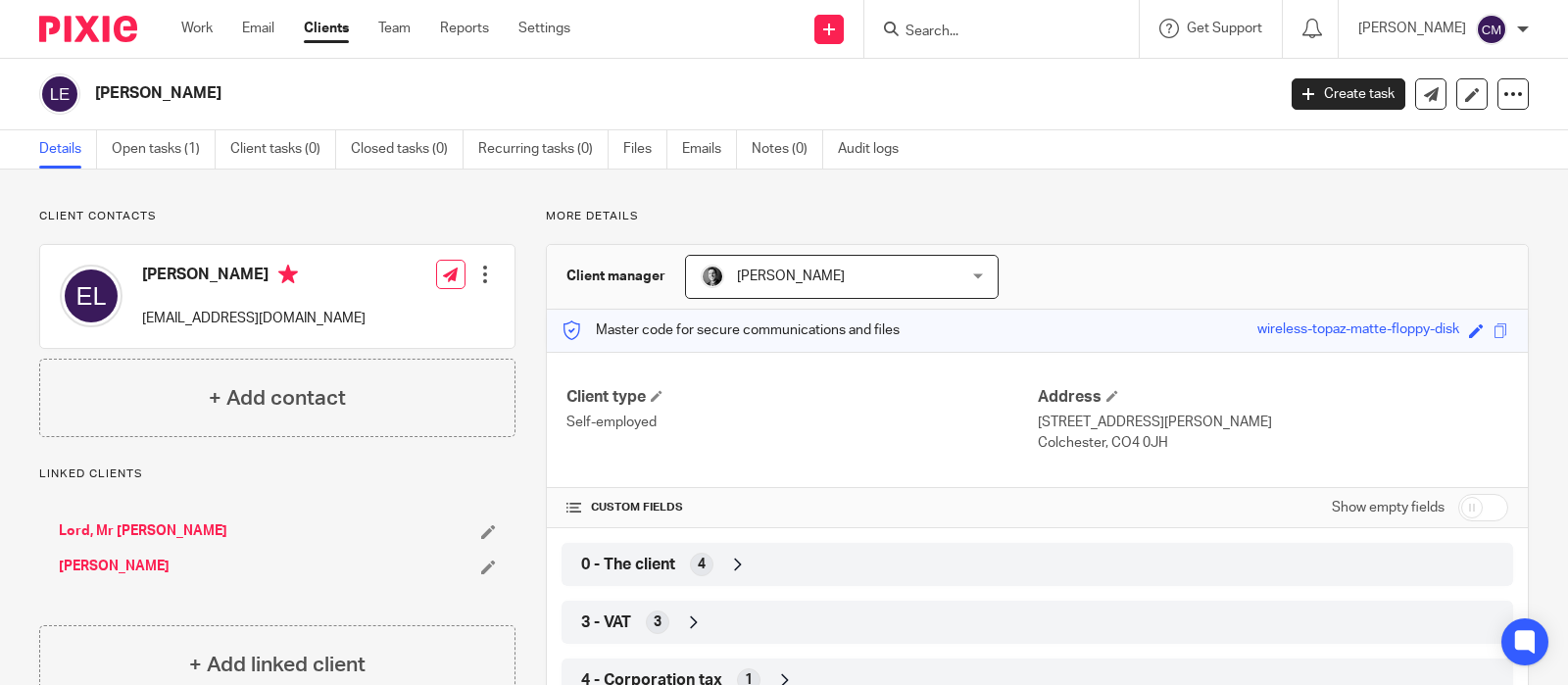 scroll, scrollTop: 0, scrollLeft: 0, axis: both 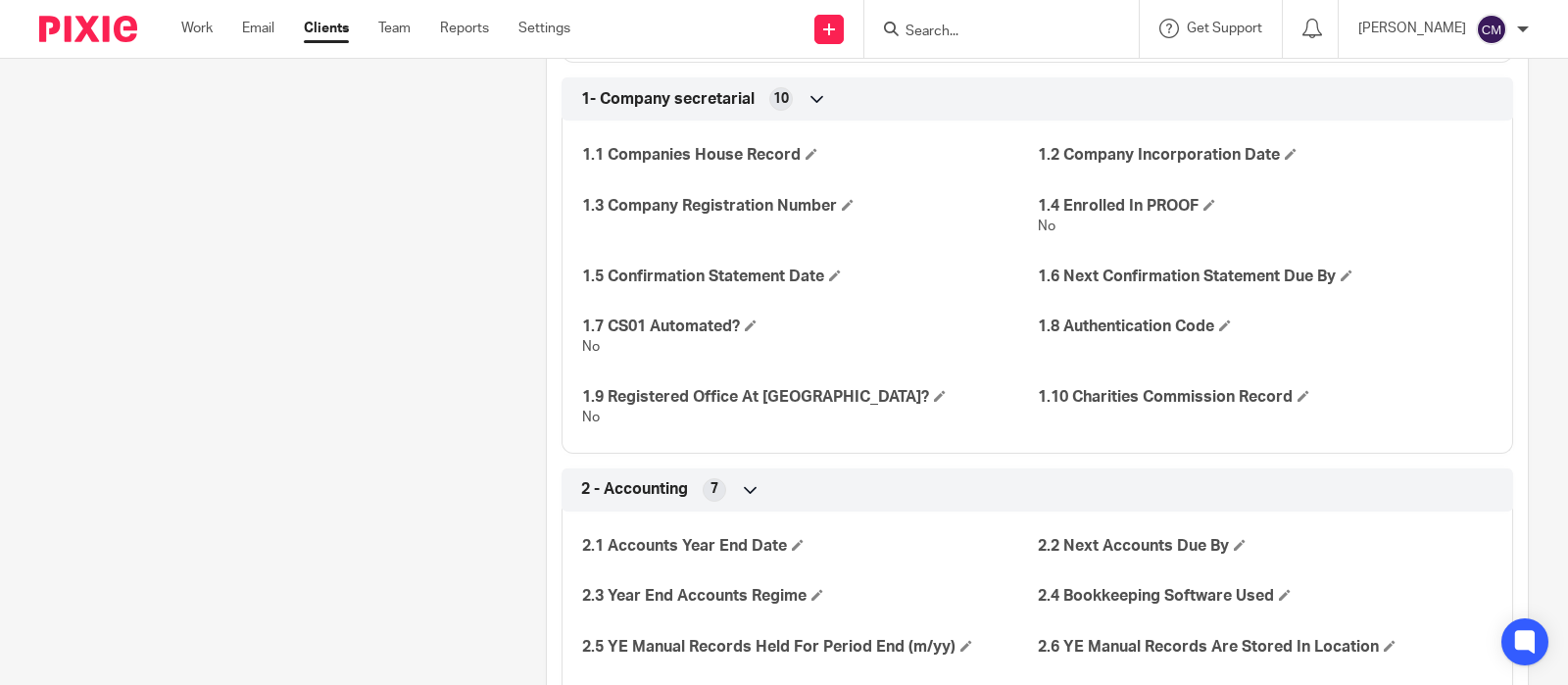 click on "Client contacts
Ellie Lord
lordellie39@gmail.com
Edit contact
Create client from contact
Export data
Delete contact
+ Add contact
Linked clients
Lord, Mr Nick" at bounding box center [262, 1452] 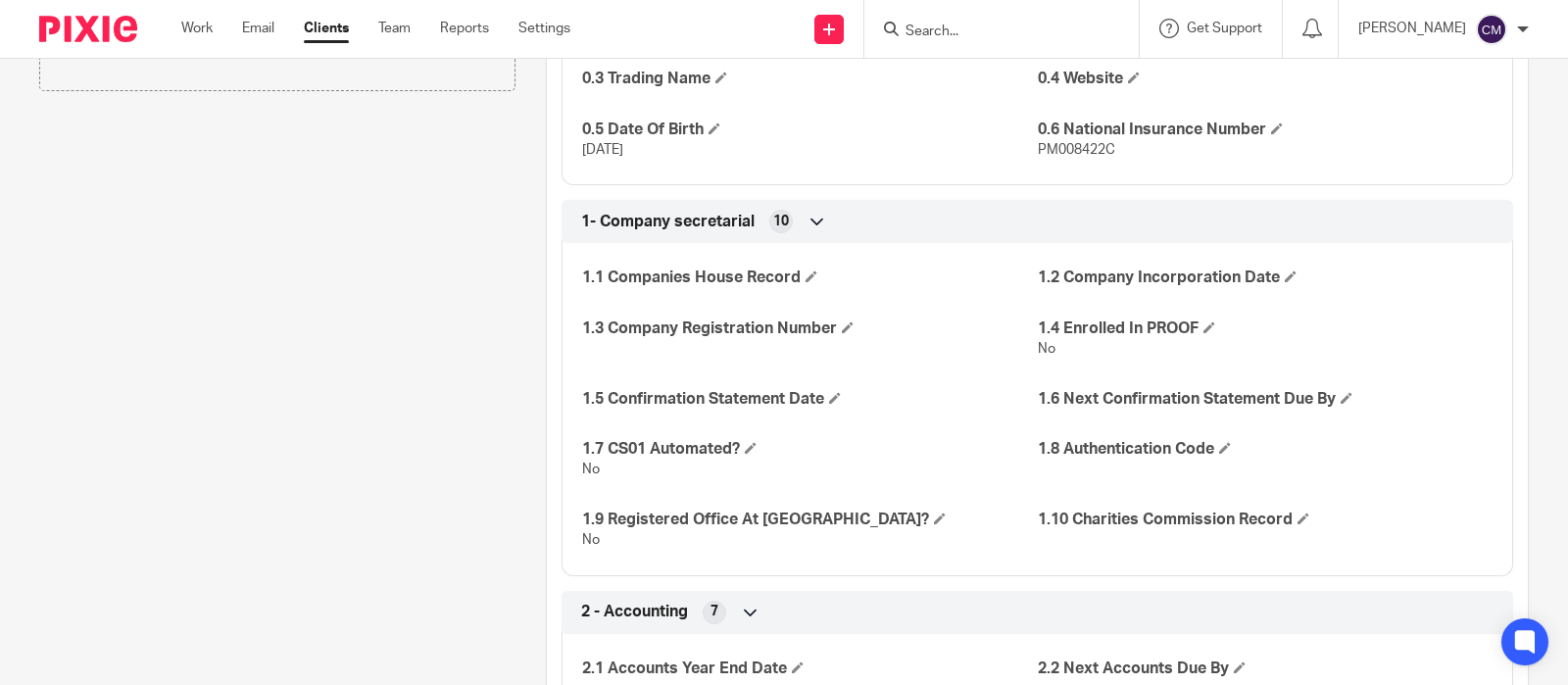 scroll, scrollTop: 735, scrollLeft: 0, axis: vertical 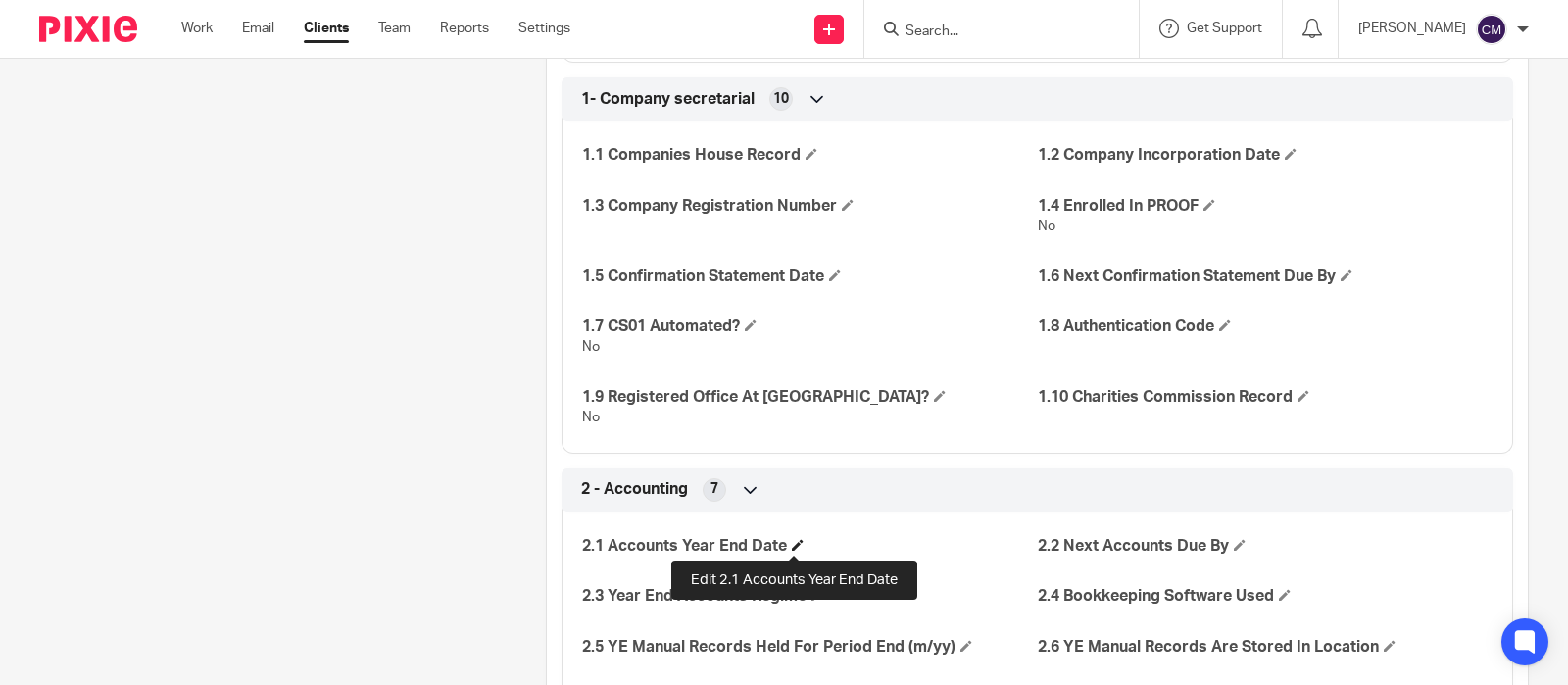 click at bounding box center (798, 545) 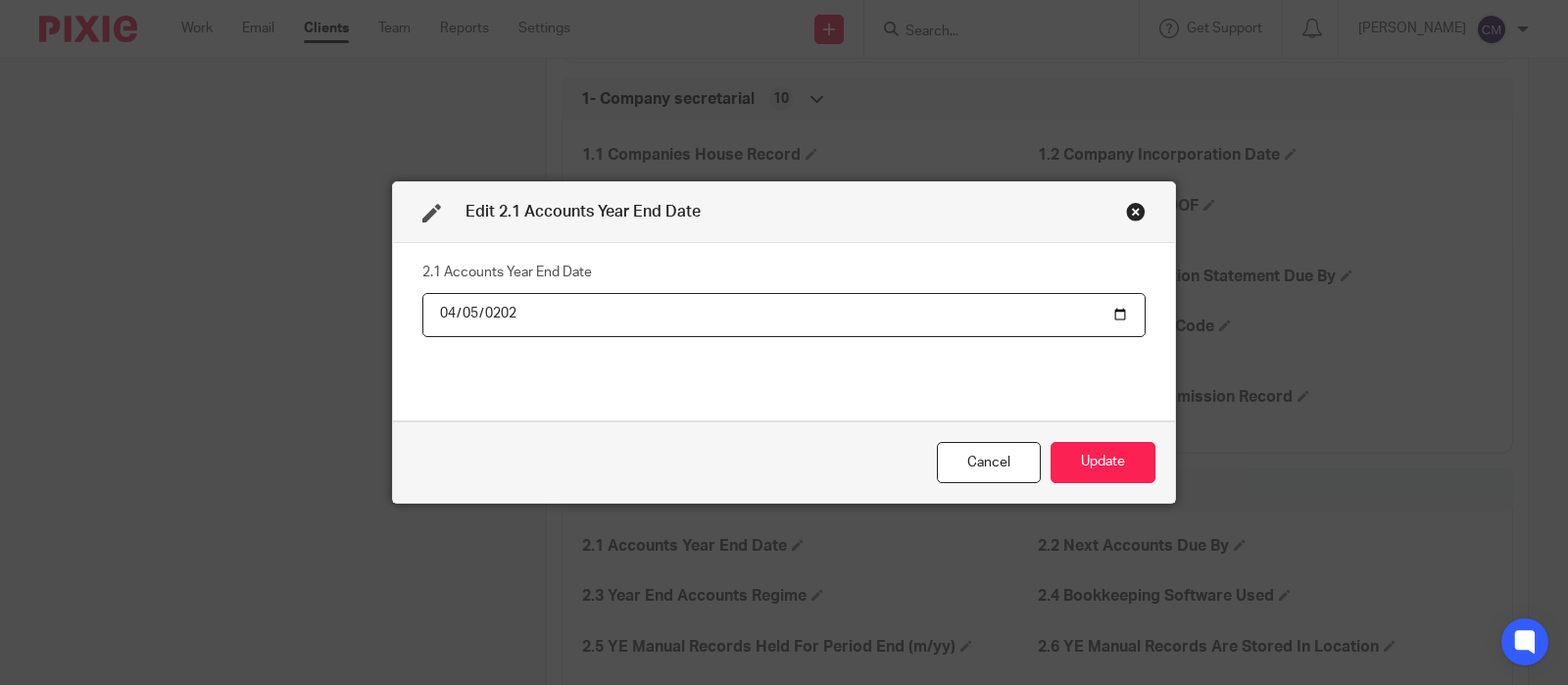 type on "2026-04-05" 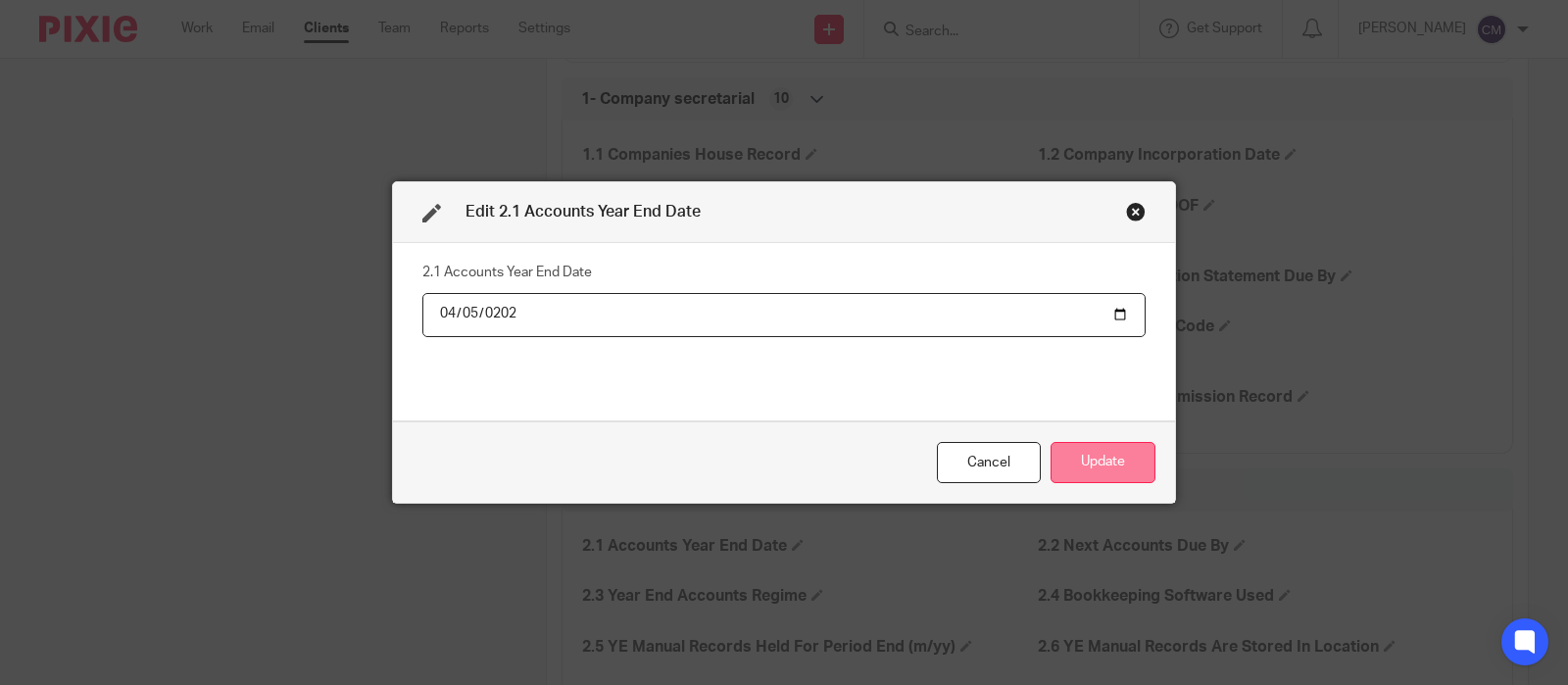click on "Update" at bounding box center [1102, 463] 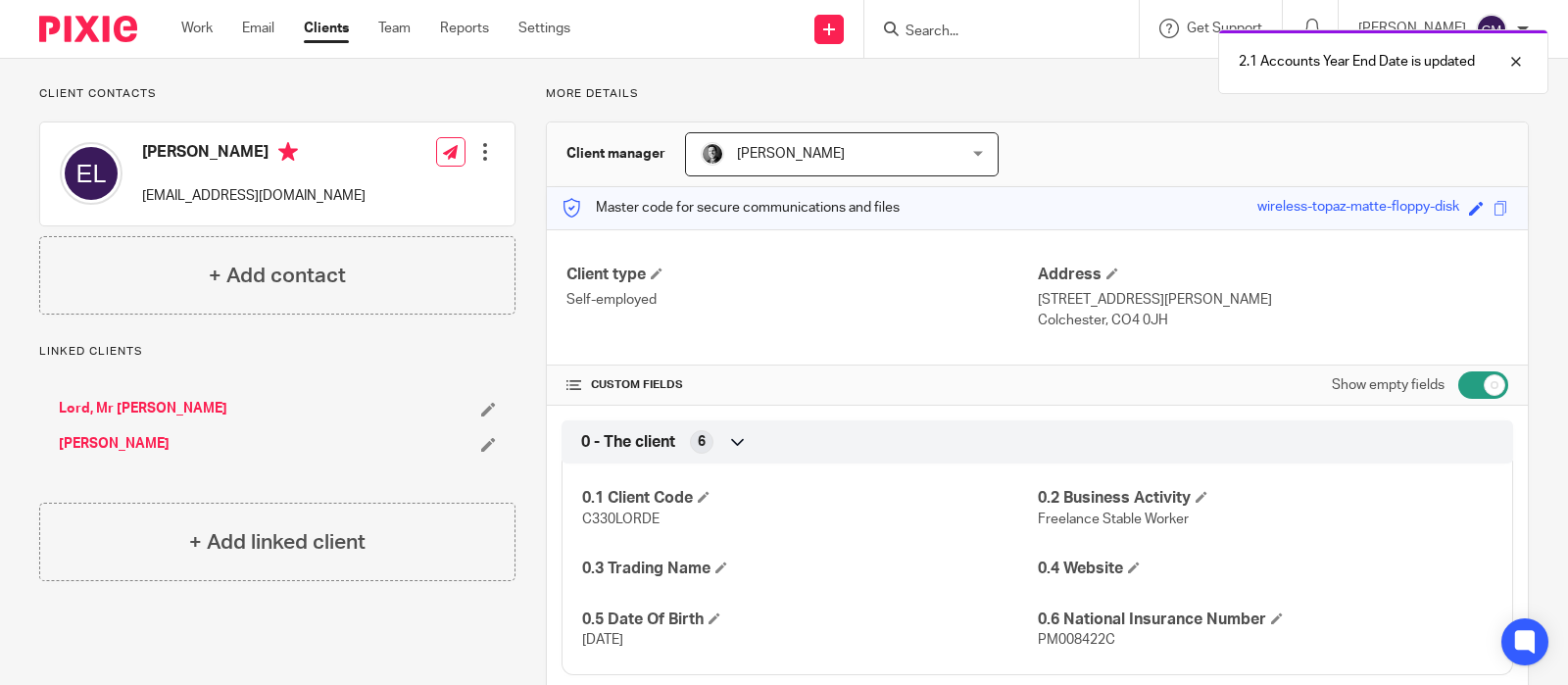 scroll, scrollTop: 0, scrollLeft: 0, axis: both 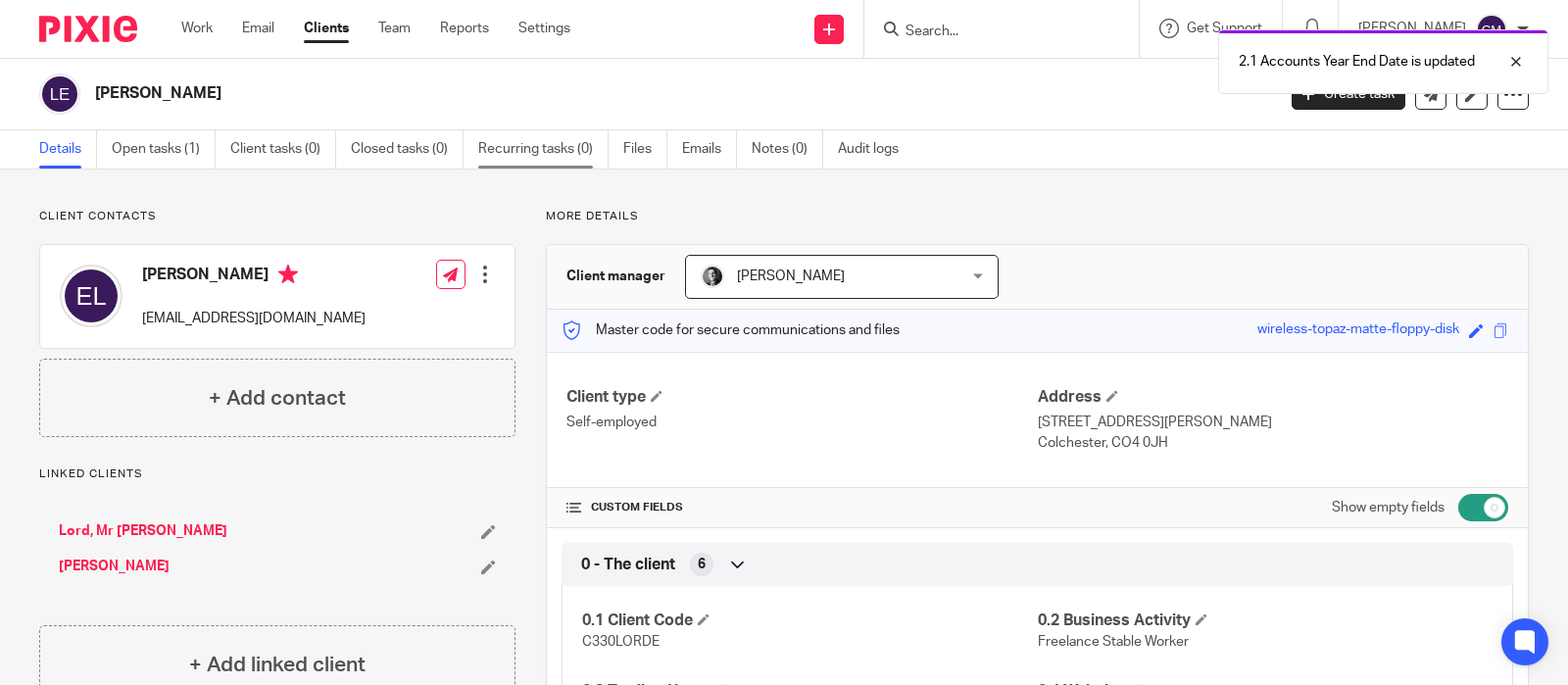 click on "Recurring tasks (0)" at bounding box center [543, 149] 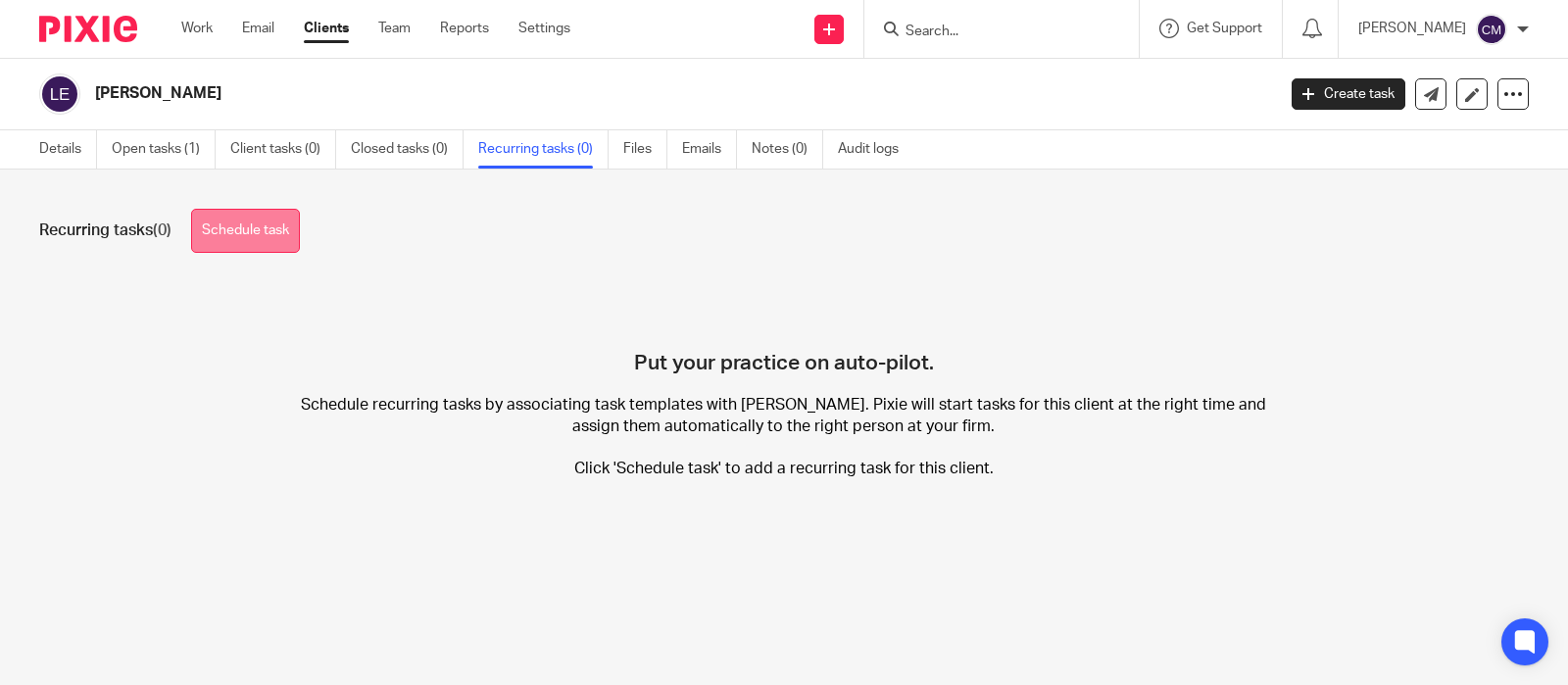 scroll, scrollTop: 0, scrollLeft: 0, axis: both 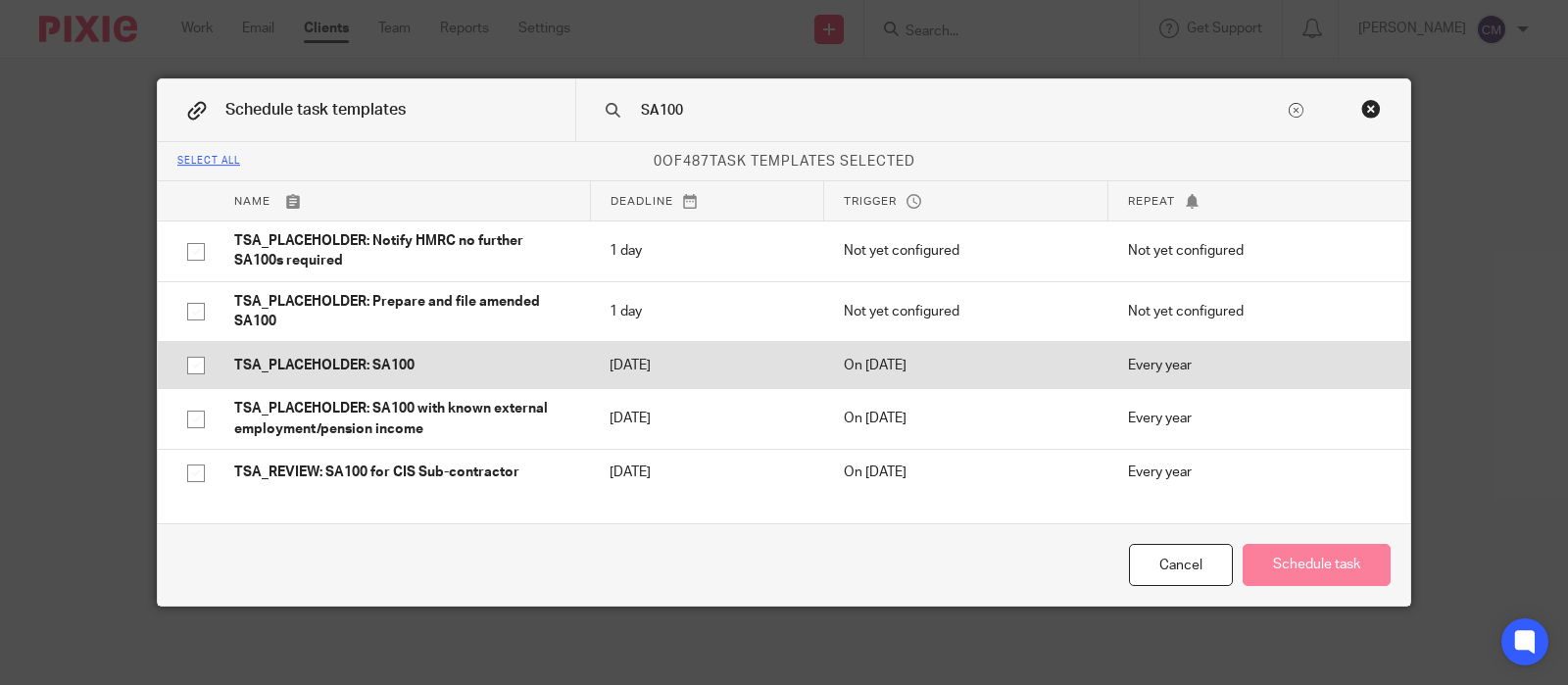 type on "SA100" 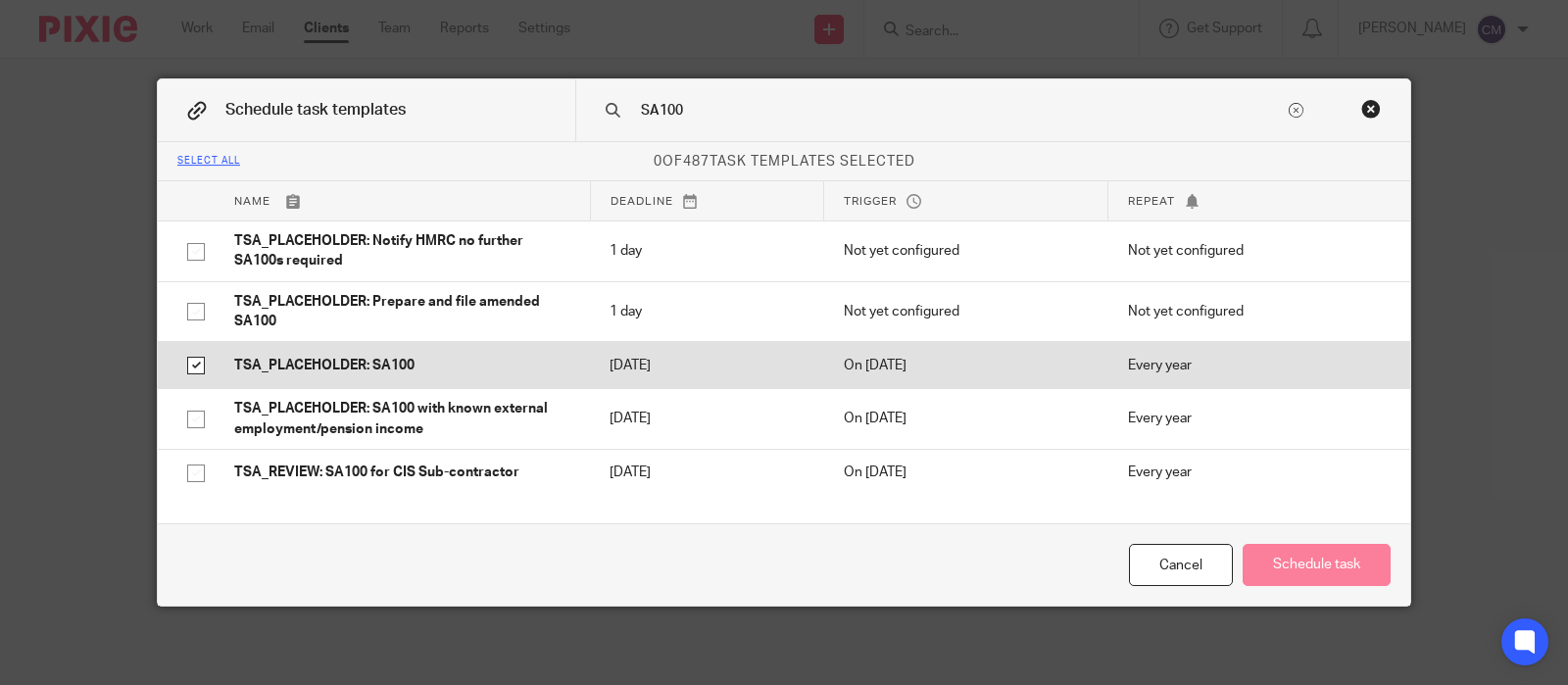 checkbox on "true" 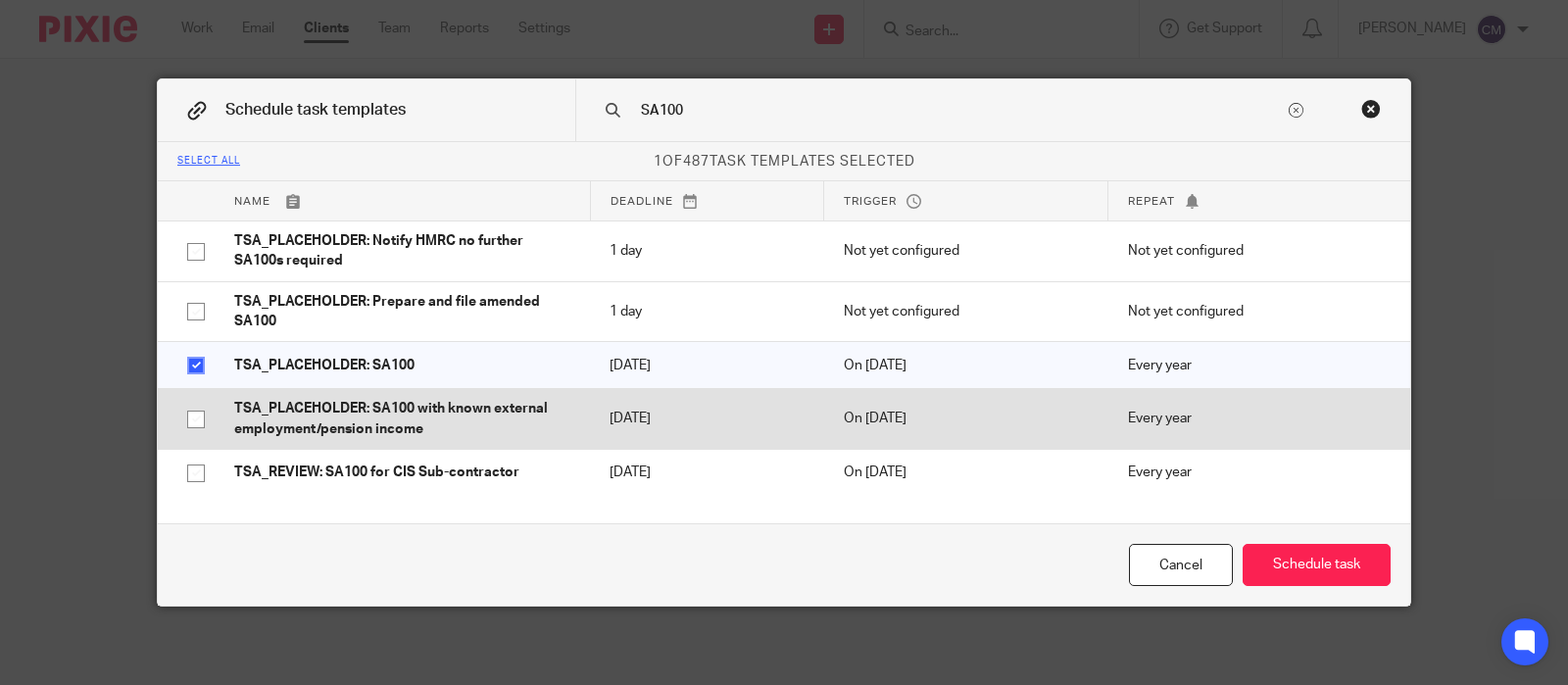 scroll, scrollTop: 105, scrollLeft: 0, axis: vertical 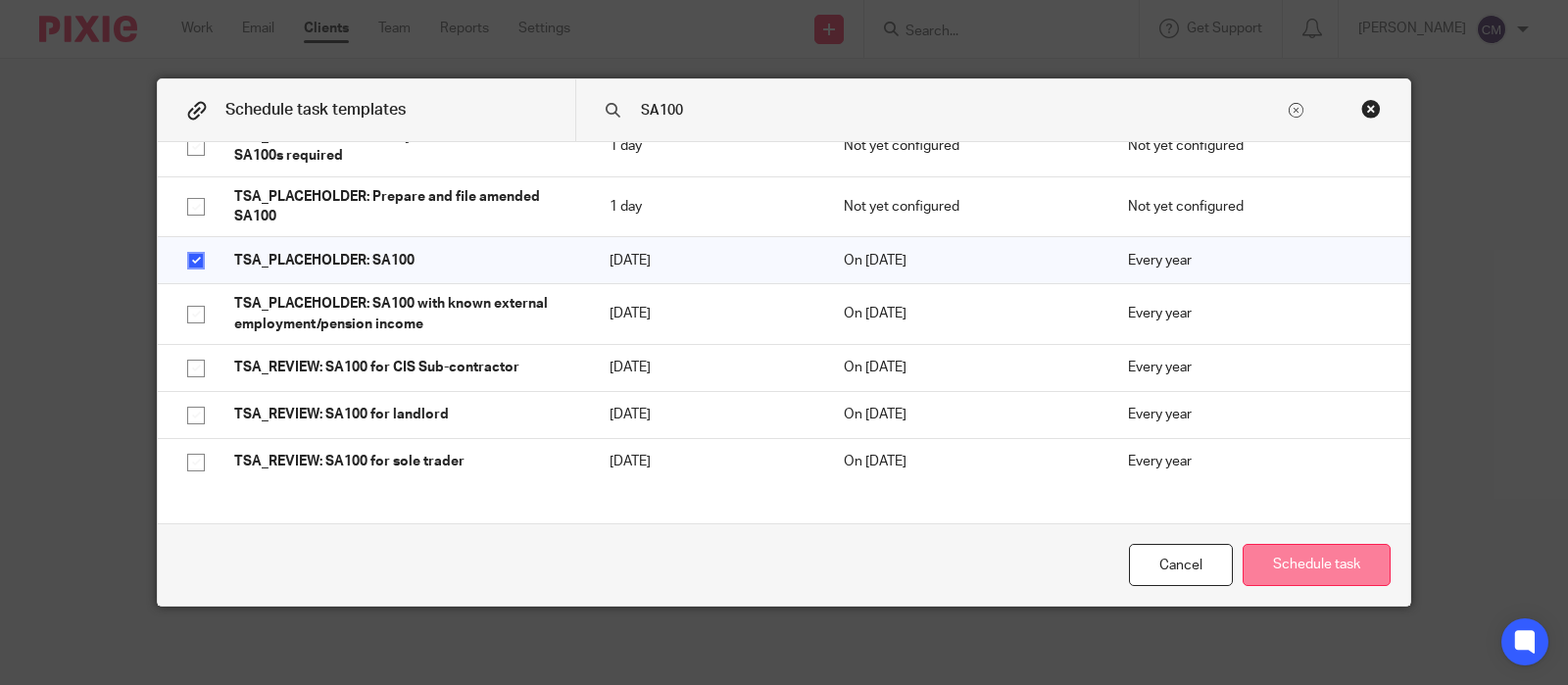 click on "Schedule task" at bounding box center [1316, 564] 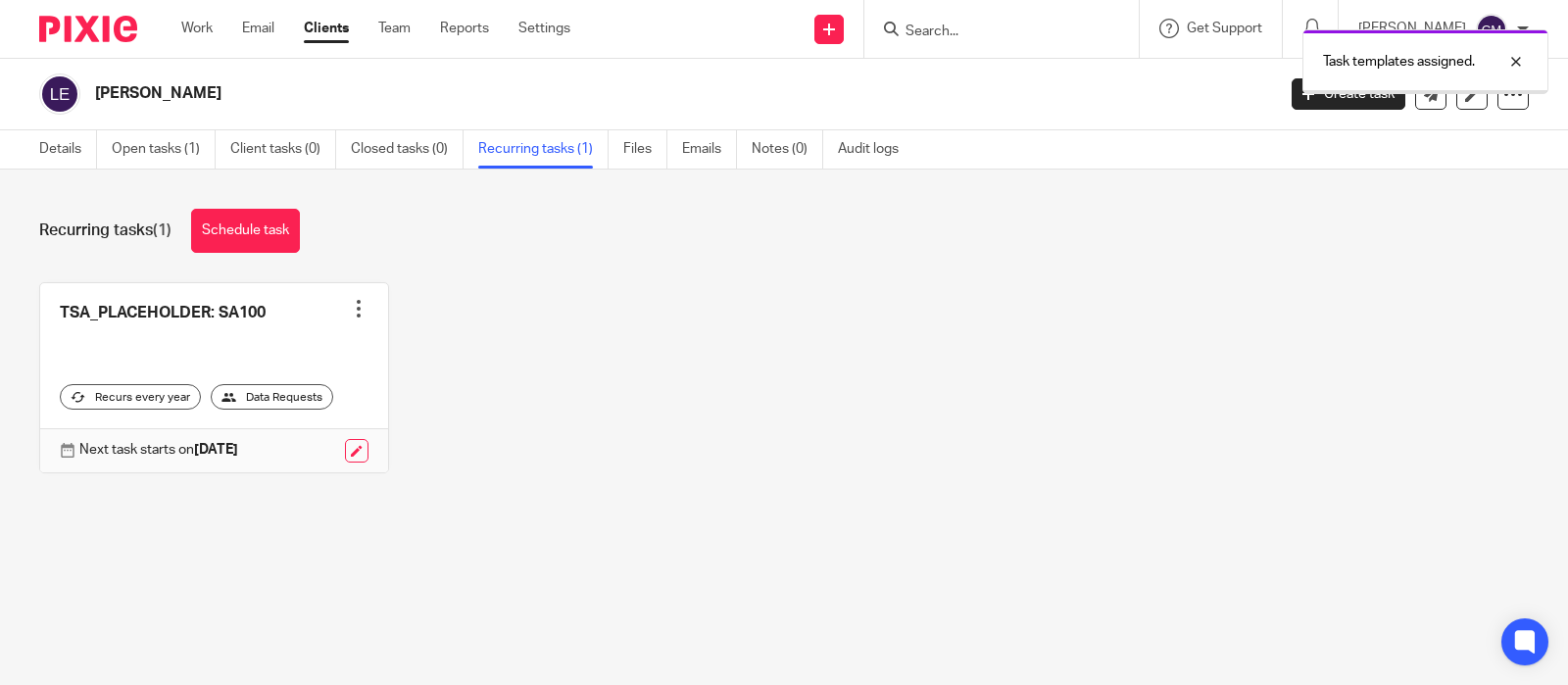 scroll, scrollTop: 0, scrollLeft: 0, axis: both 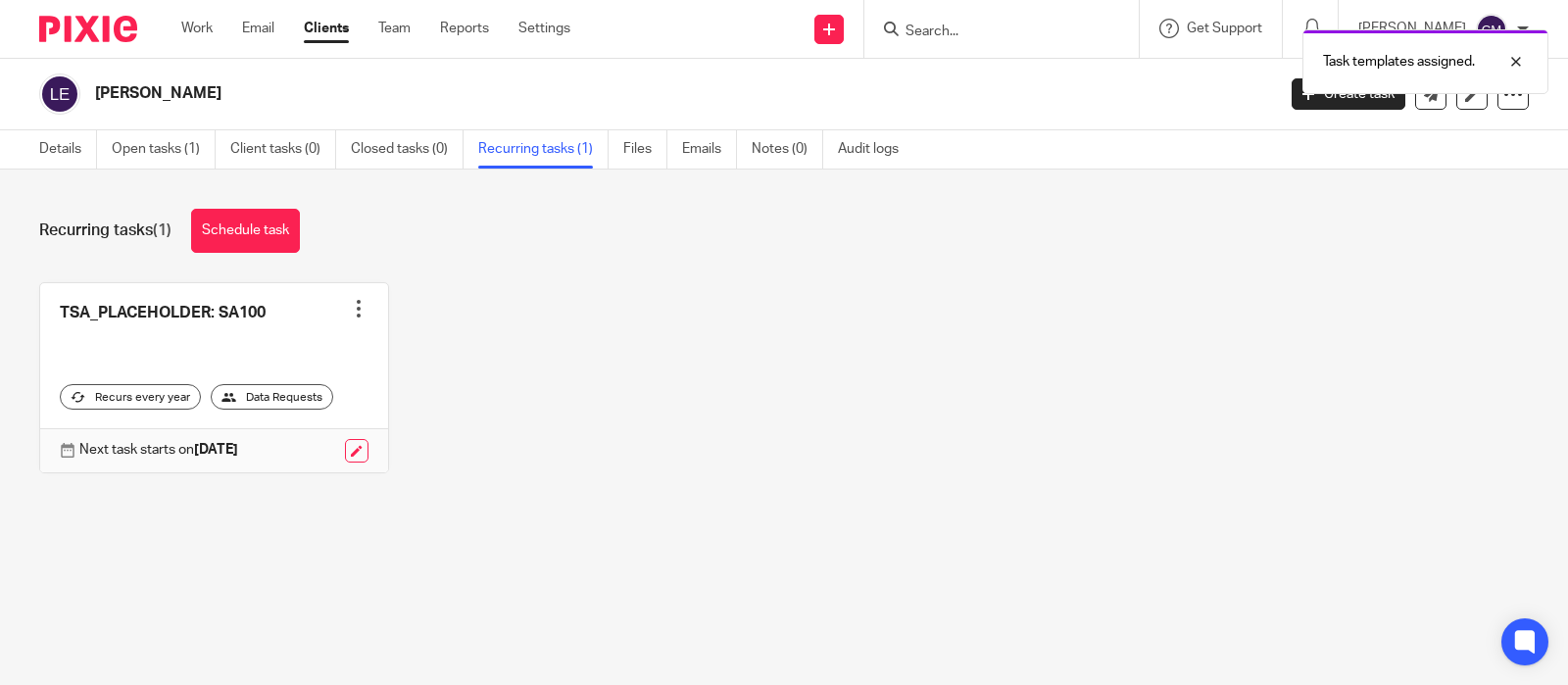 click at bounding box center [214, 377] 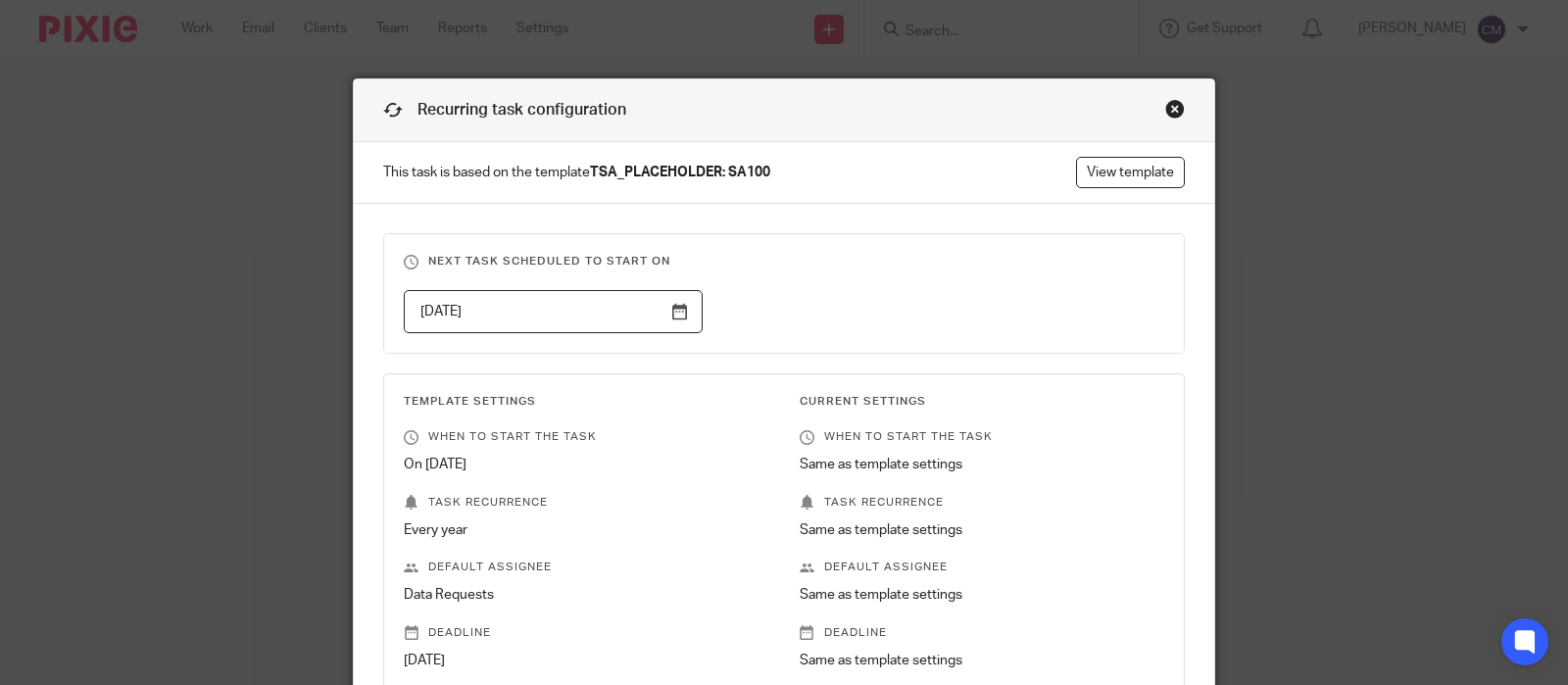 scroll, scrollTop: 0, scrollLeft: 0, axis: both 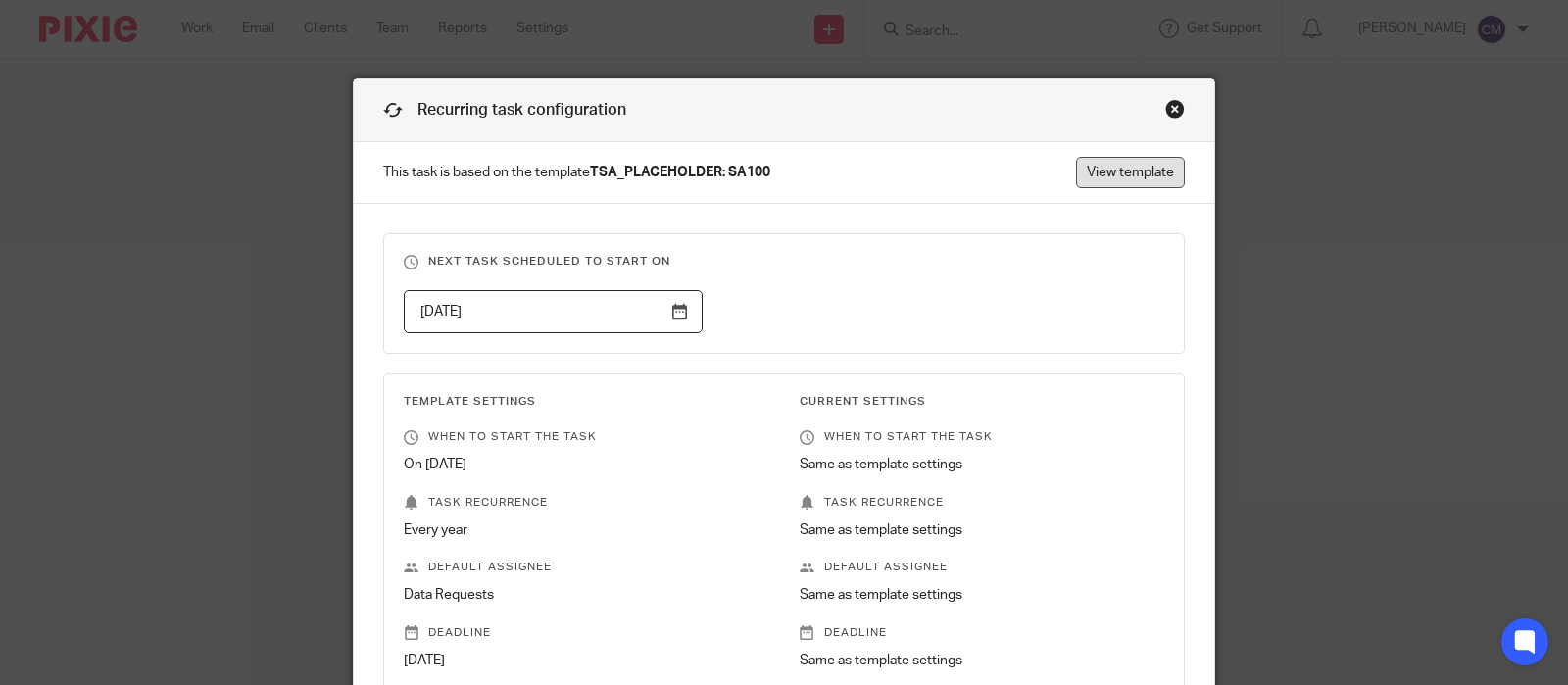 click on "View template" at bounding box center [1130, 172] 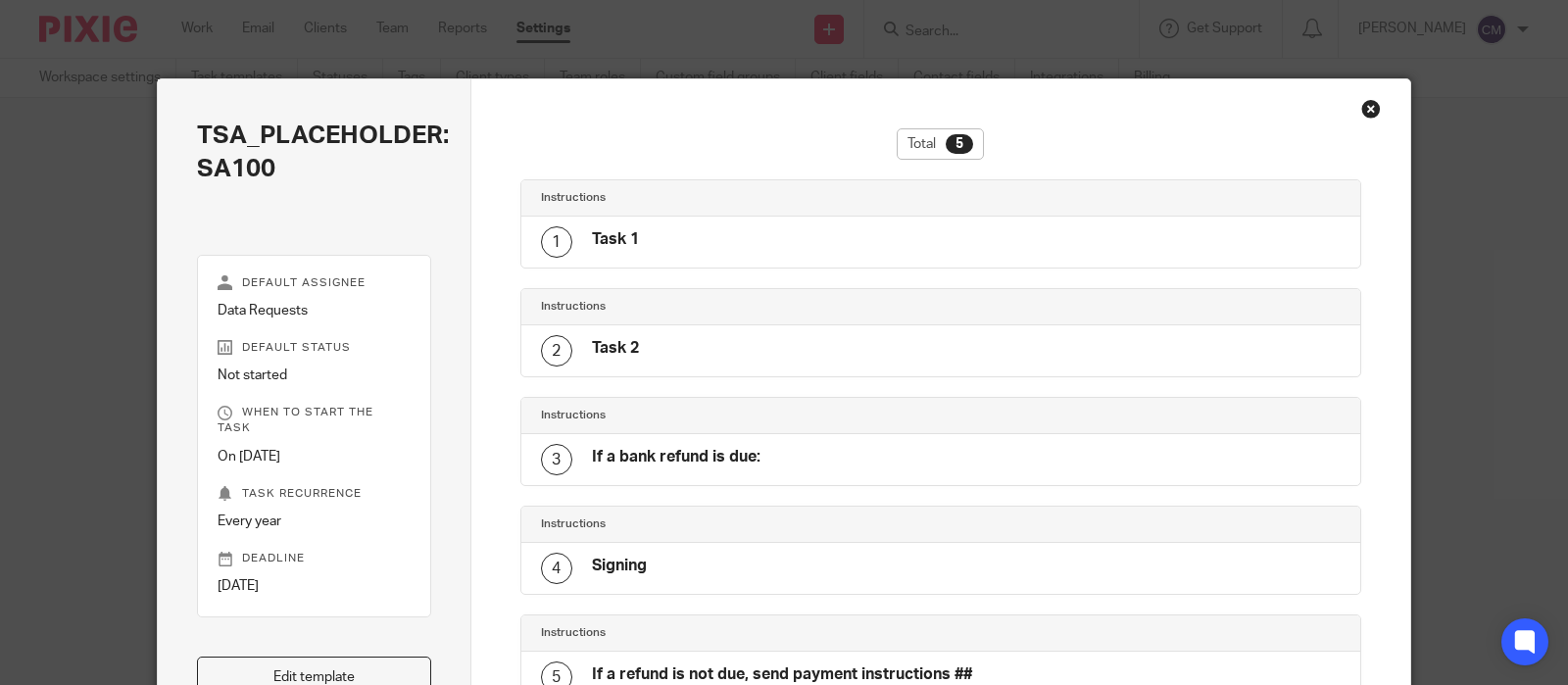 scroll, scrollTop: 0, scrollLeft: 0, axis: both 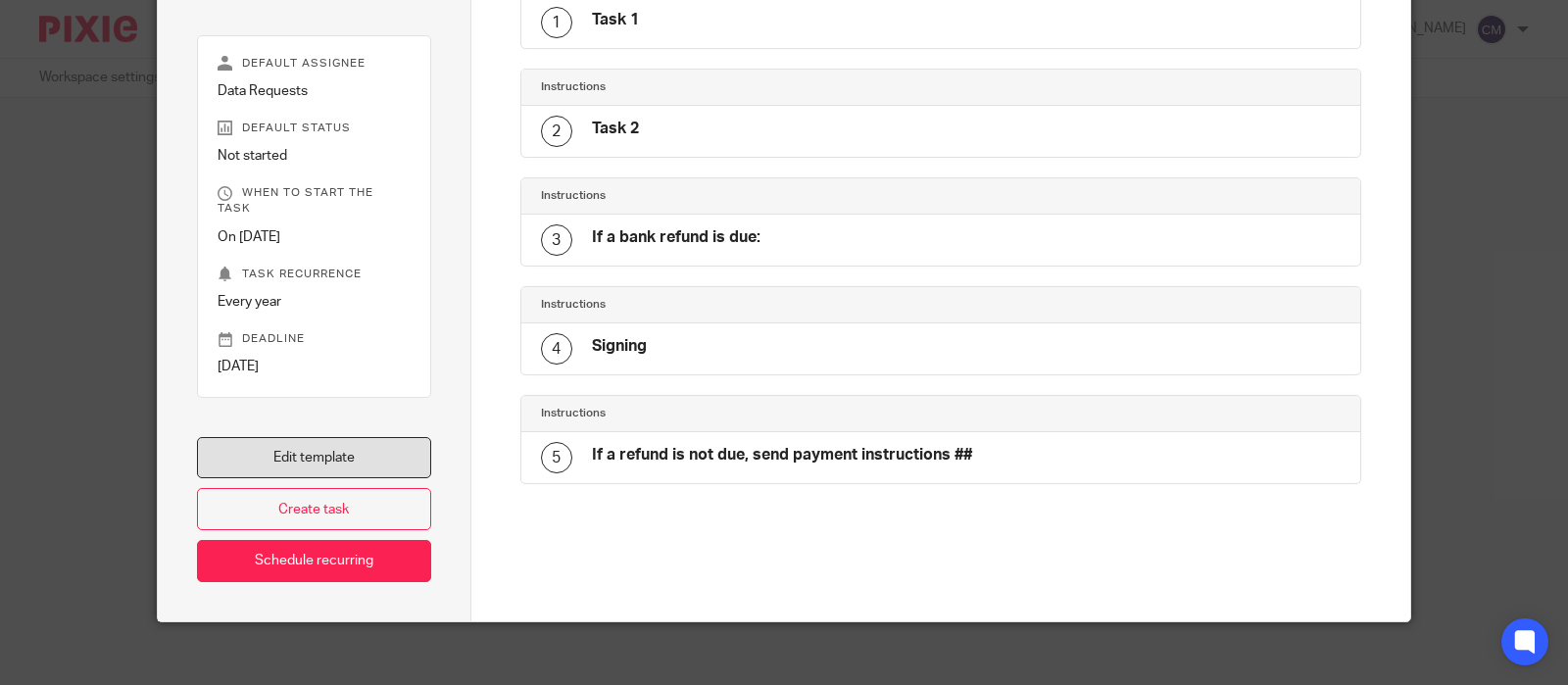 click on "Edit template" at bounding box center [314, 458] 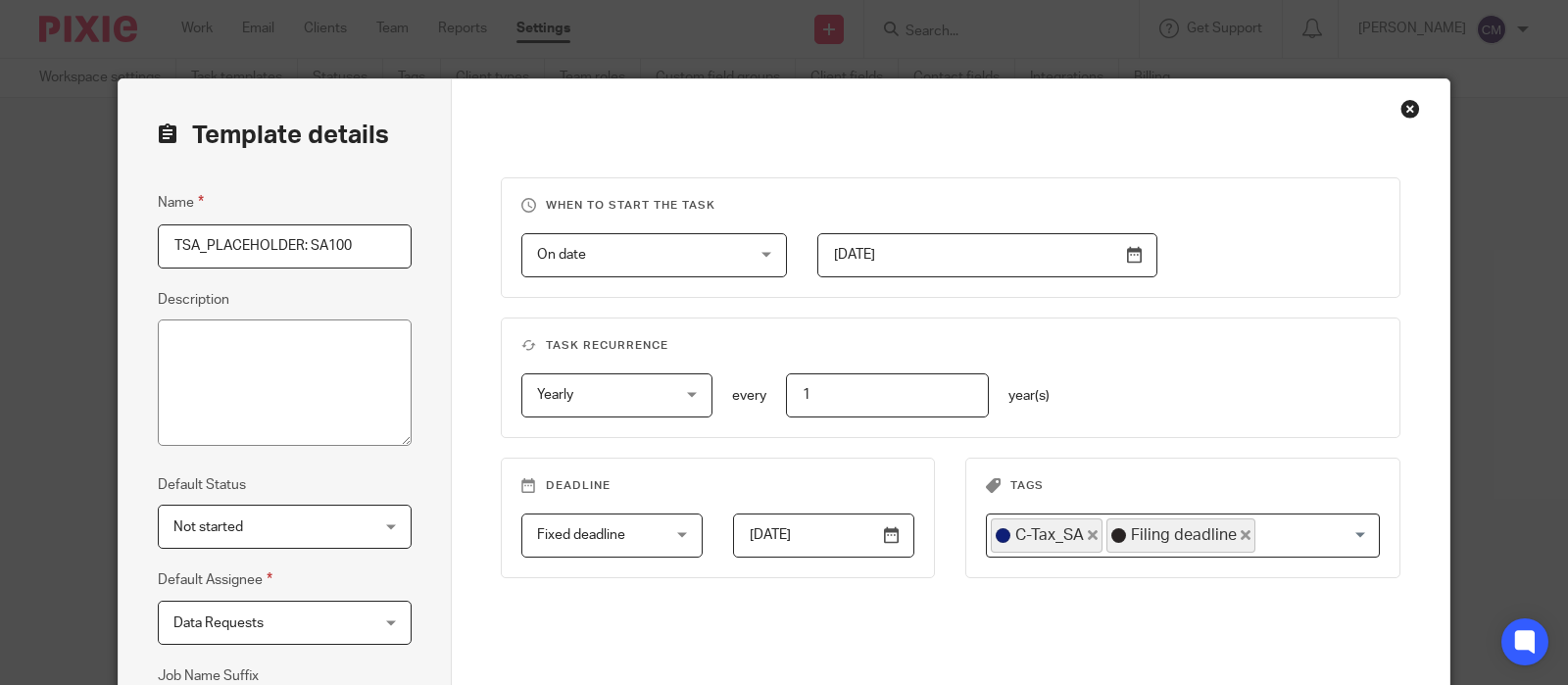 scroll, scrollTop: 0, scrollLeft: 0, axis: both 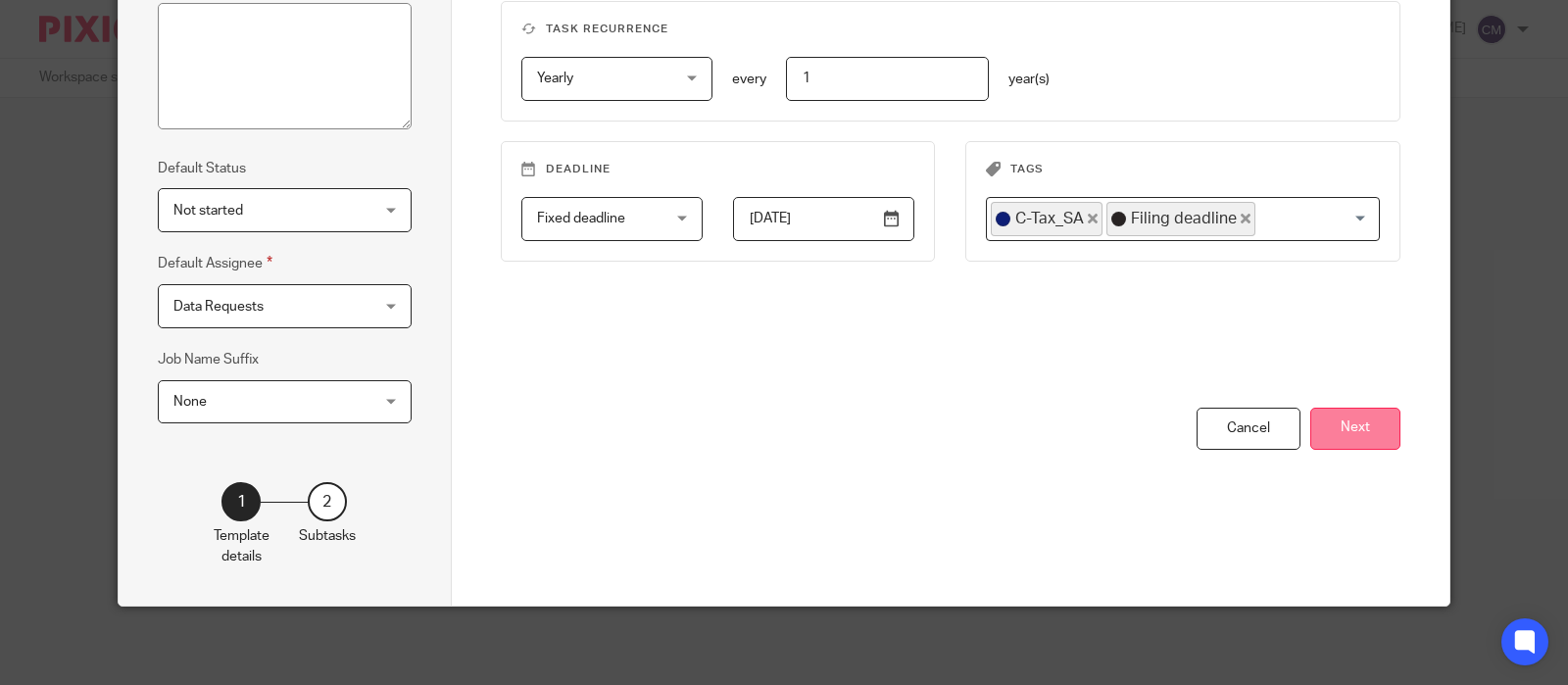 click on "Next" at bounding box center [1355, 428] 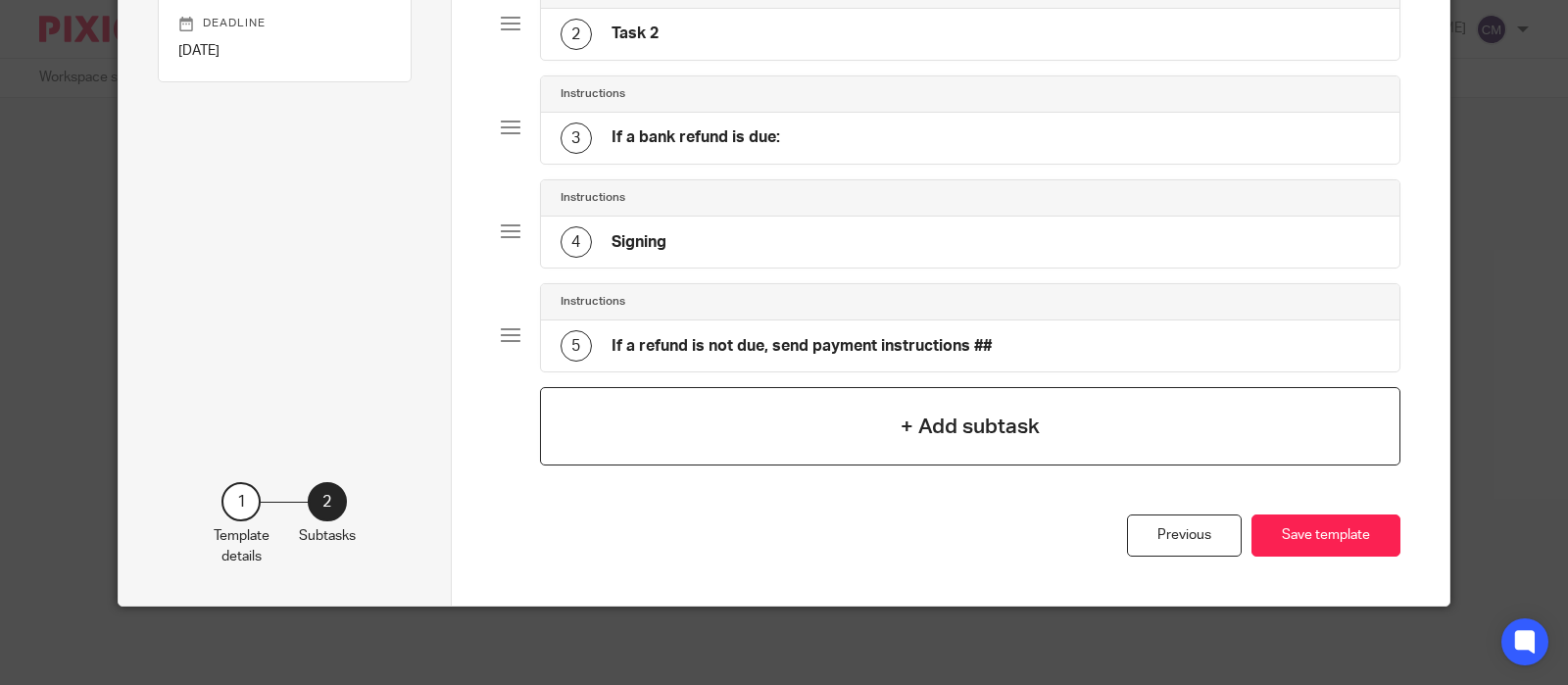 scroll, scrollTop: 0, scrollLeft: 0, axis: both 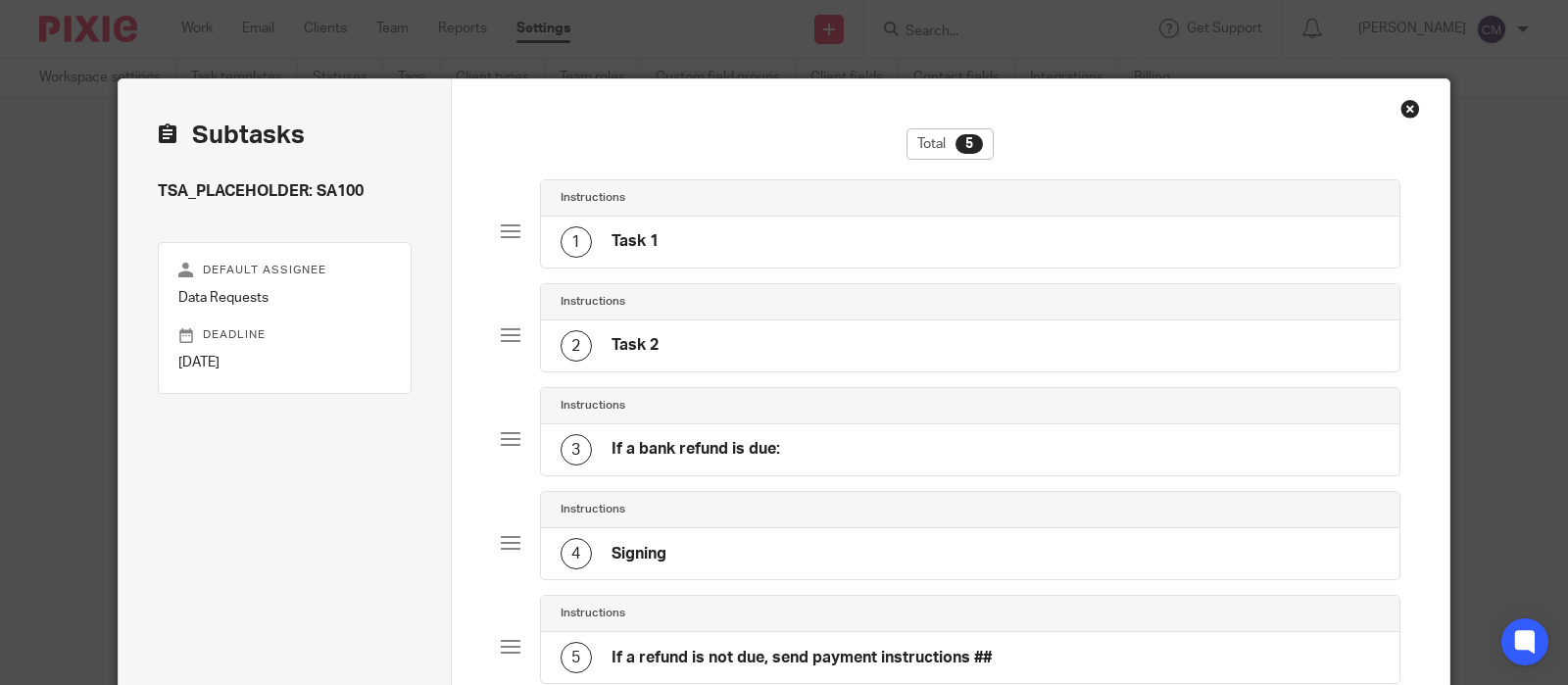 click on "1
Task 1" 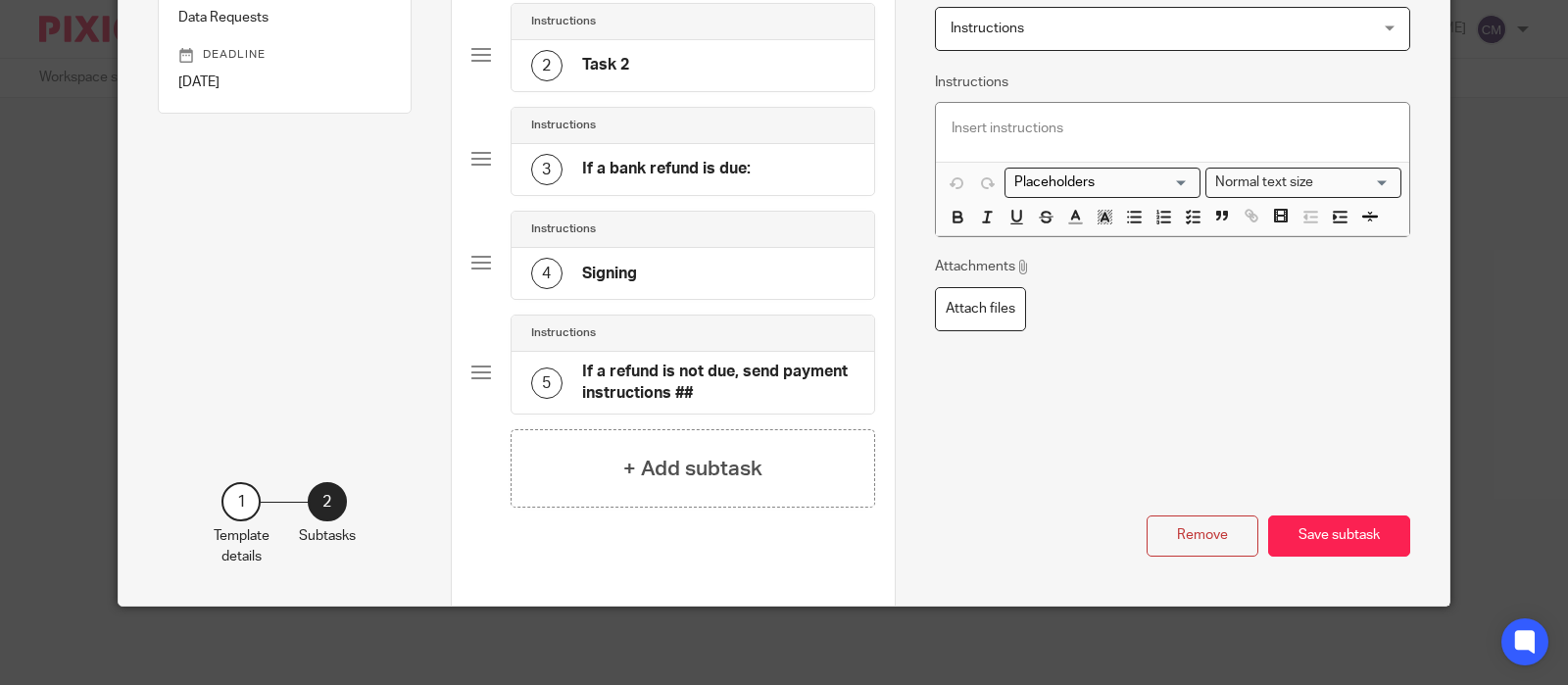 scroll, scrollTop: 0, scrollLeft: 0, axis: both 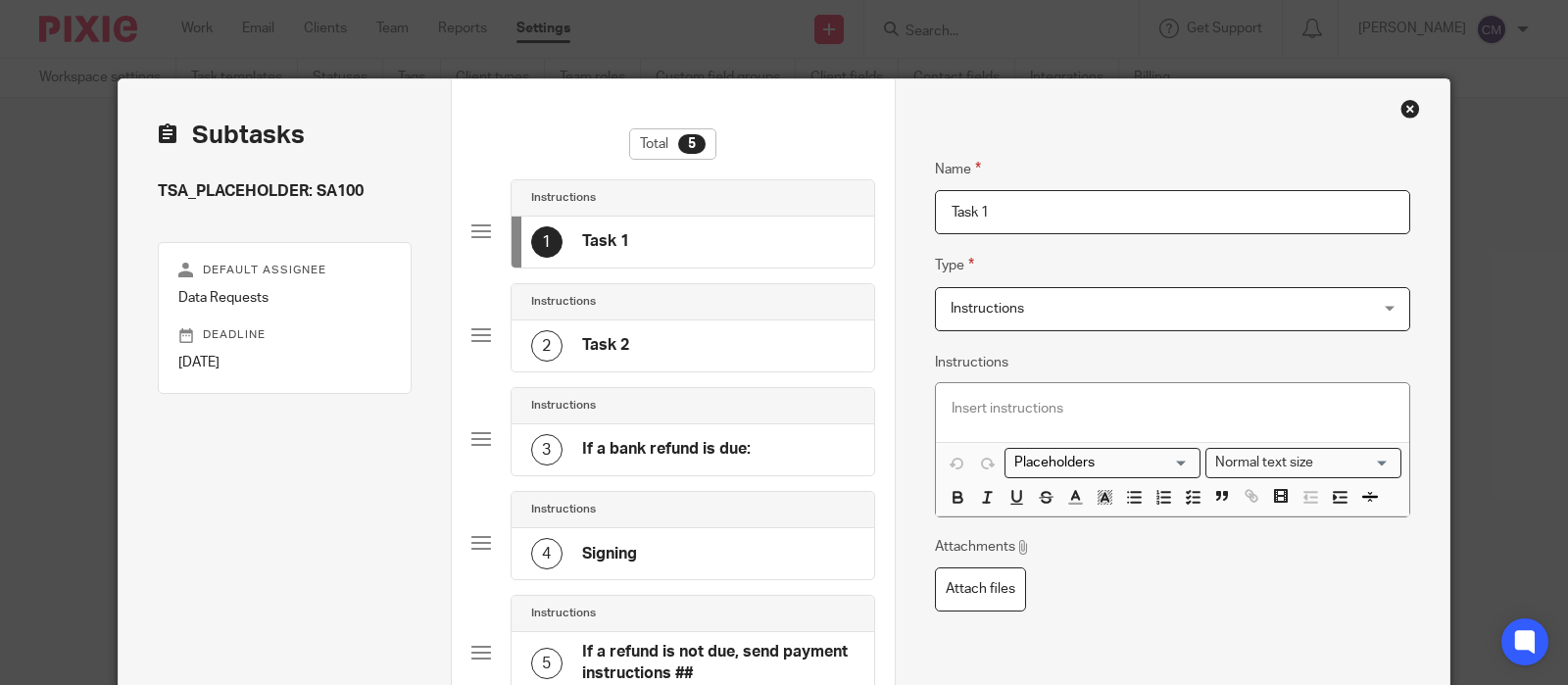 click at bounding box center (1410, 109) 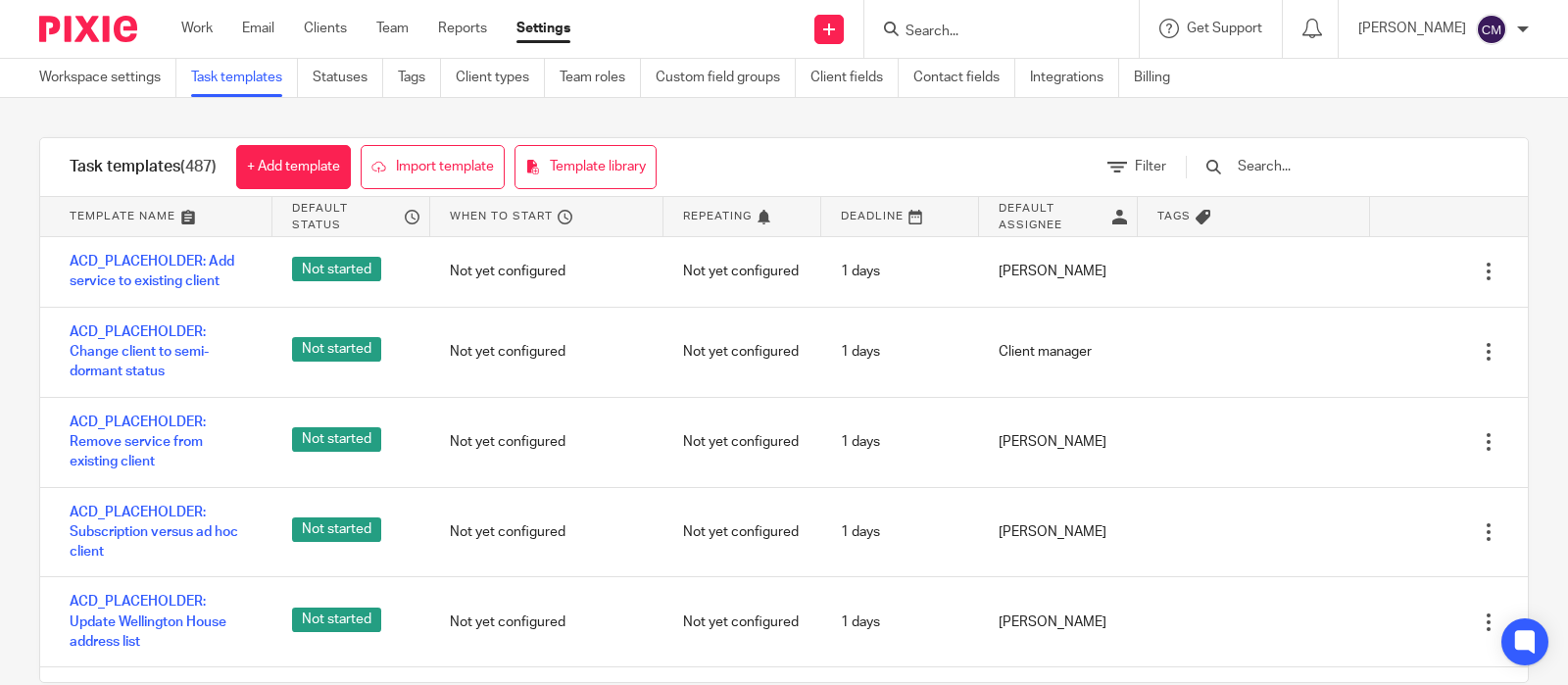 scroll, scrollTop: 0, scrollLeft: 0, axis: both 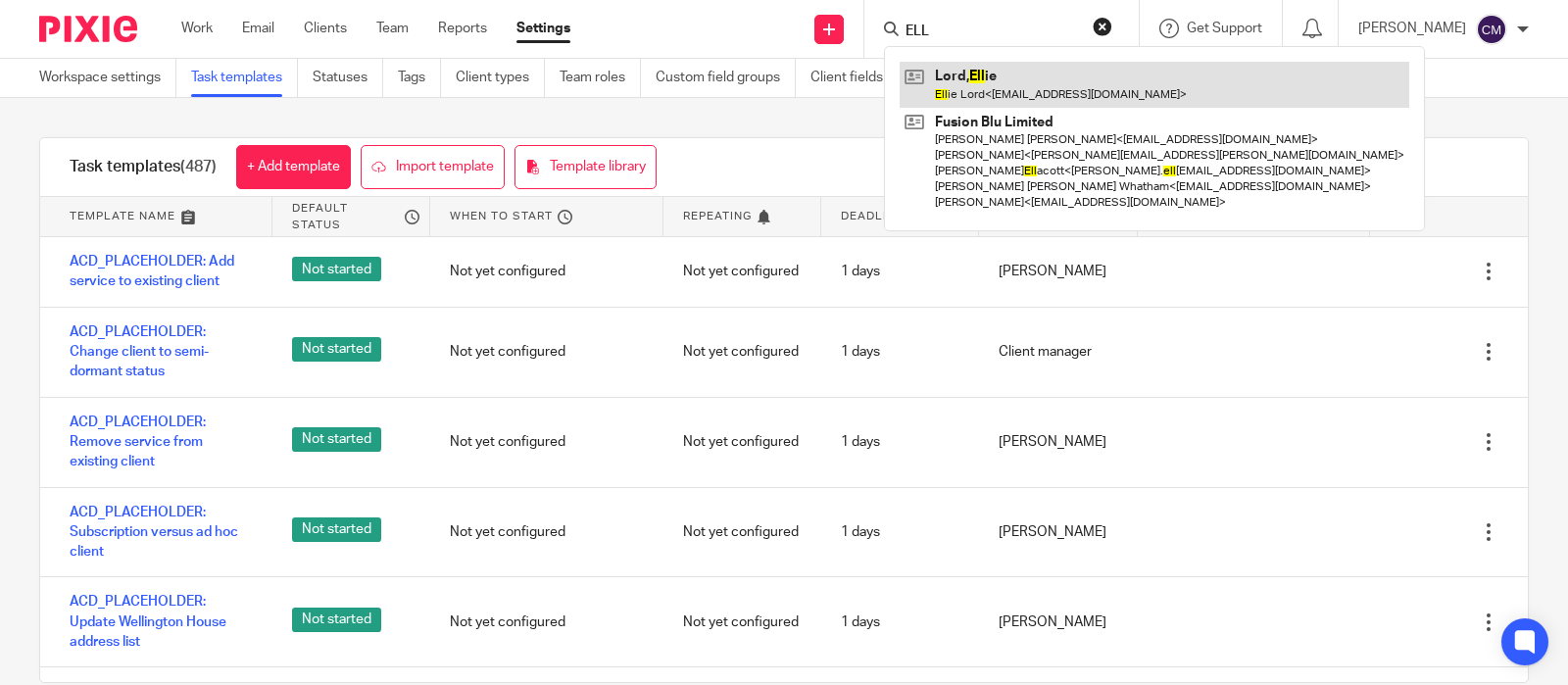 type on "ELL" 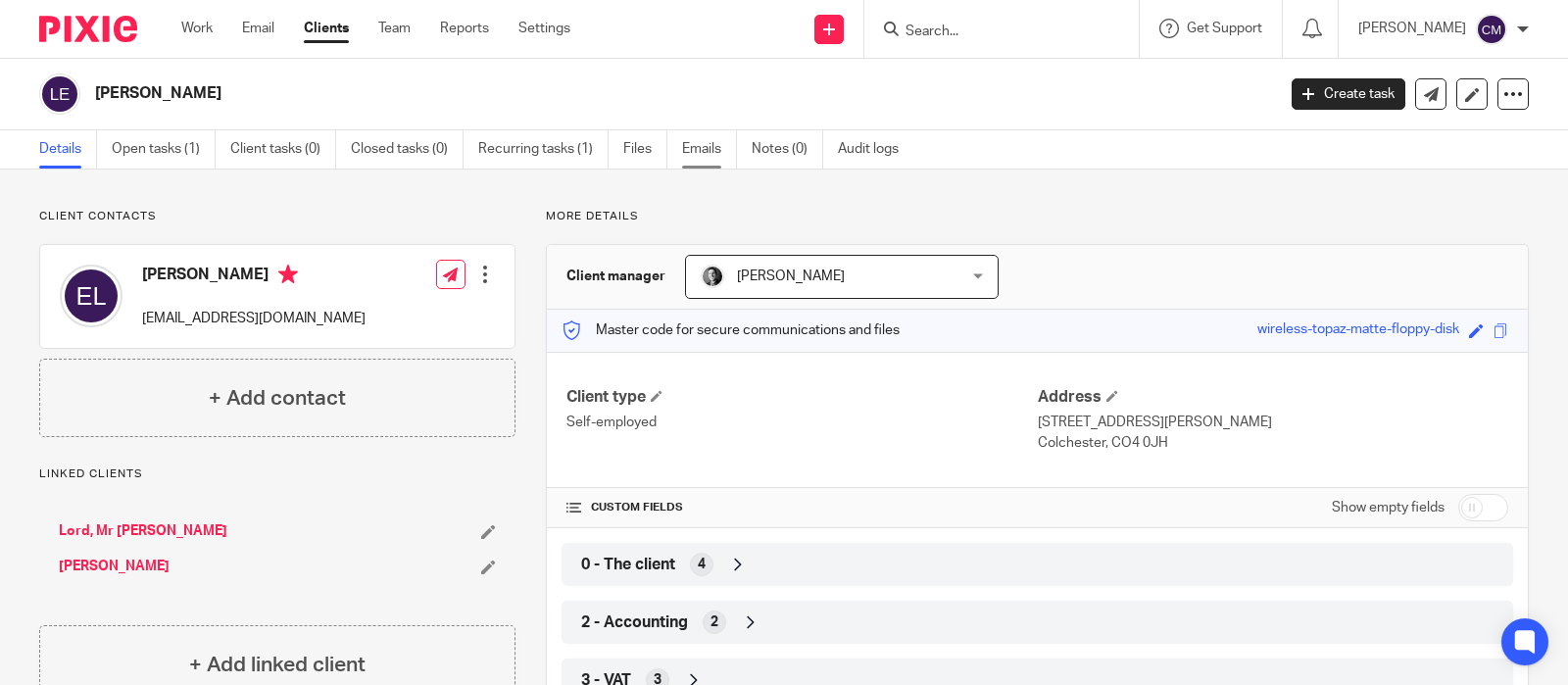 scroll, scrollTop: 0, scrollLeft: 0, axis: both 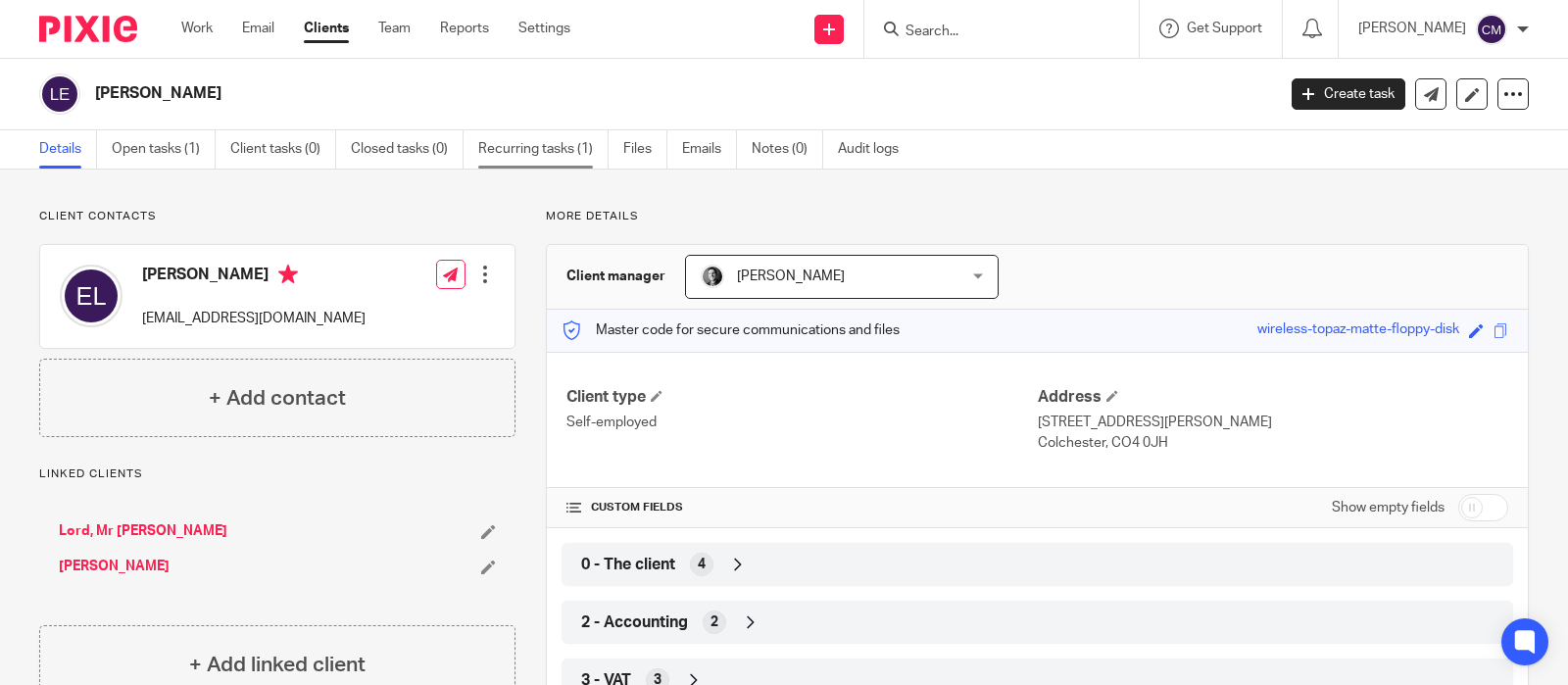 click on "Recurring tasks (1)" at bounding box center [543, 149] 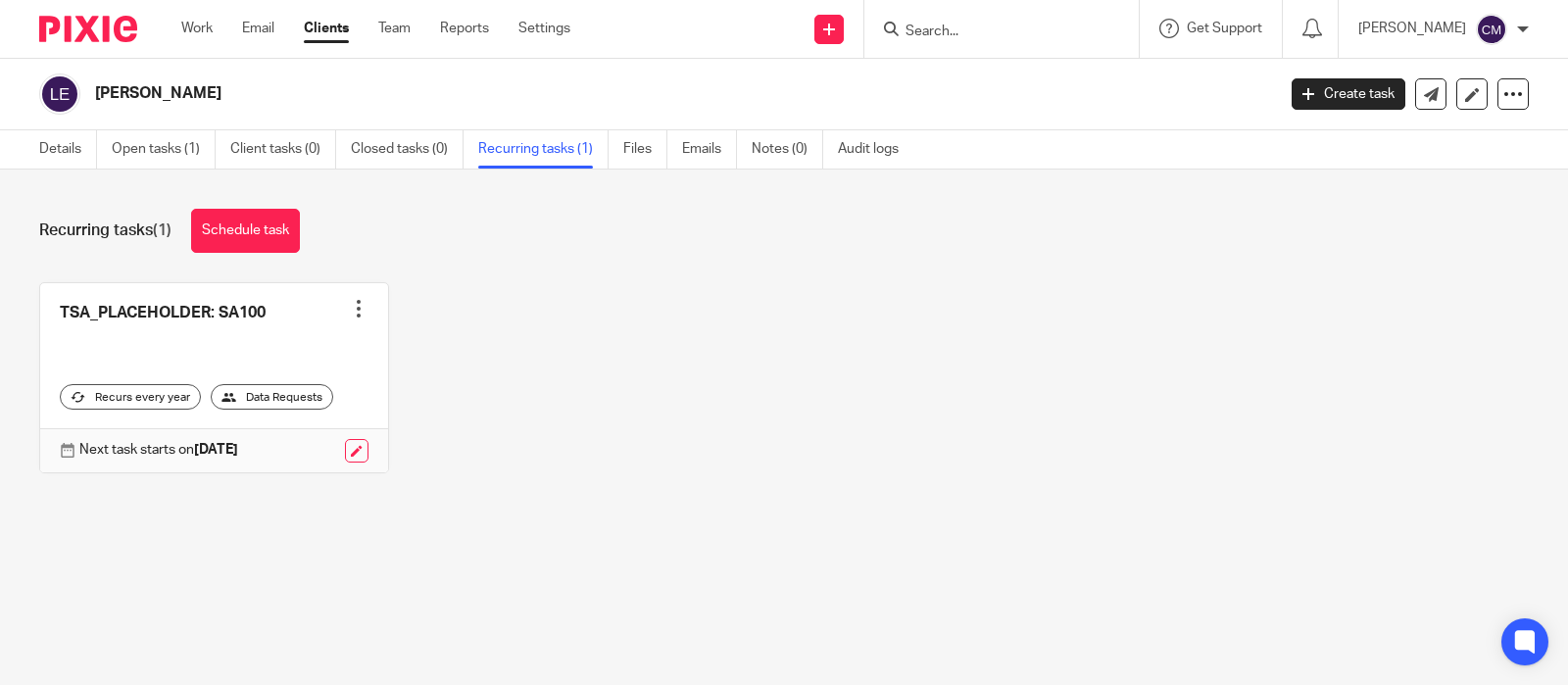 scroll, scrollTop: 0, scrollLeft: 0, axis: both 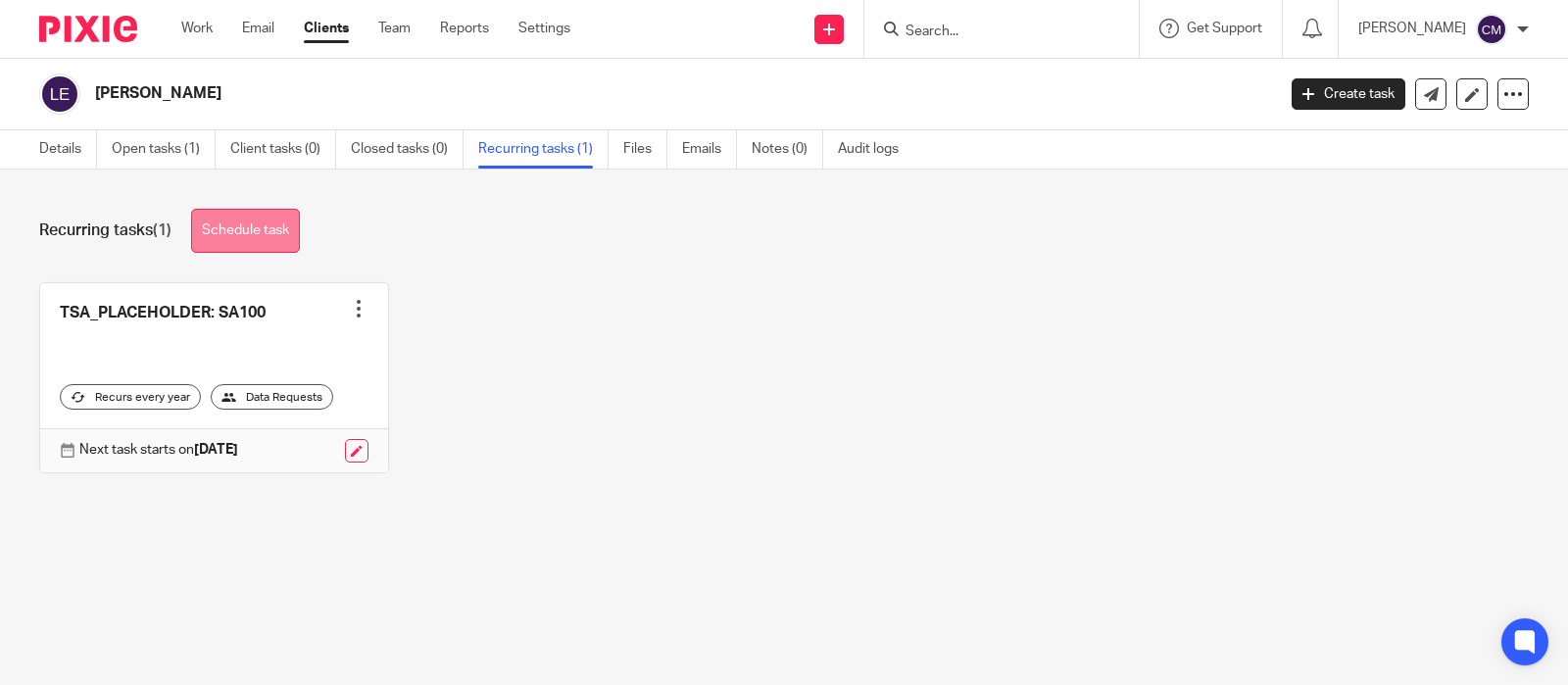 click on "Schedule task" at bounding box center [245, 230] 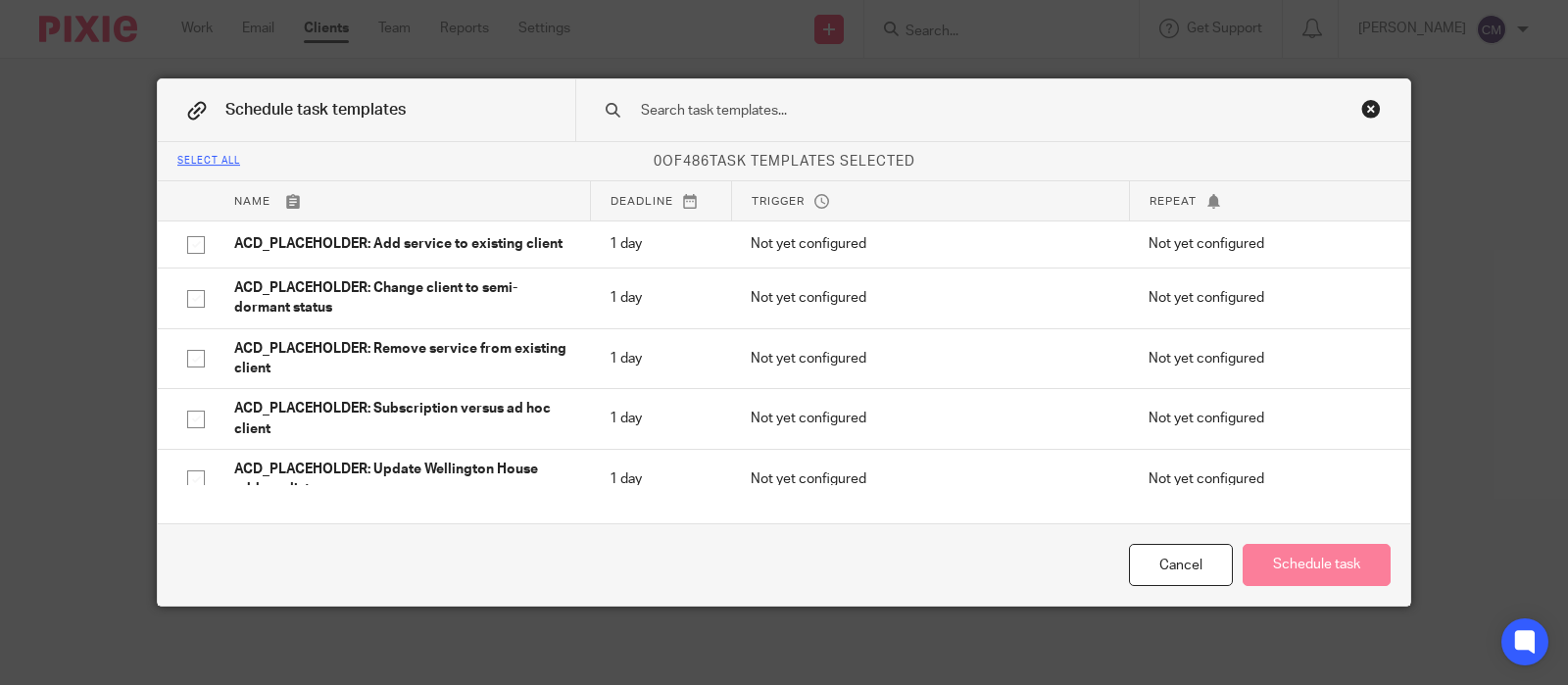 scroll, scrollTop: 0, scrollLeft: 0, axis: both 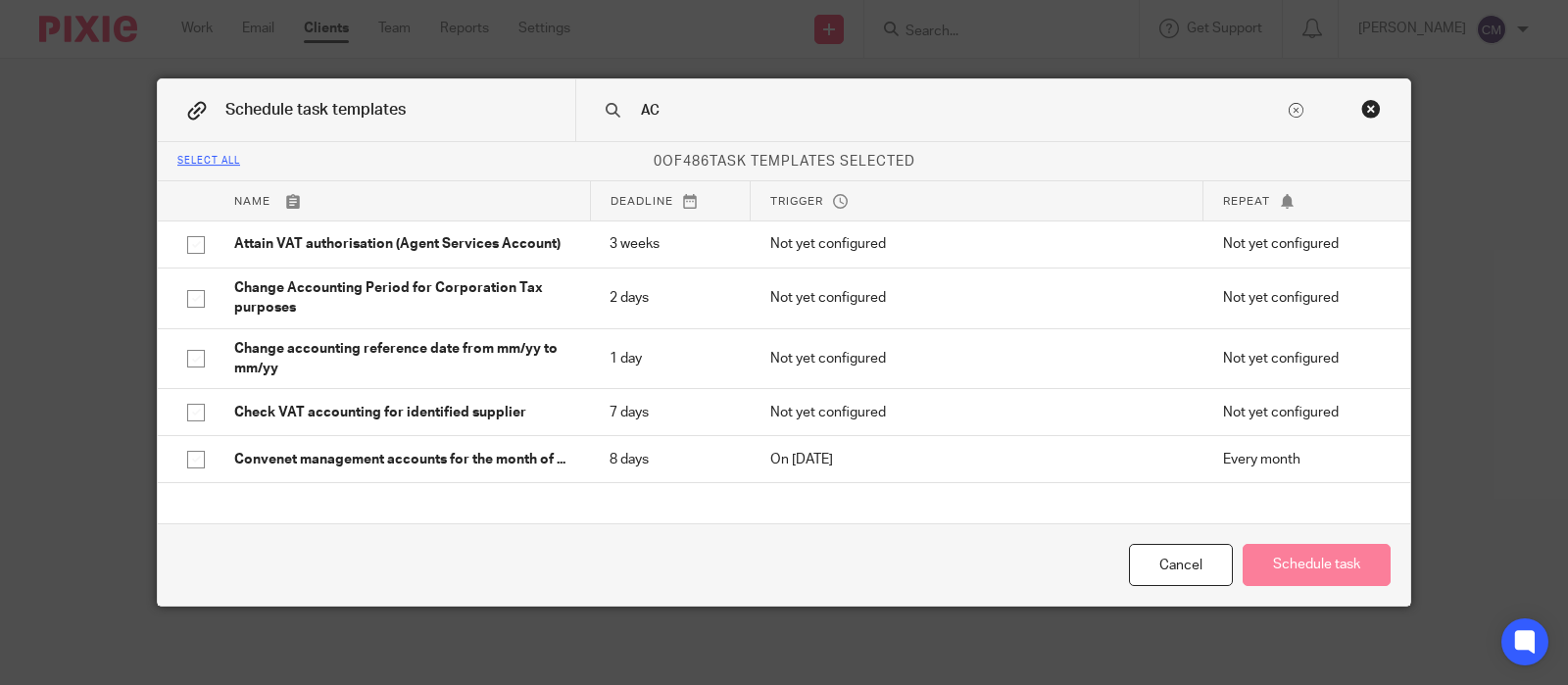 type on "A" 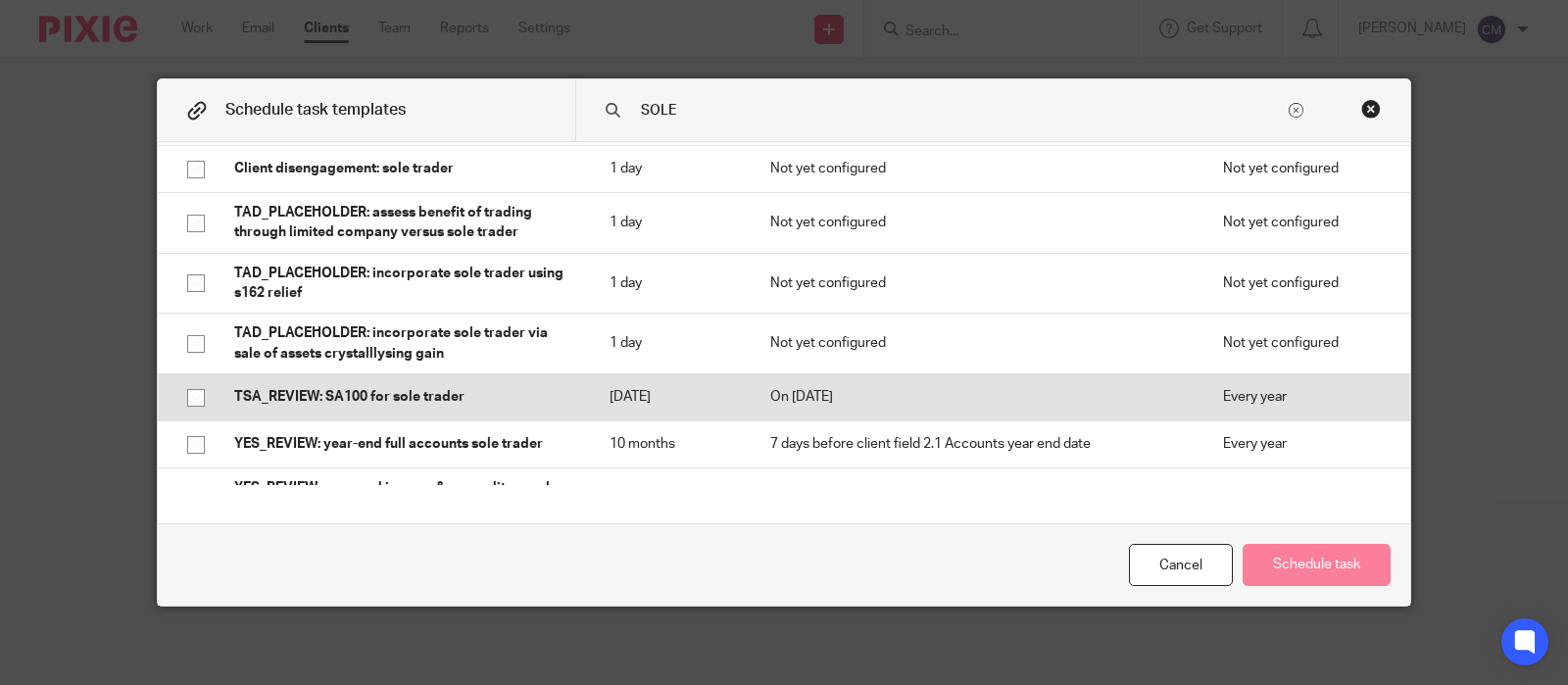 scroll, scrollTop: 166, scrollLeft: 0, axis: vertical 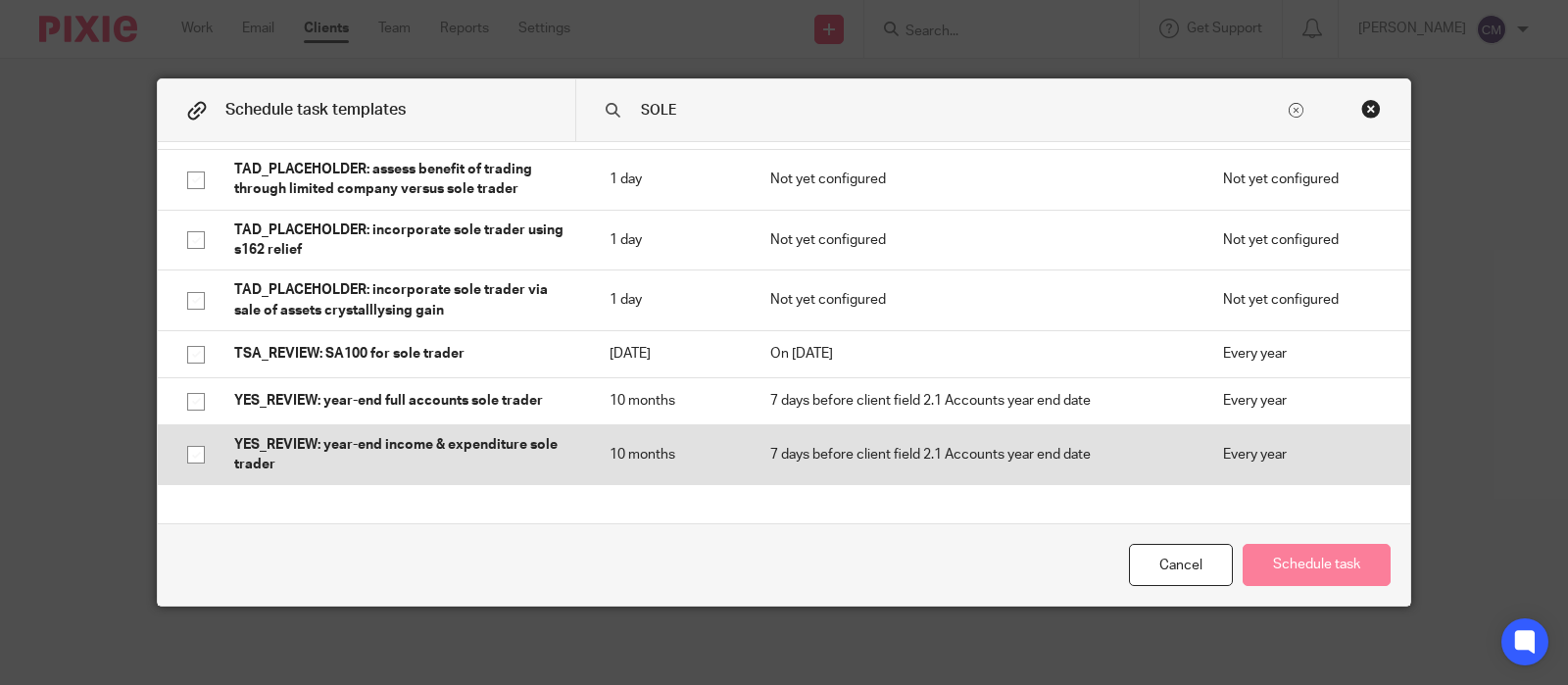 type on "SOLE" 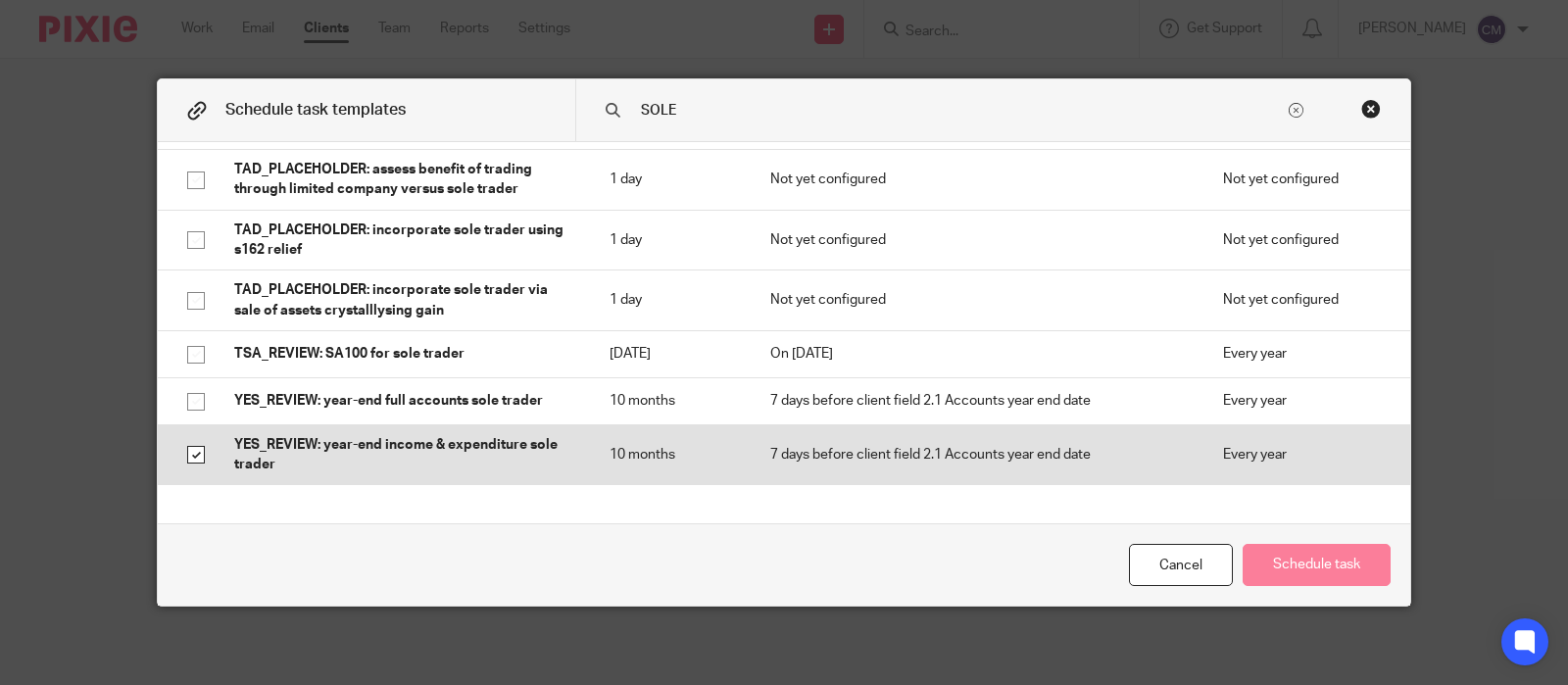 checkbox on "true" 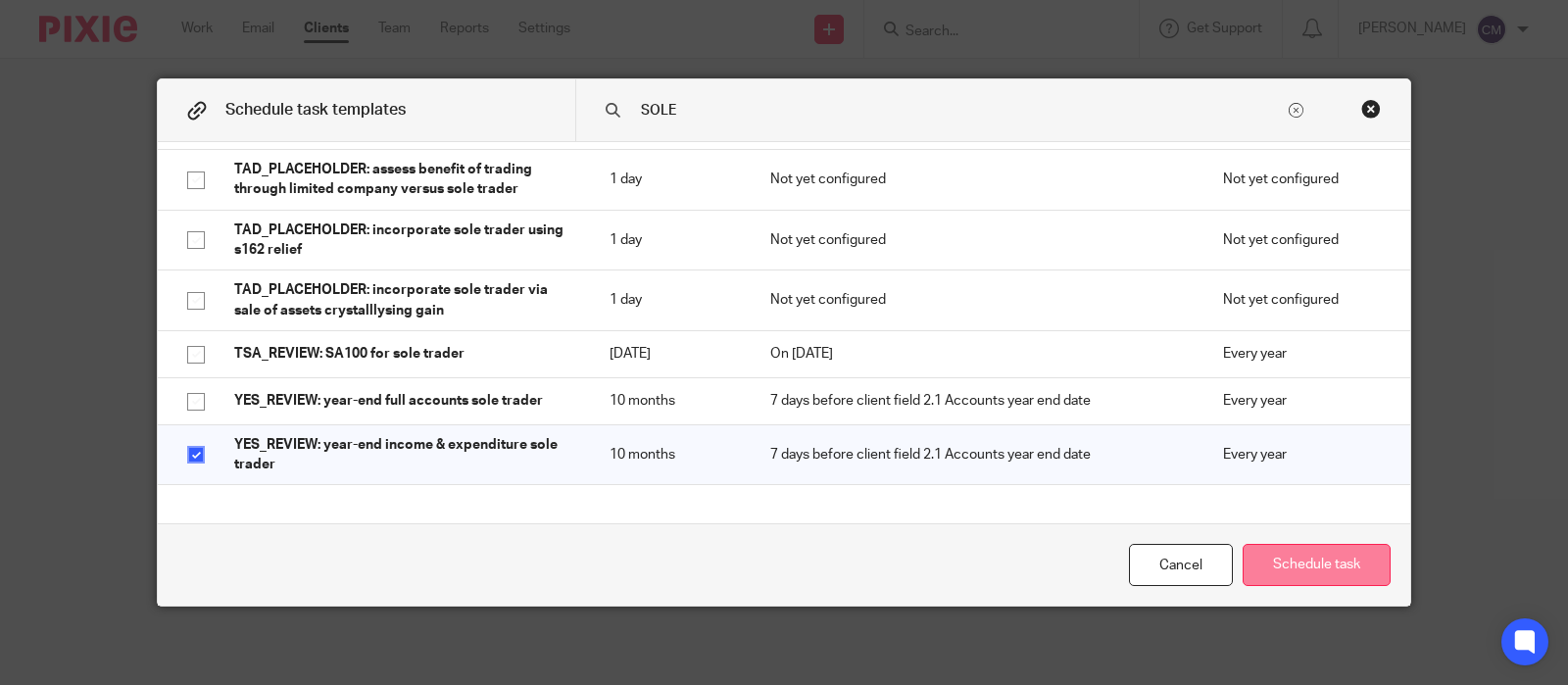 click on "Schedule task" at bounding box center (1316, 564) 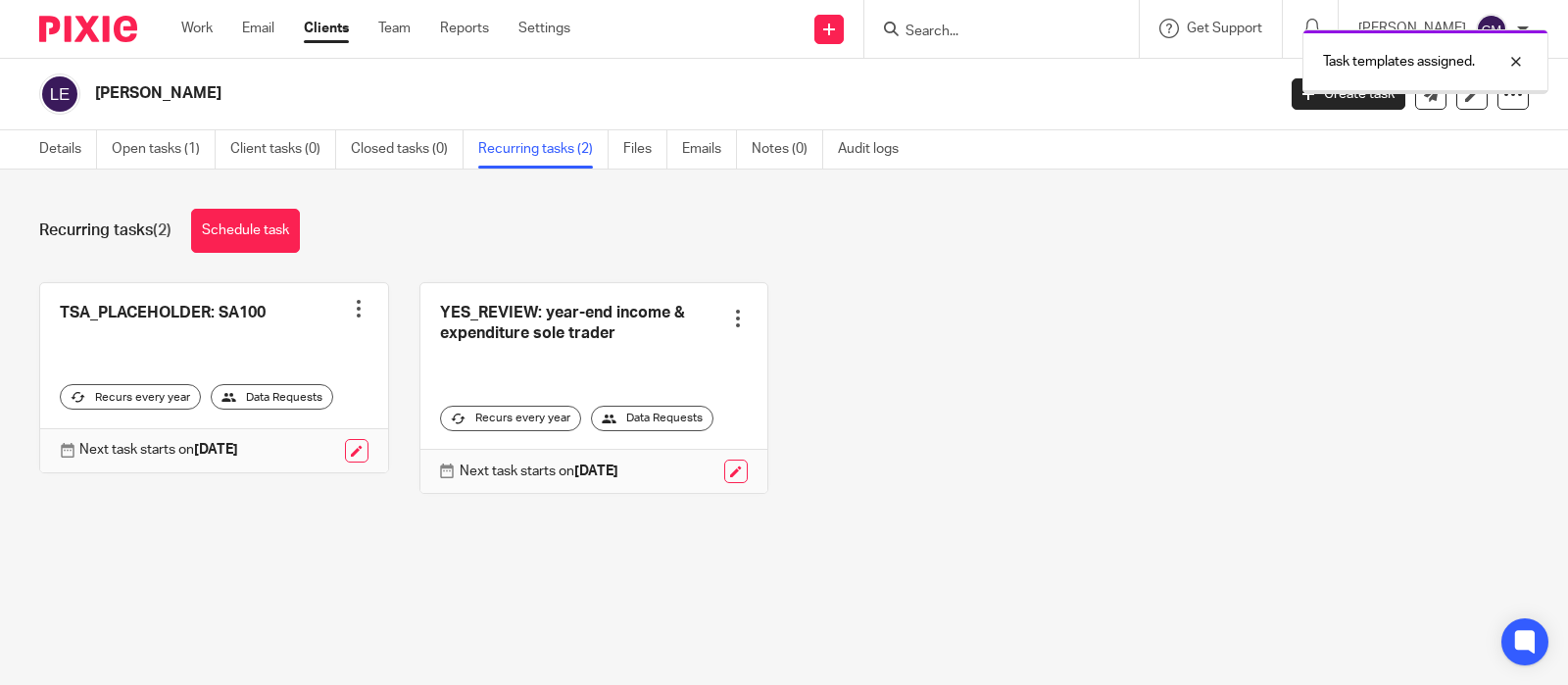 scroll, scrollTop: 0, scrollLeft: 0, axis: both 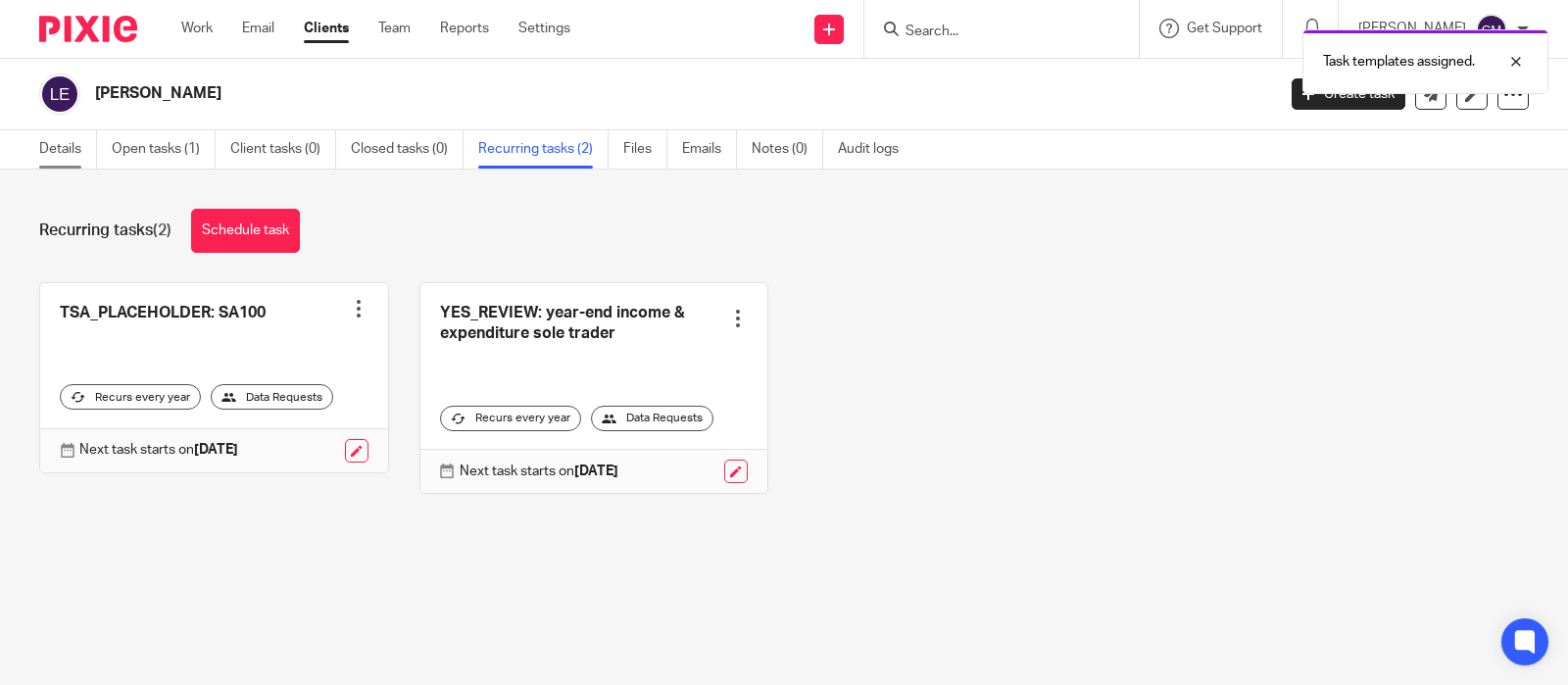 click on "Details" at bounding box center [68, 149] 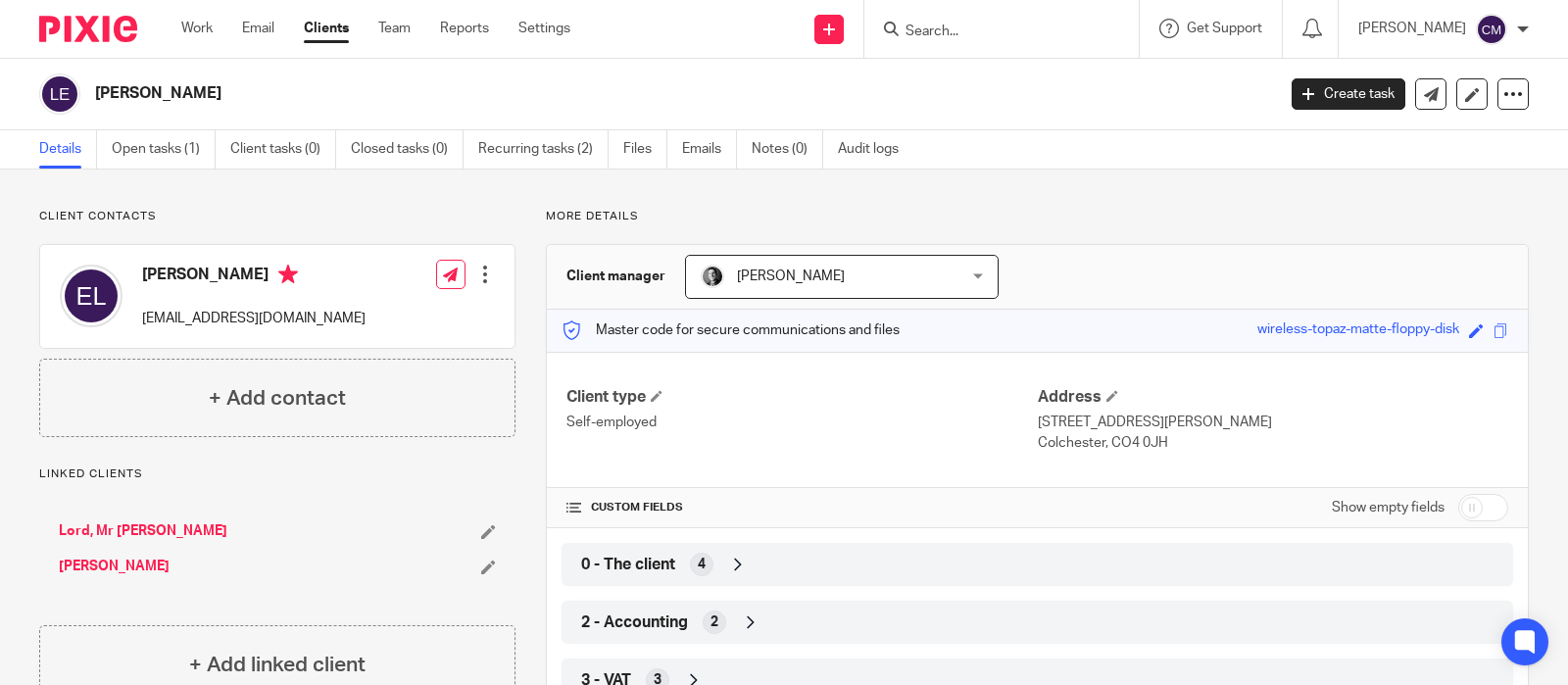 scroll, scrollTop: 0, scrollLeft: 0, axis: both 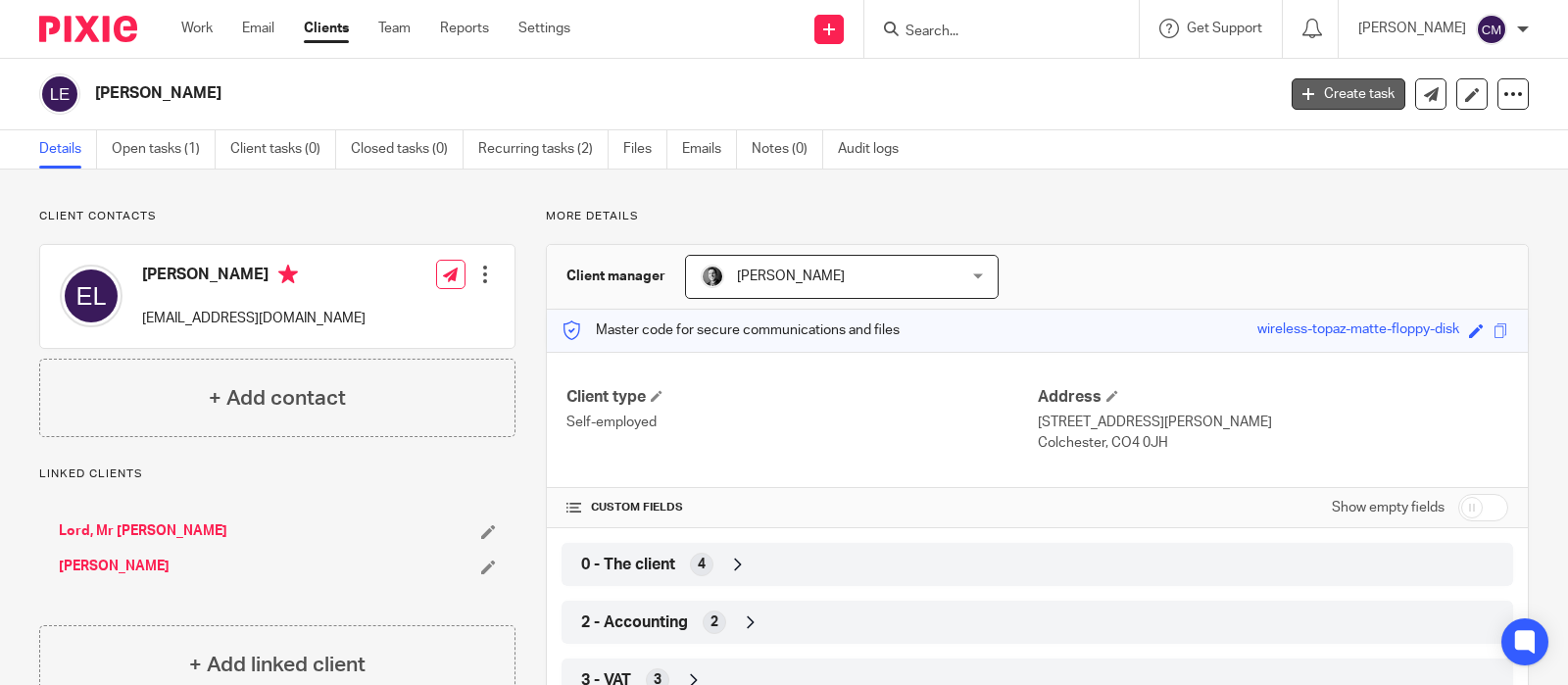 click on "Create task" at bounding box center [1348, 94] 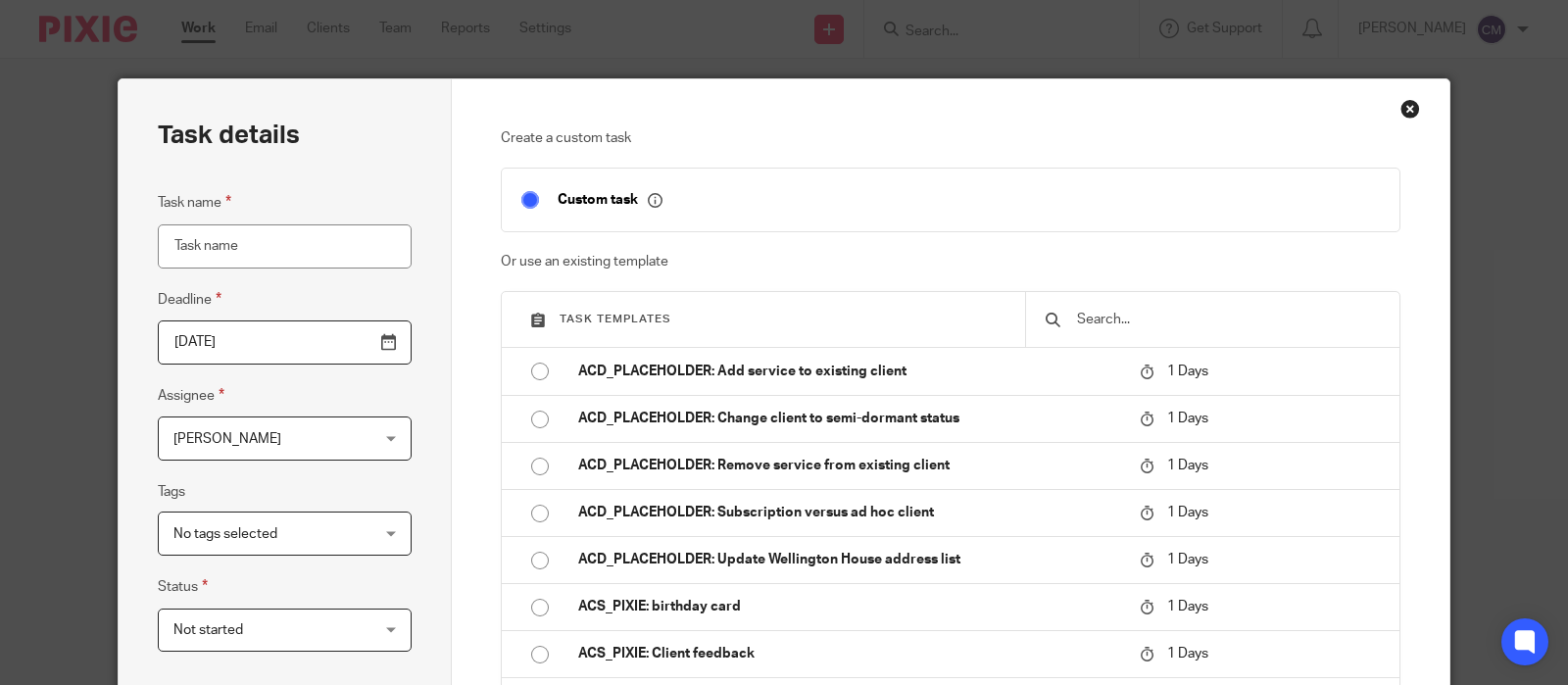 scroll, scrollTop: 0, scrollLeft: 0, axis: both 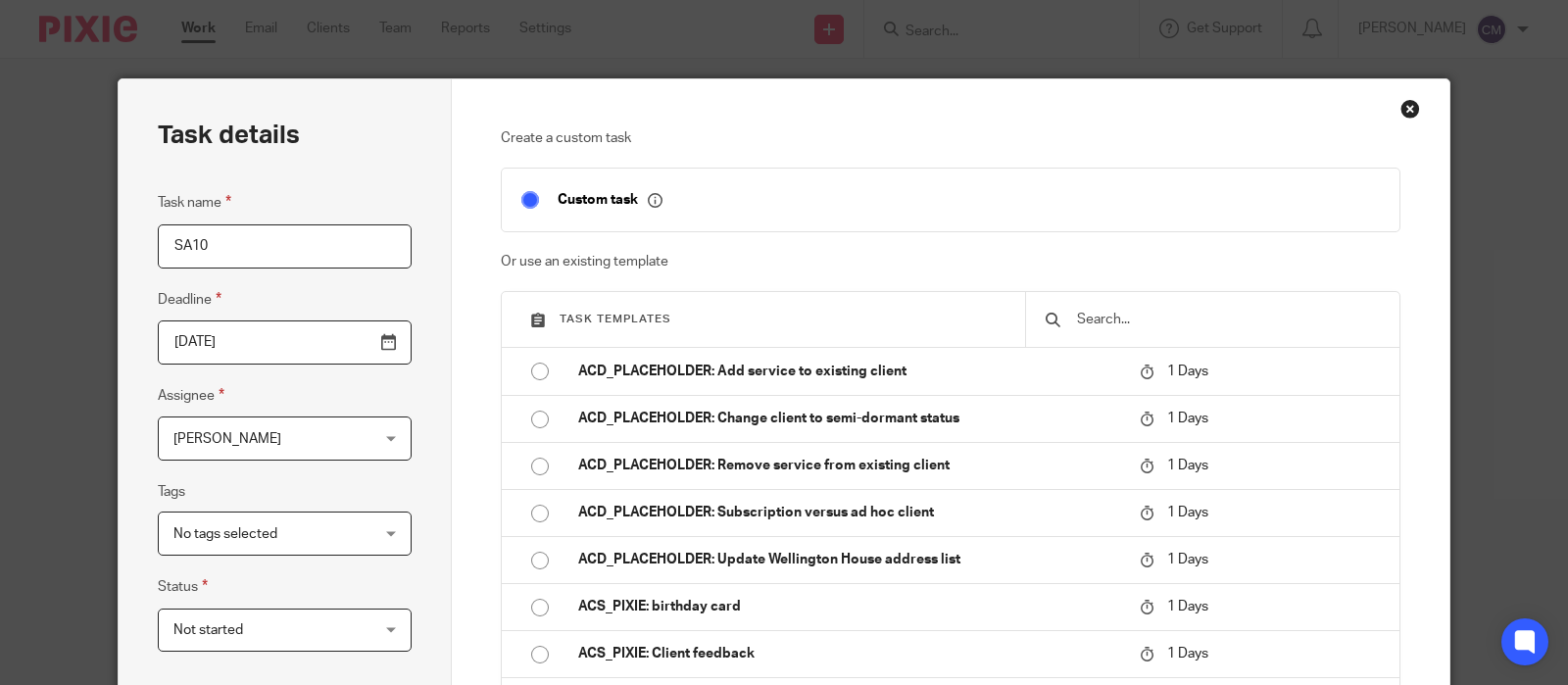 type on "SA100" 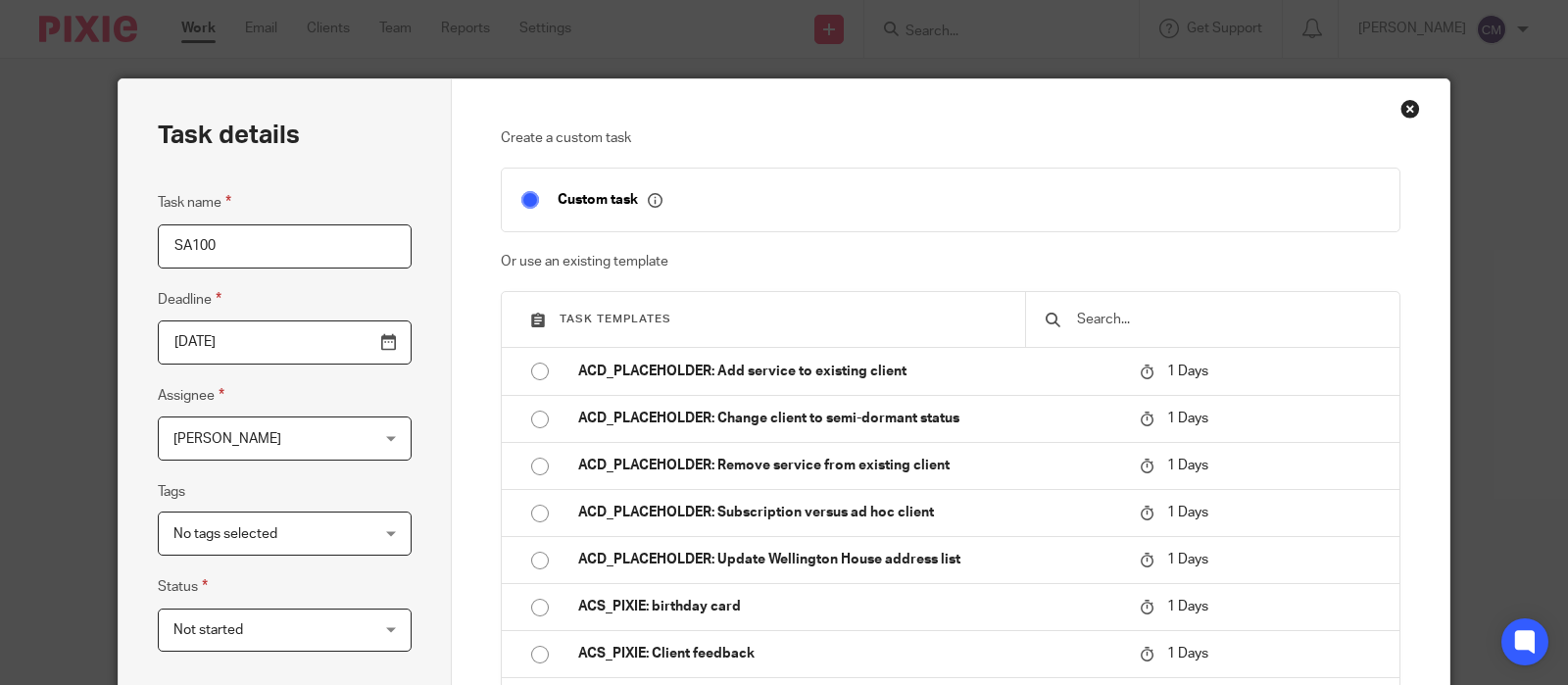 drag, startPoint x: 215, startPoint y: 243, endPoint x: 92, endPoint y: 225, distance: 124.3101 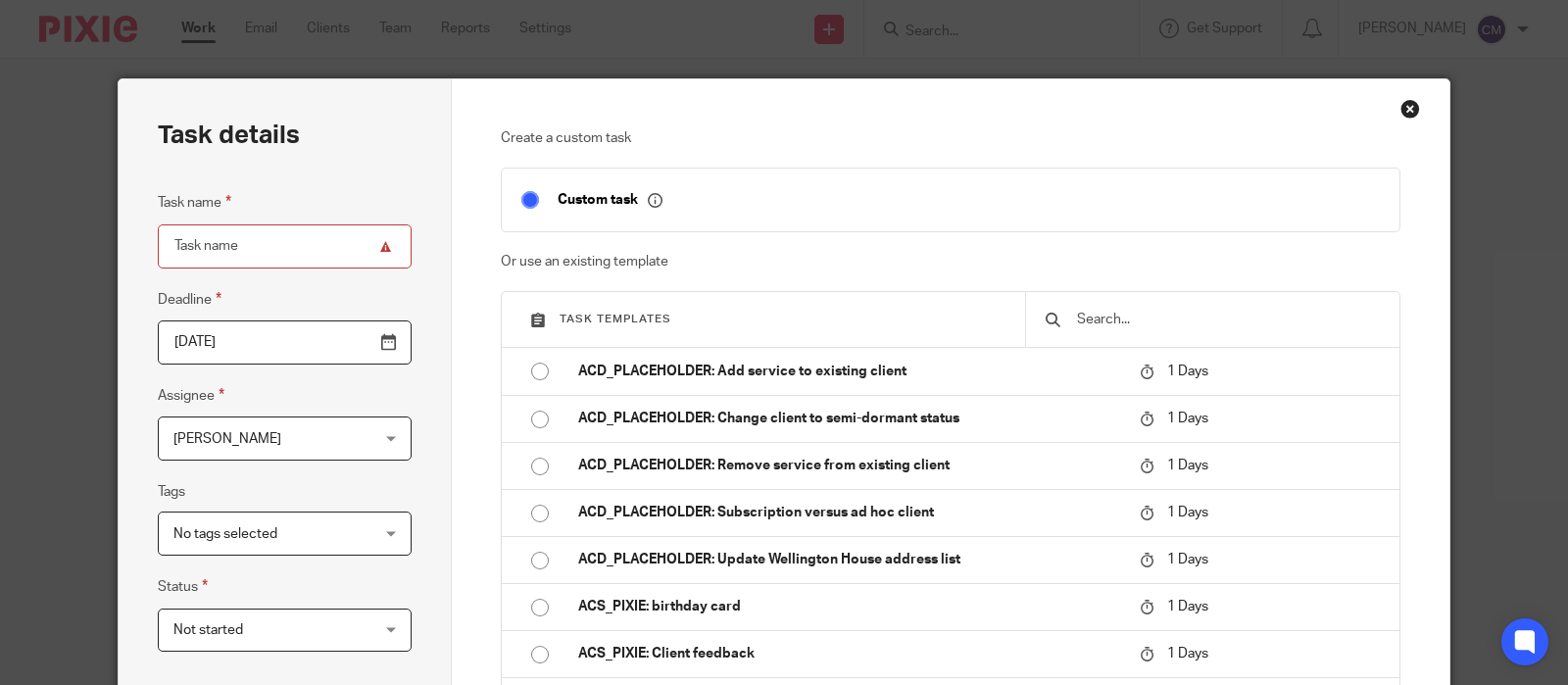 click at bounding box center (1227, 319) 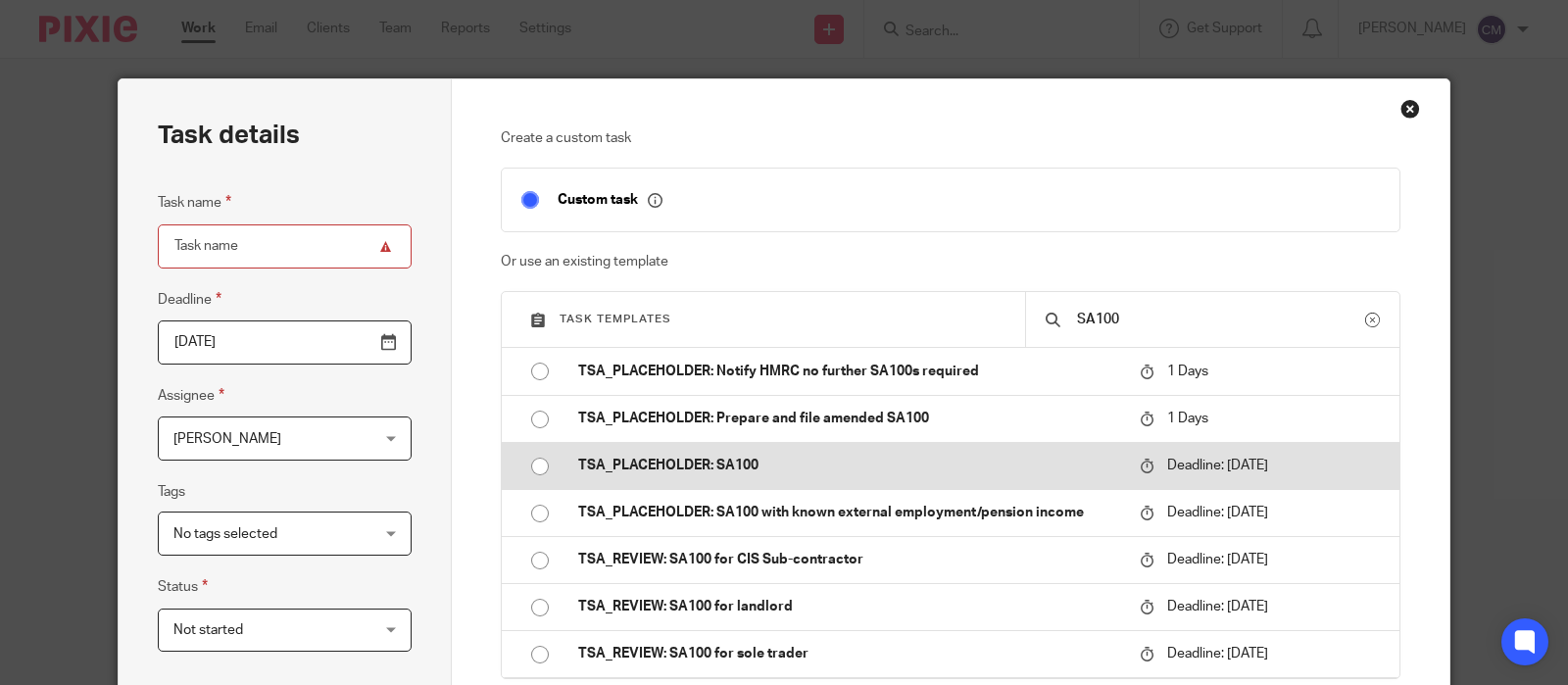 type on "SA100" 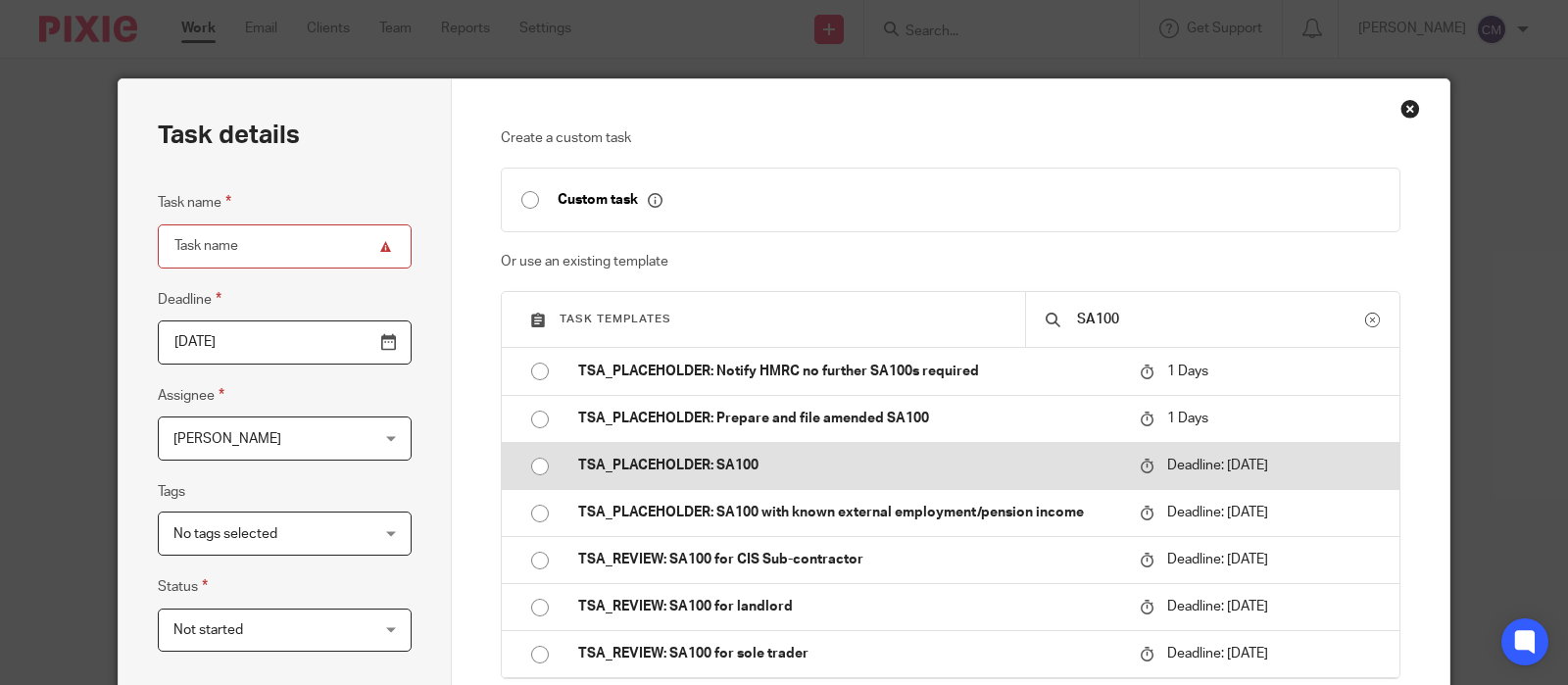 type on "2026-01-31" 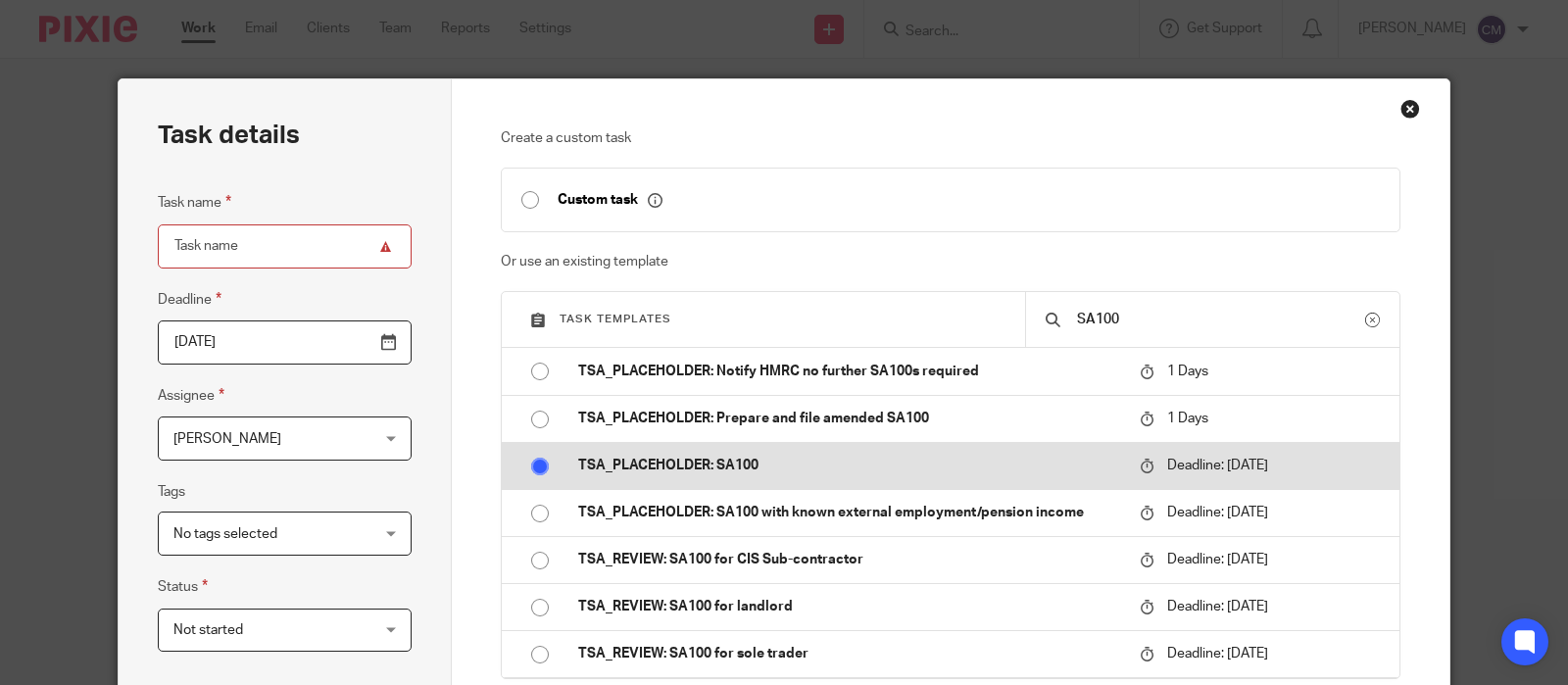 type on "TSA_PLACEHOLDER: SA100" 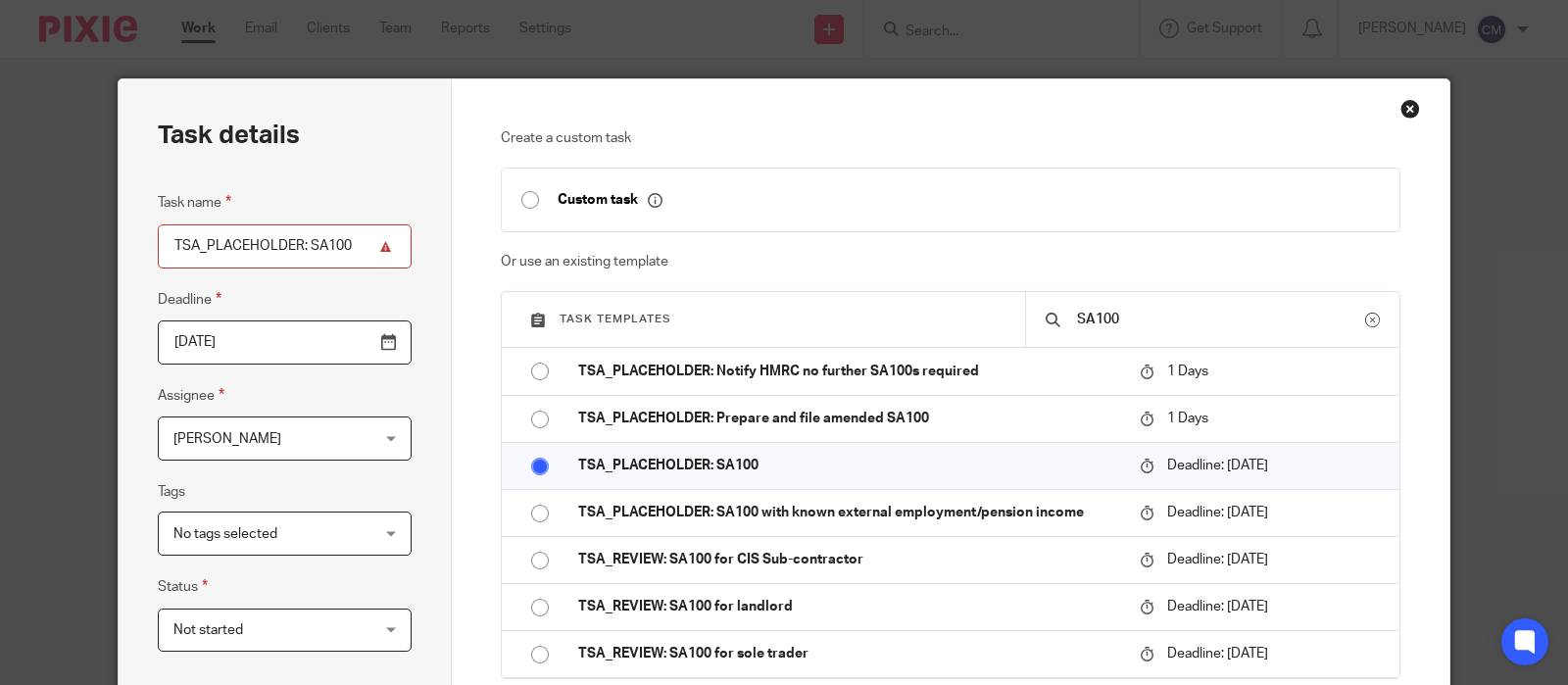 scroll, scrollTop: 122, scrollLeft: 0, axis: vertical 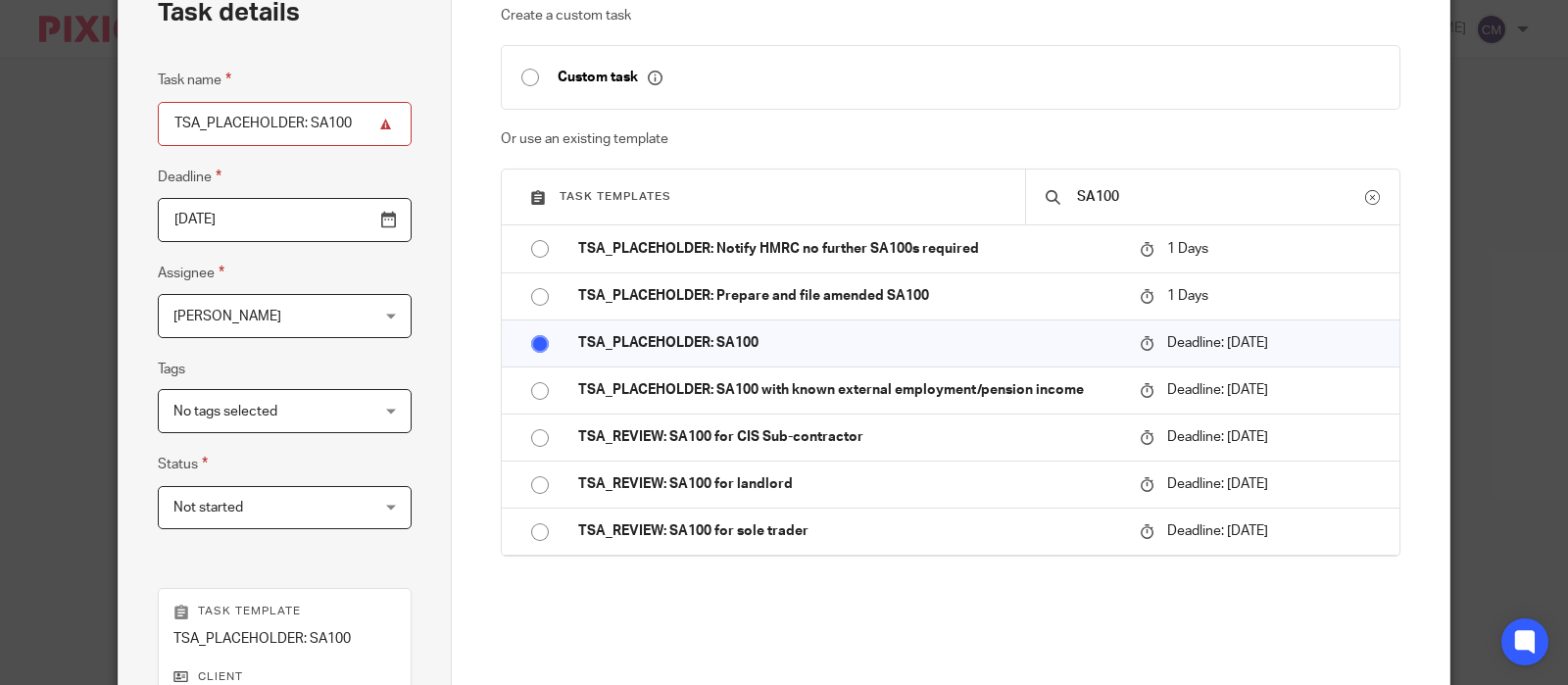 click on "Charmaine Meek
Charmaine Meek" at bounding box center [284, 316] 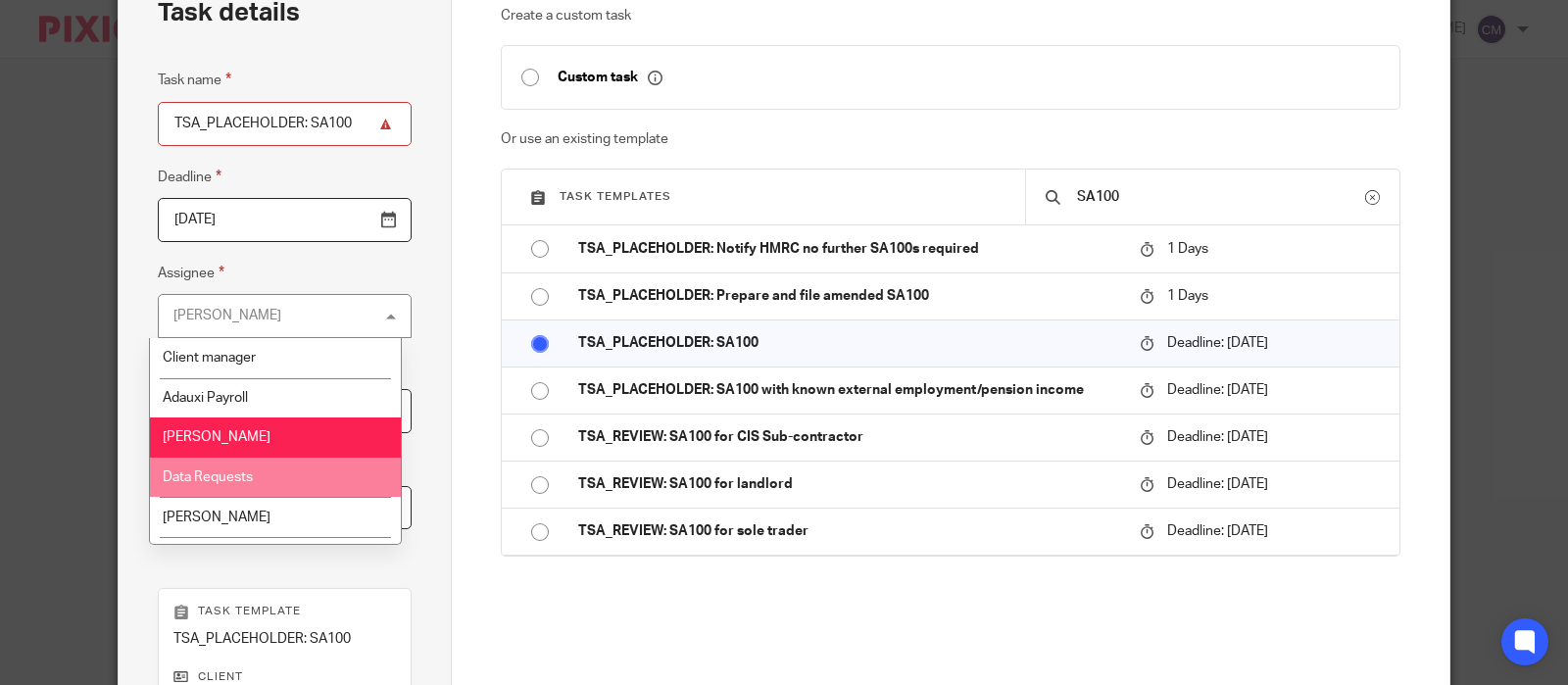 click on "Data Requests" at bounding box center (275, 477) 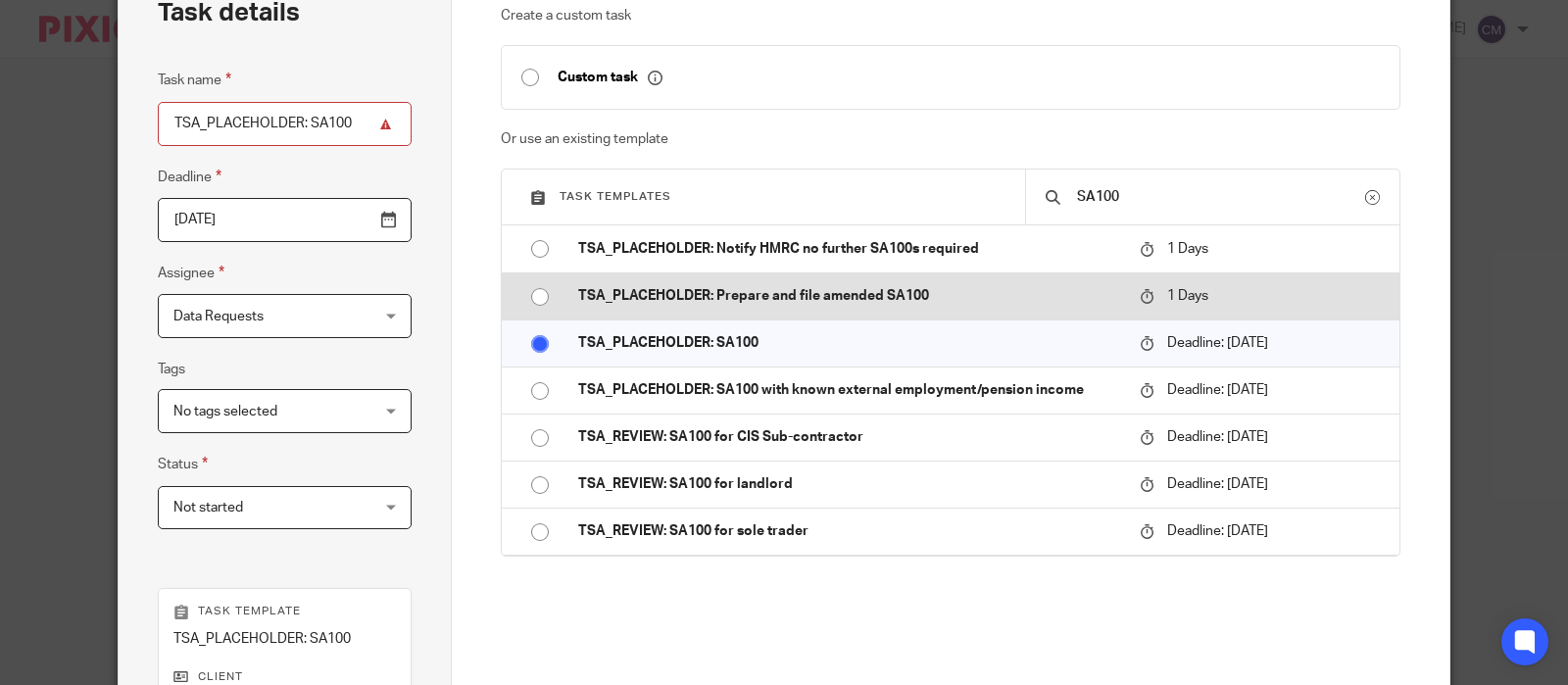scroll, scrollTop: 0, scrollLeft: 0, axis: both 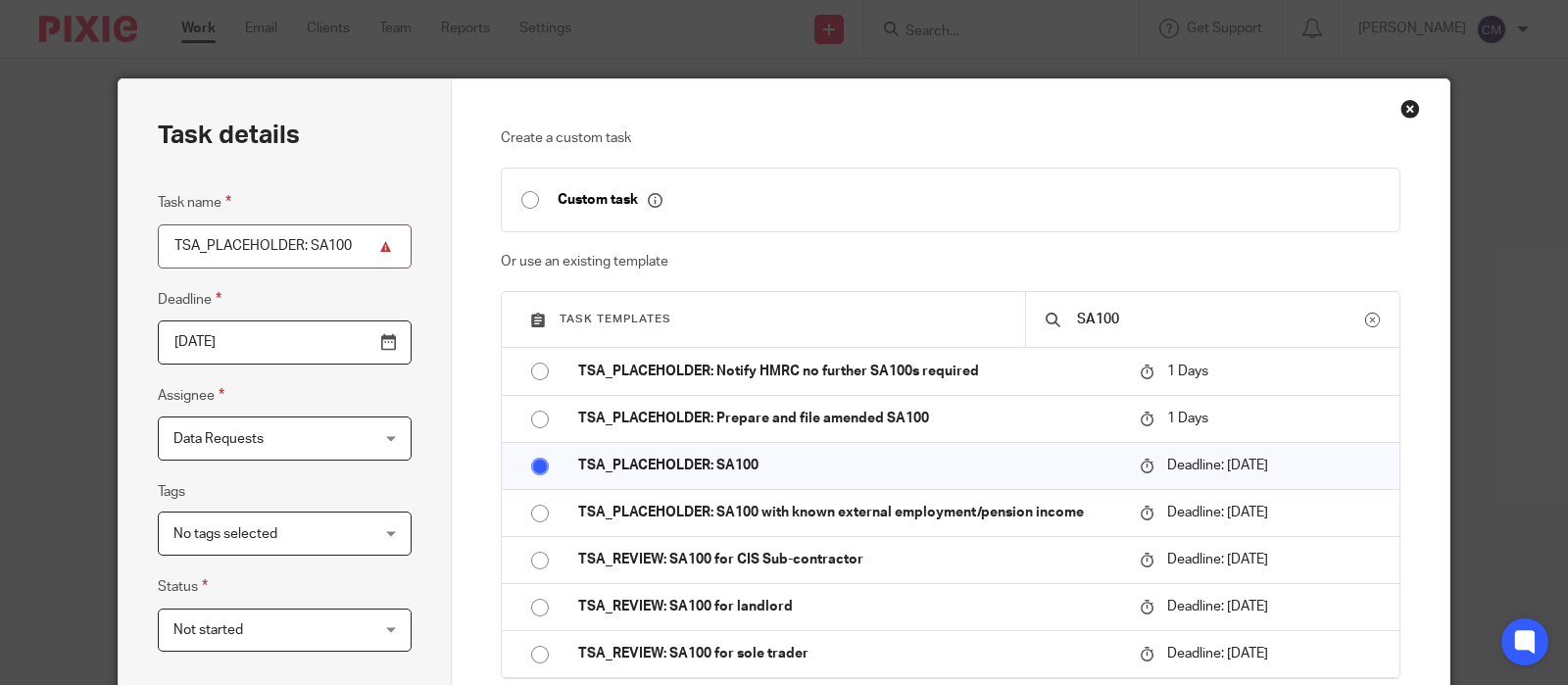 click at bounding box center (1410, 109) 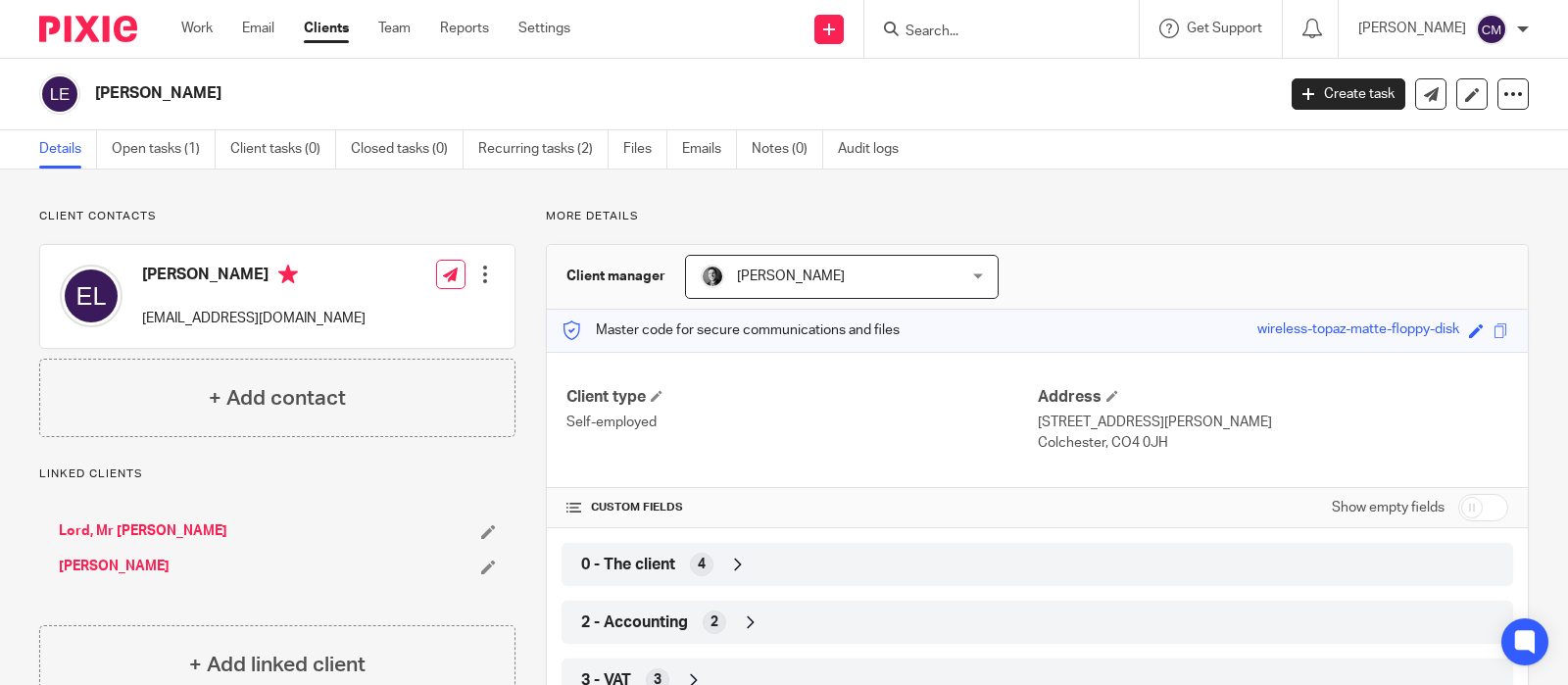 scroll, scrollTop: 0, scrollLeft: 0, axis: both 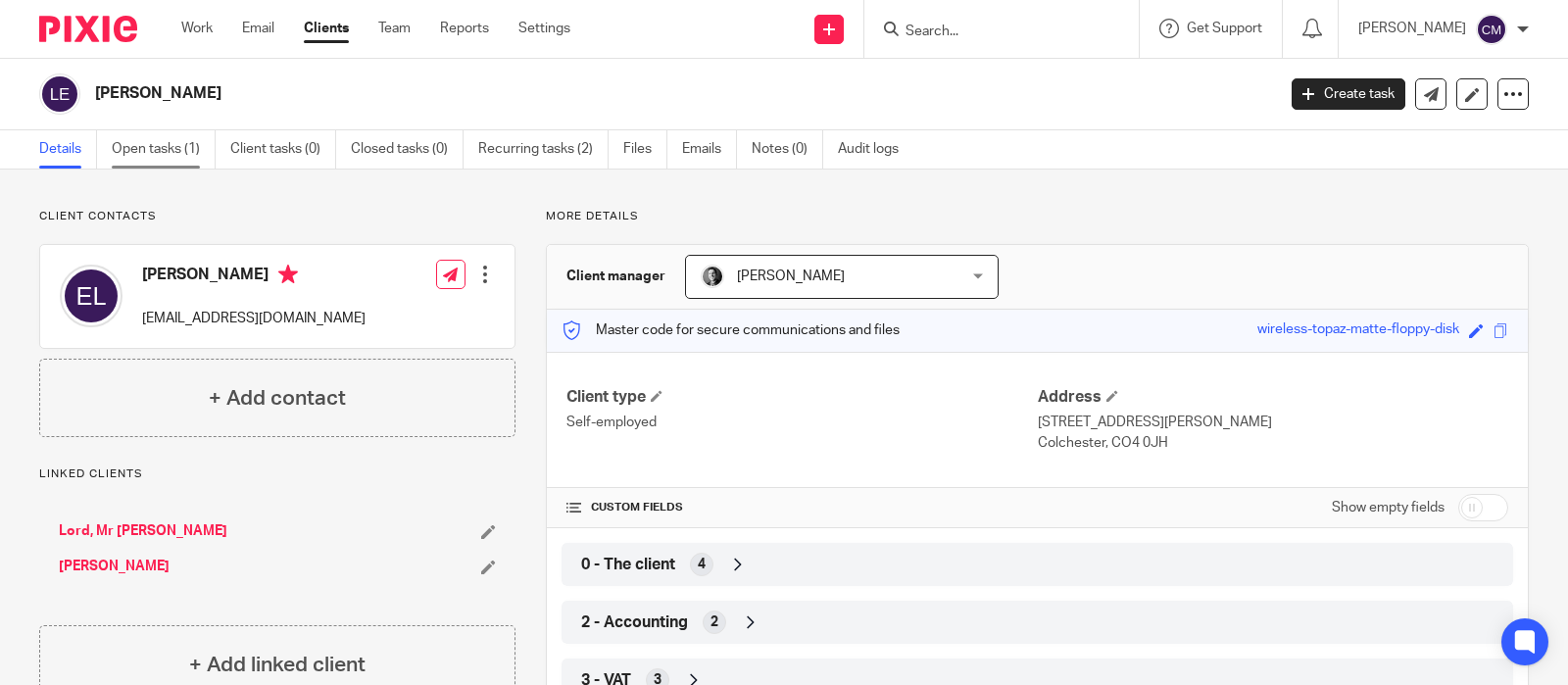 click on "Open tasks (1)" at bounding box center (164, 149) 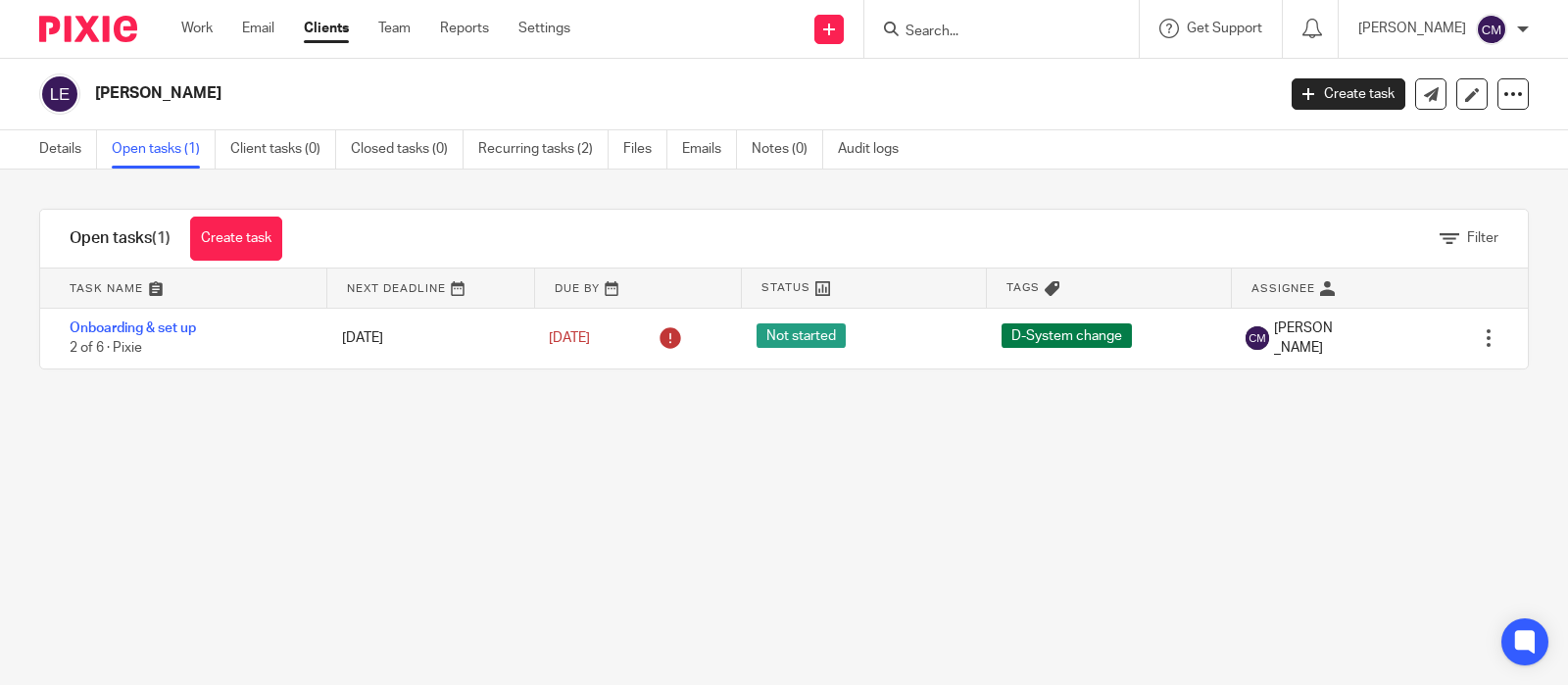 scroll, scrollTop: 0, scrollLeft: 0, axis: both 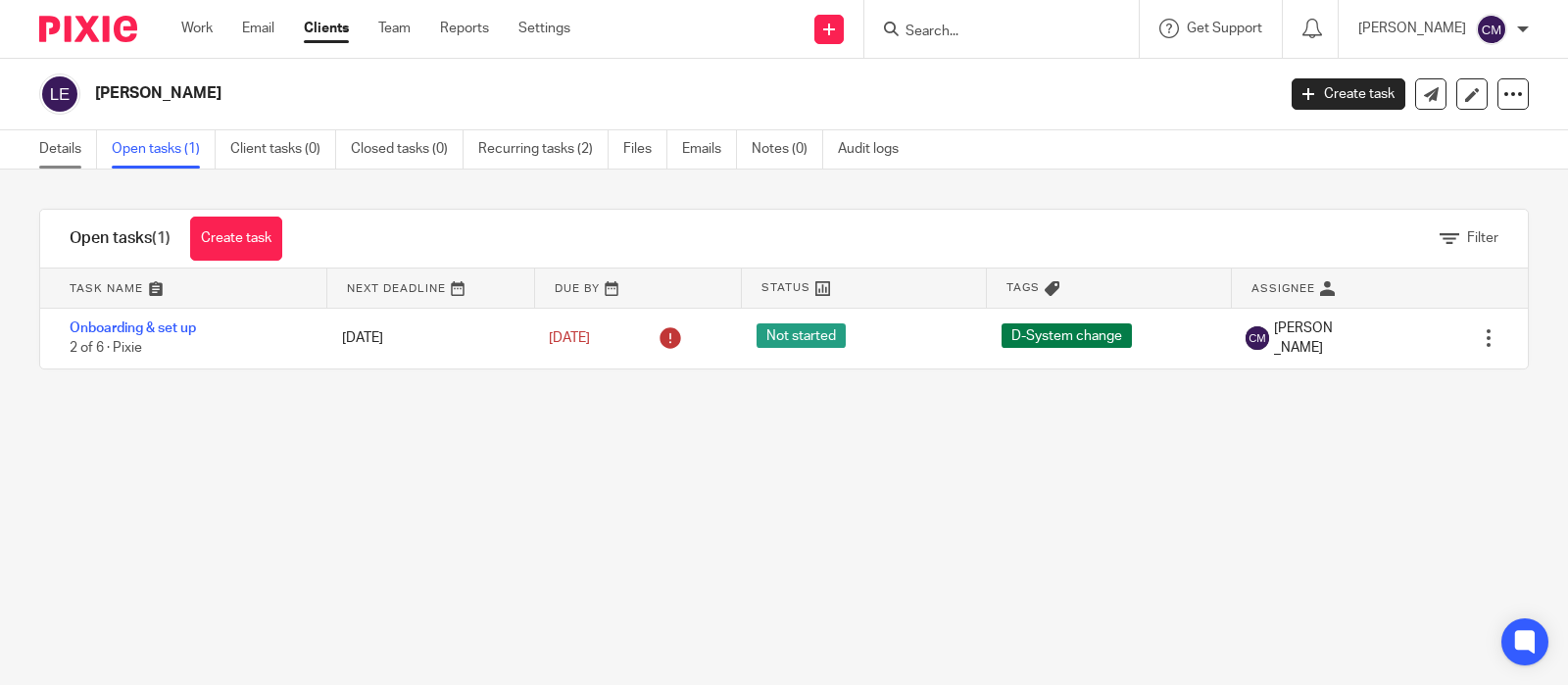 click on "Details" at bounding box center [68, 149] 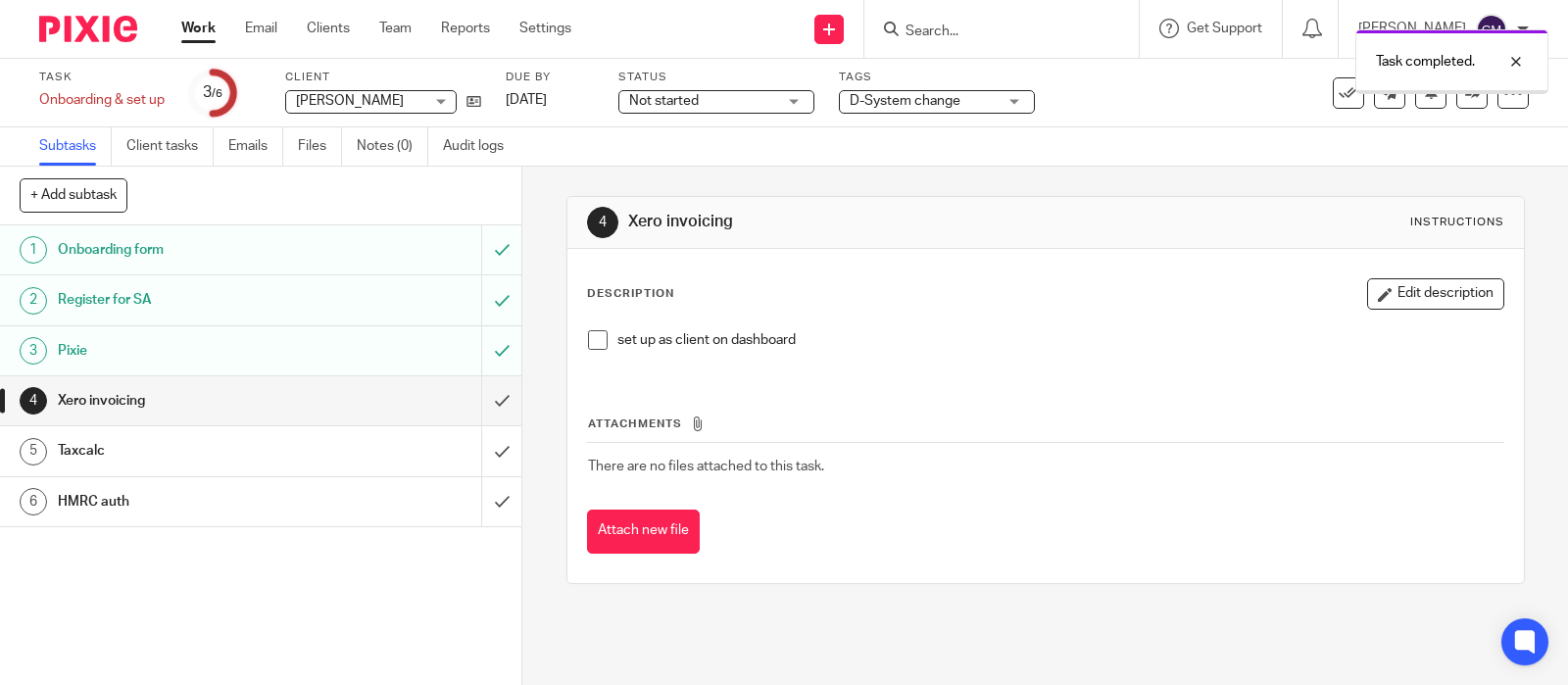scroll, scrollTop: 0, scrollLeft: 0, axis: both 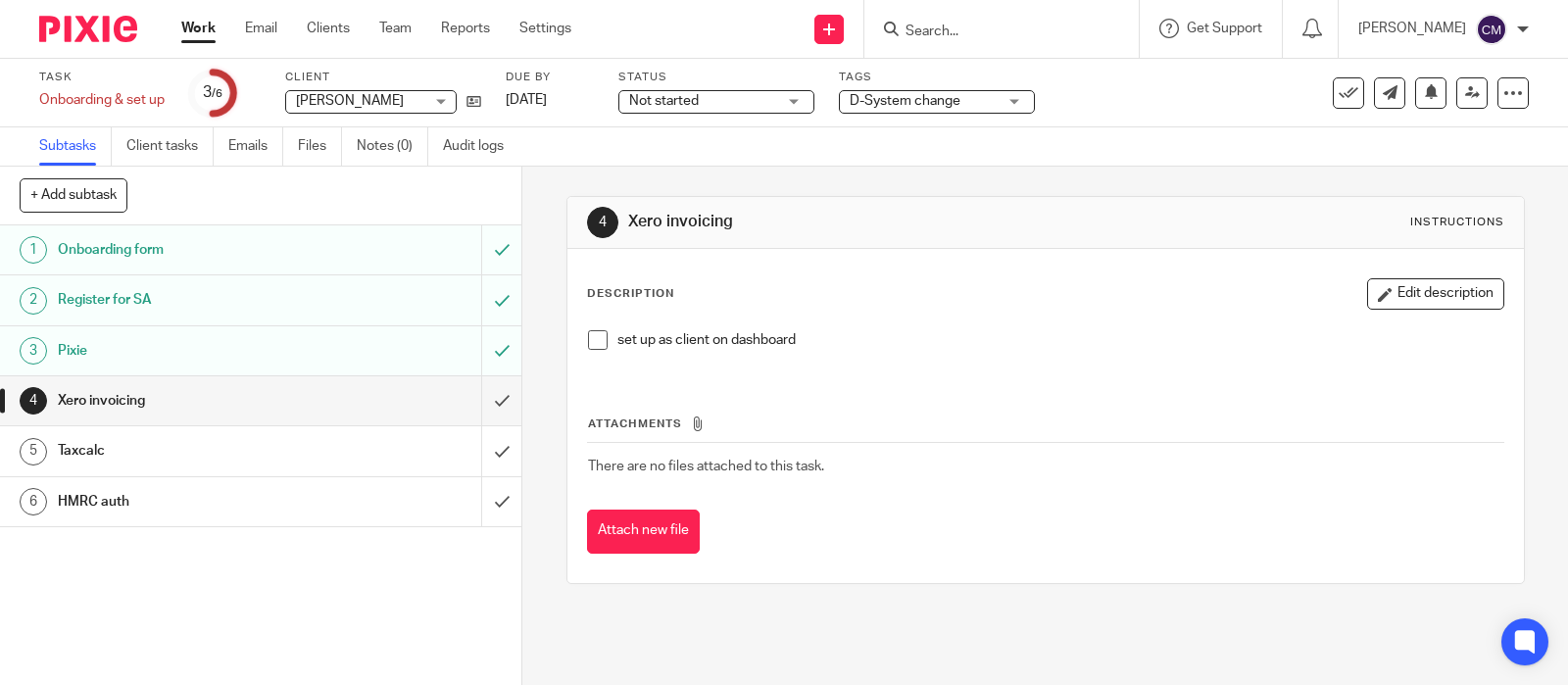 click at bounding box center (598, 340) 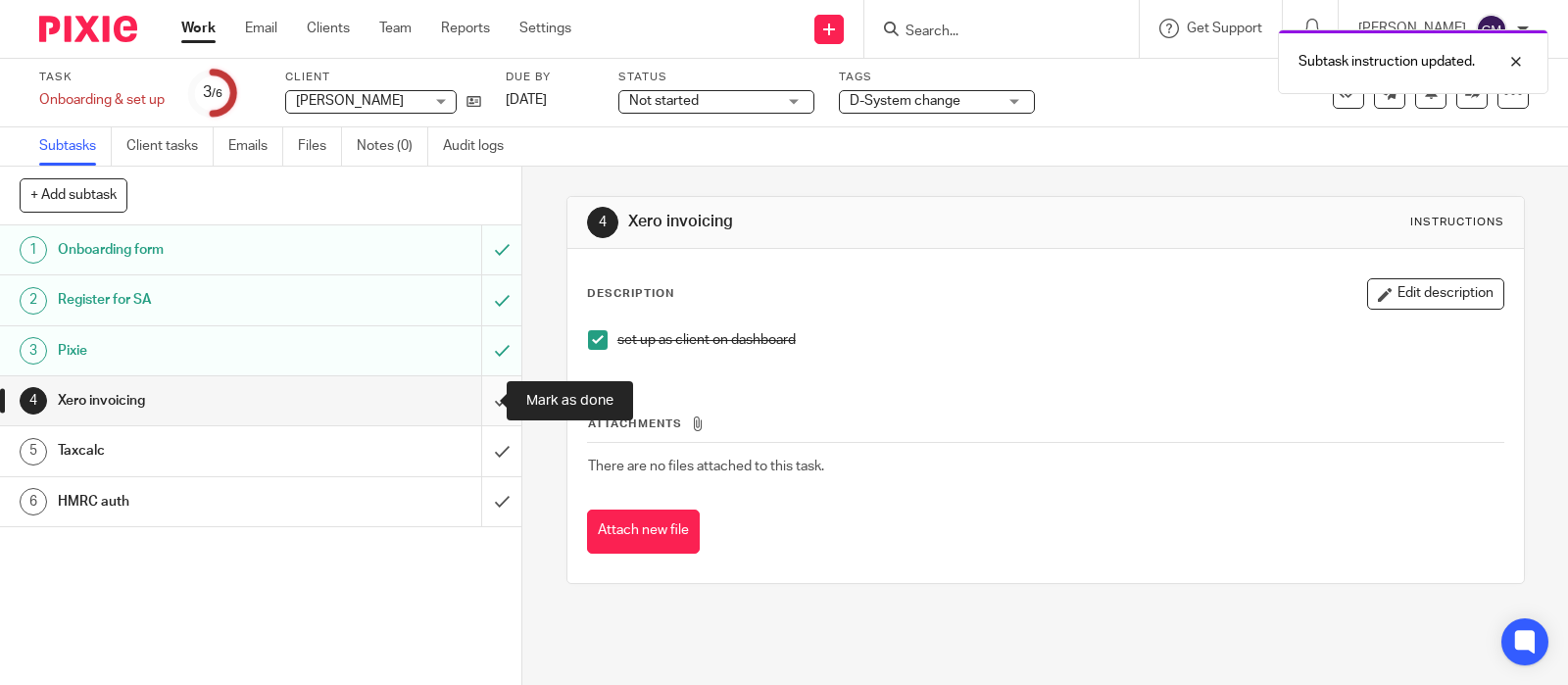 click at bounding box center (261, 401) 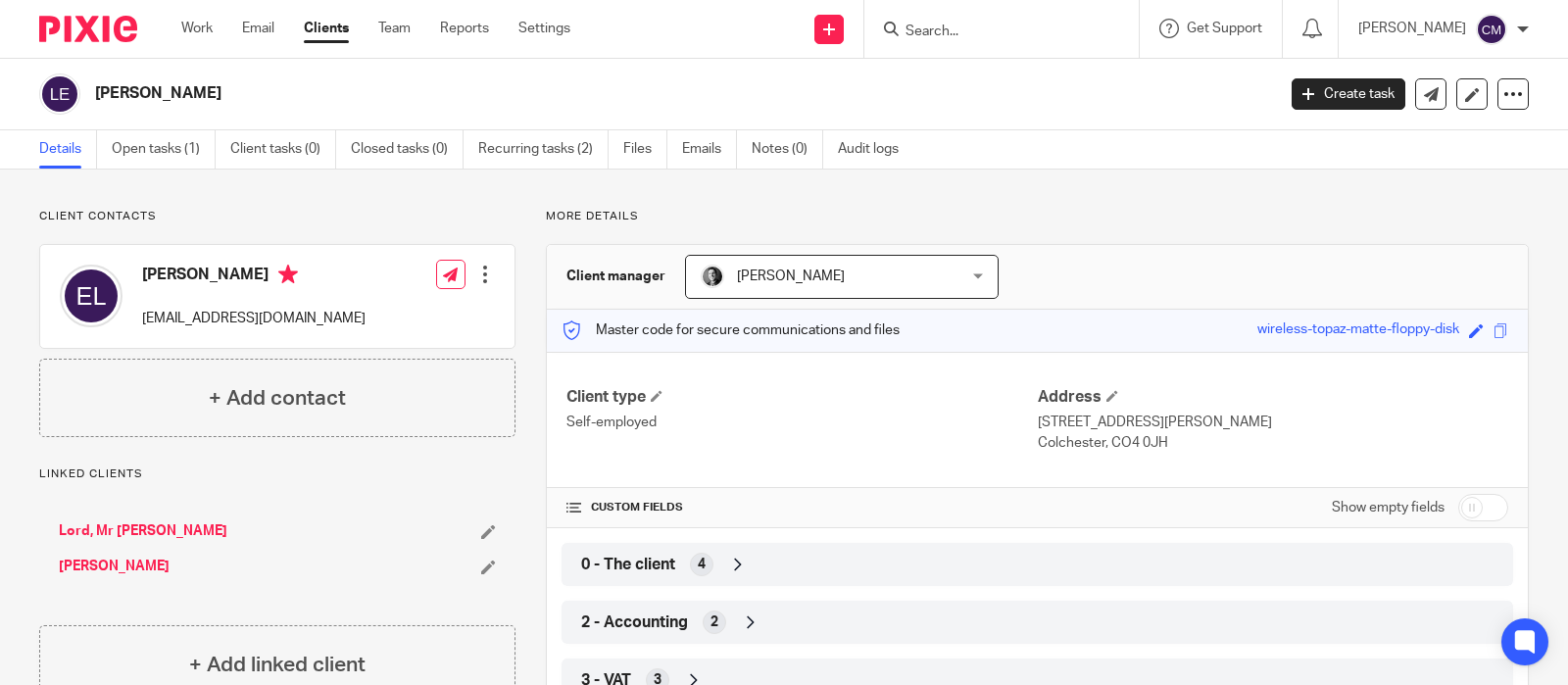 scroll, scrollTop: 0, scrollLeft: 0, axis: both 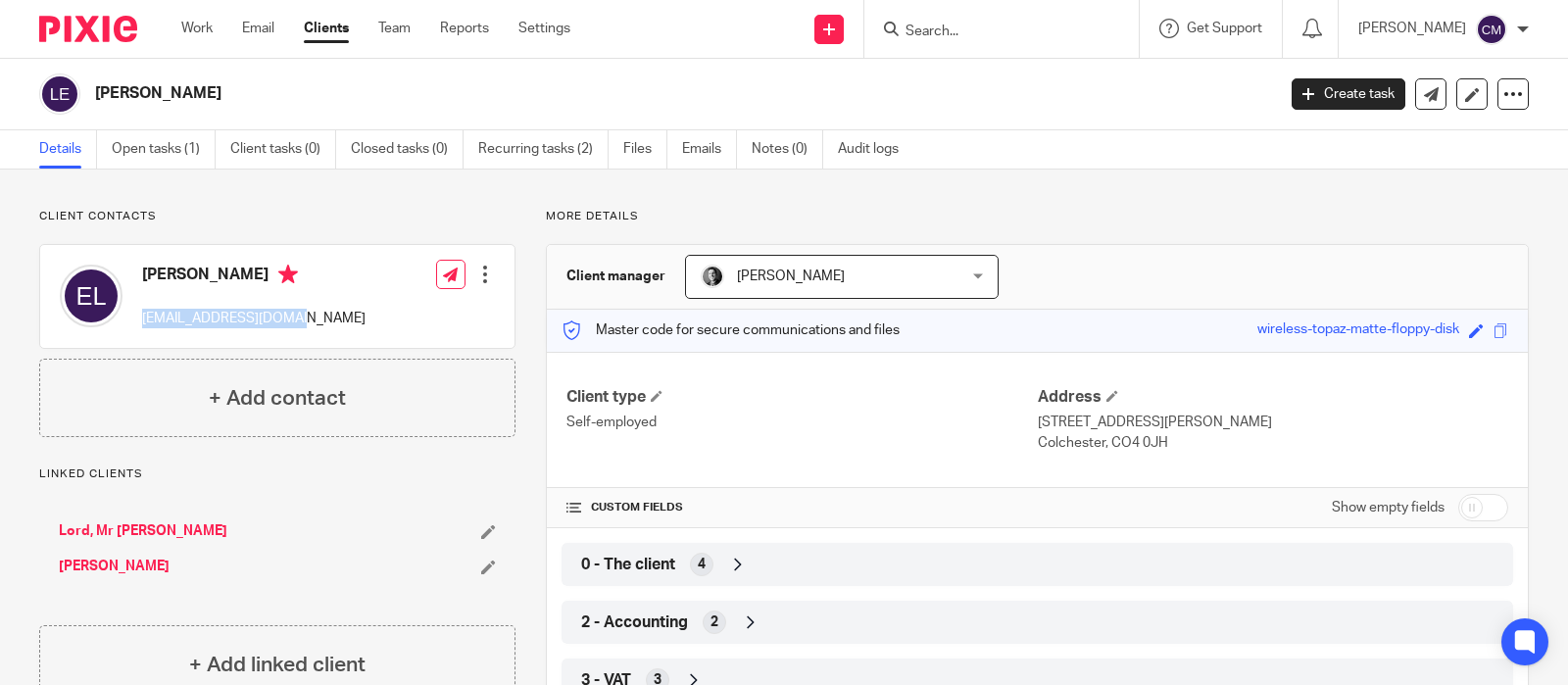 click on "[PERSON_NAME]
[EMAIL_ADDRESS][DOMAIN_NAME]
Edit contact
Create client from contact
Export data
Delete contact" at bounding box center (277, 296) 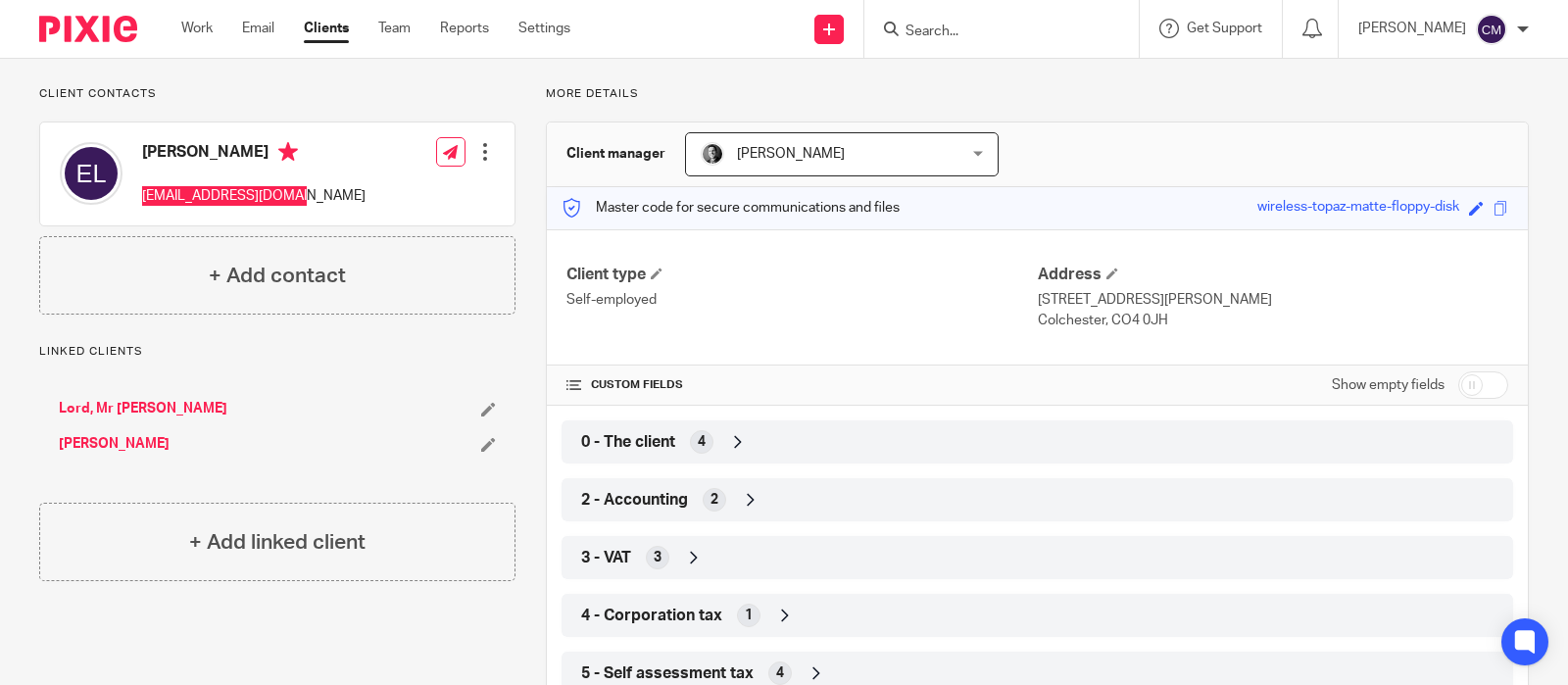 scroll, scrollTop: 361, scrollLeft: 0, axis: vertical 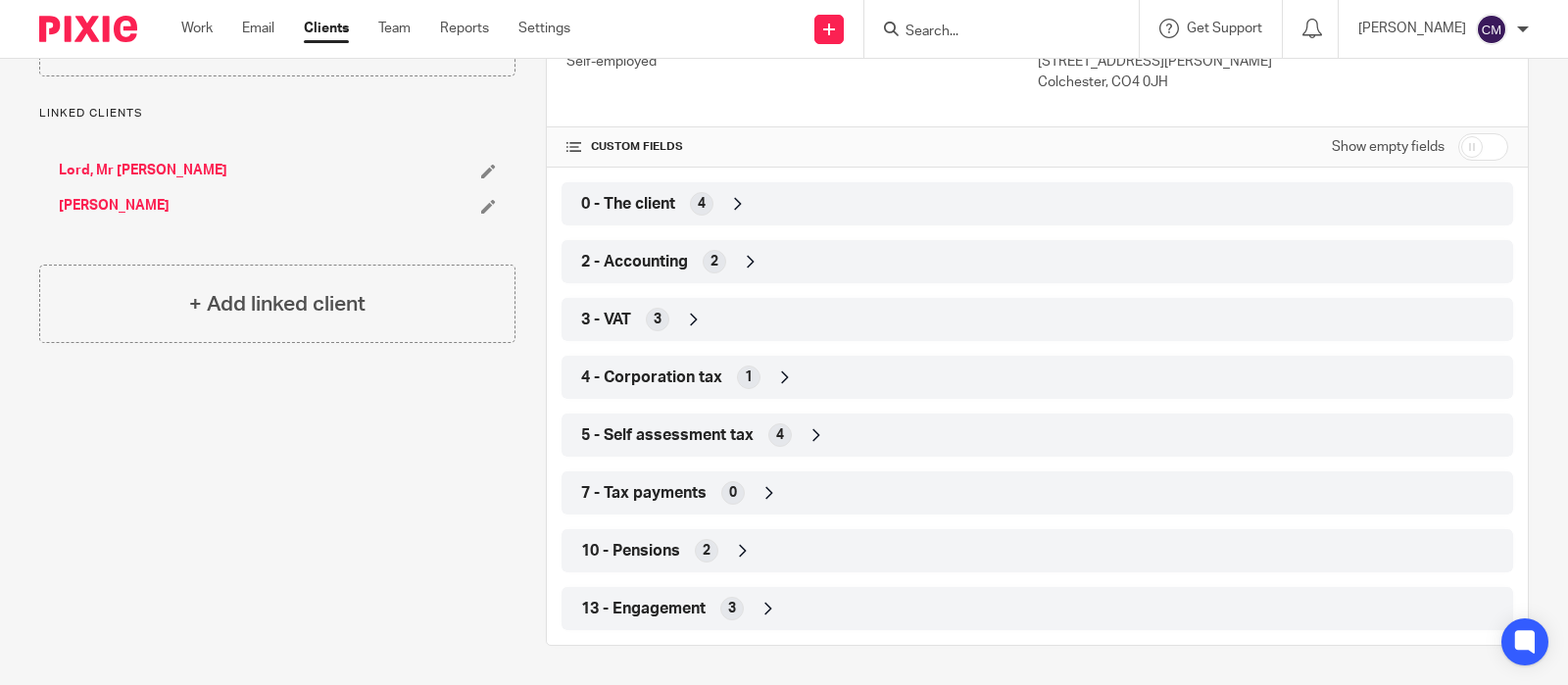 click on "0 - The client" at bounding box center [628, 204] 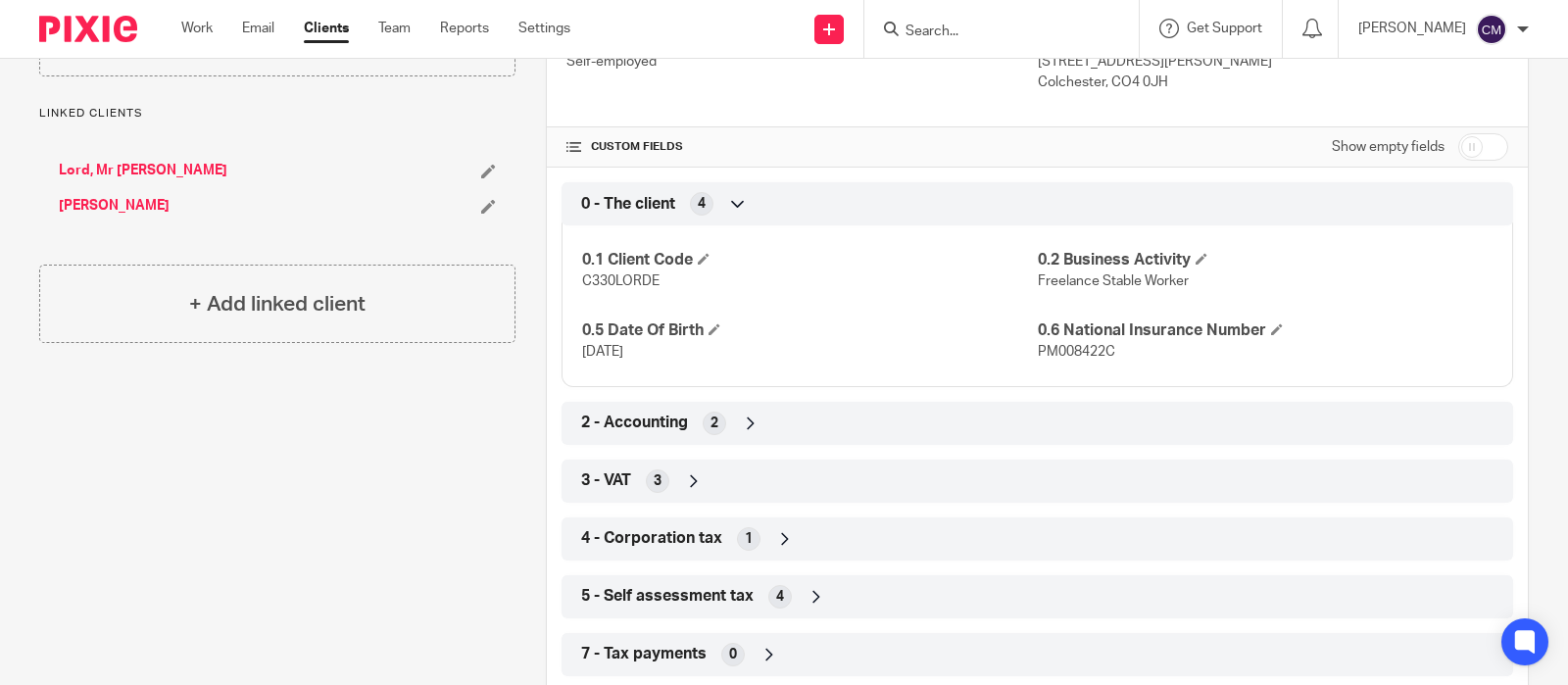 click on "5 - Self assessment tax" at bounding box center [667, 596] 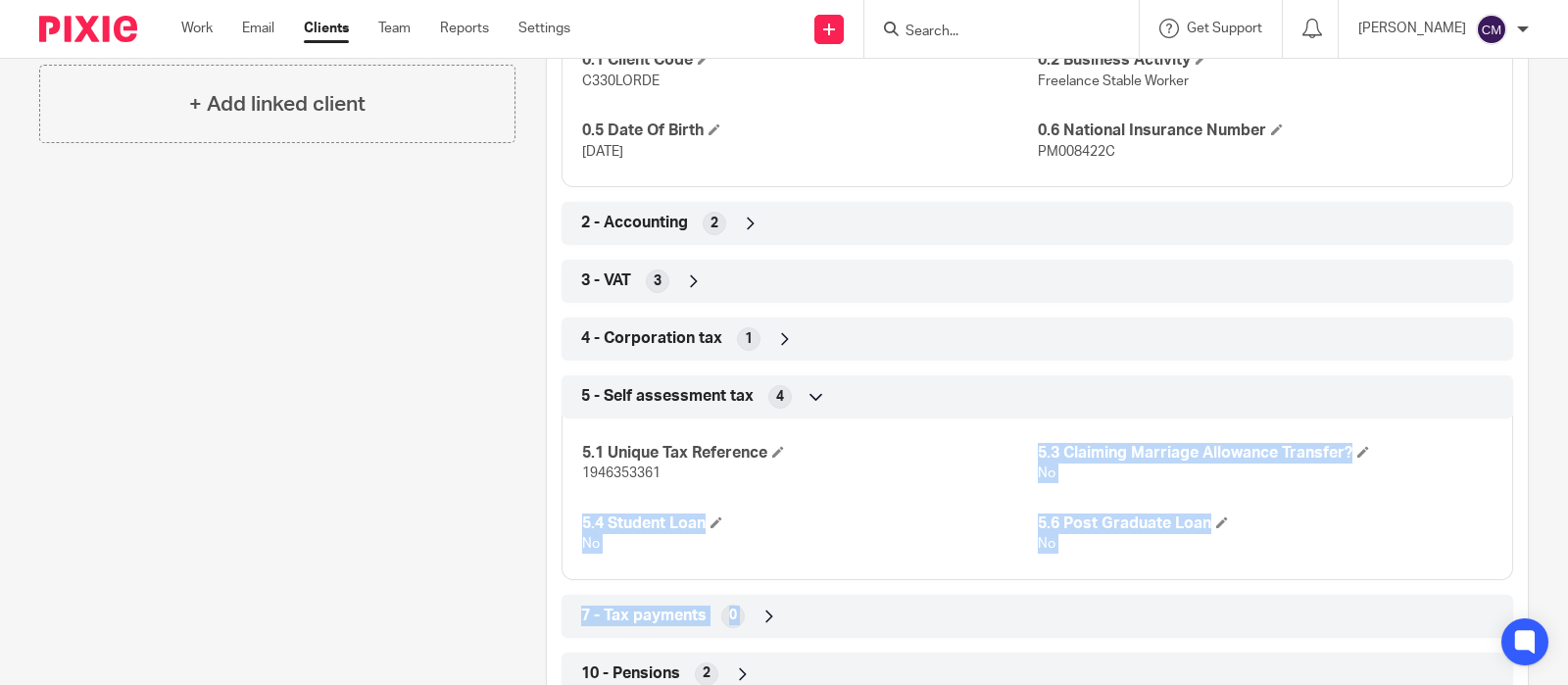 scroll, scrollTop: 657, scrollLeft: 0, axis: vertical 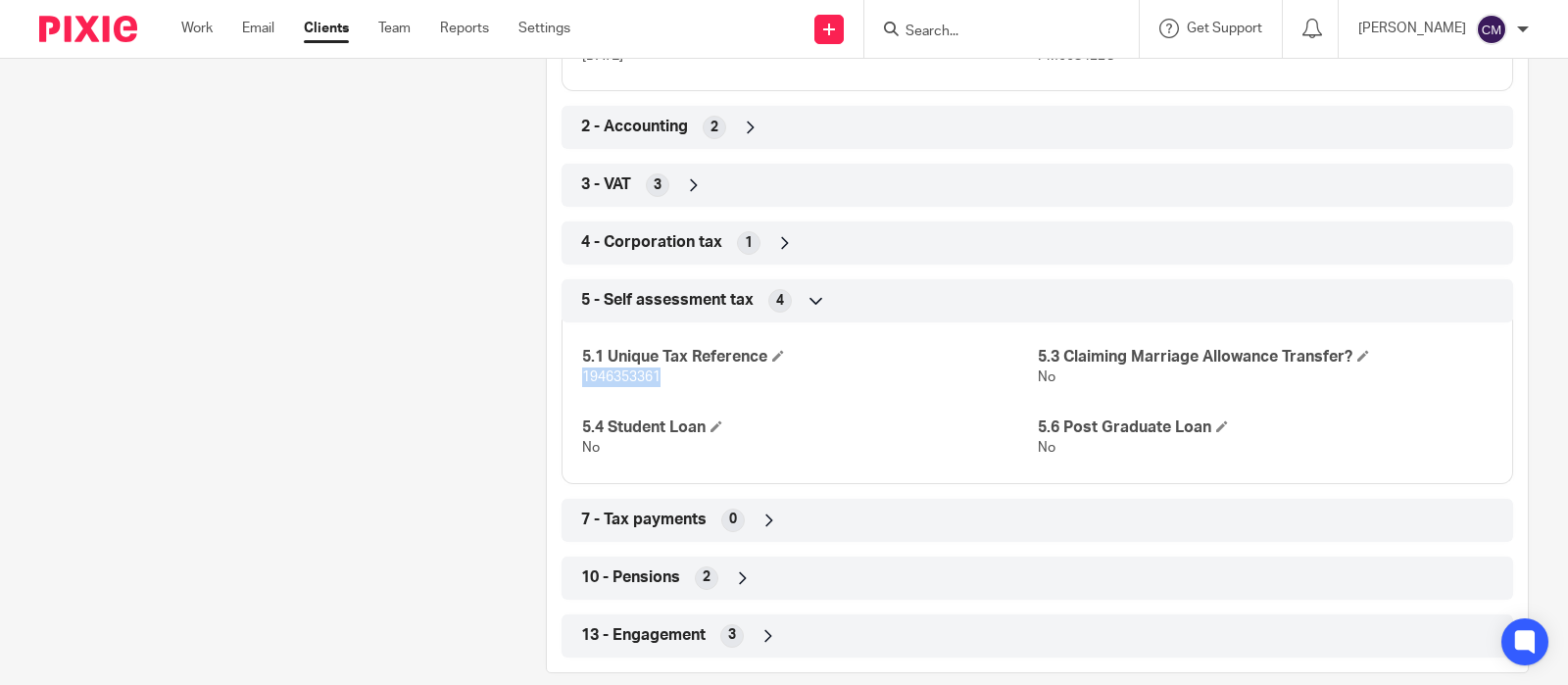 drag, startPoint x: 663, startPoint y: 668, endPoint x: 566, endPoint y: 388, distance: 296.32583 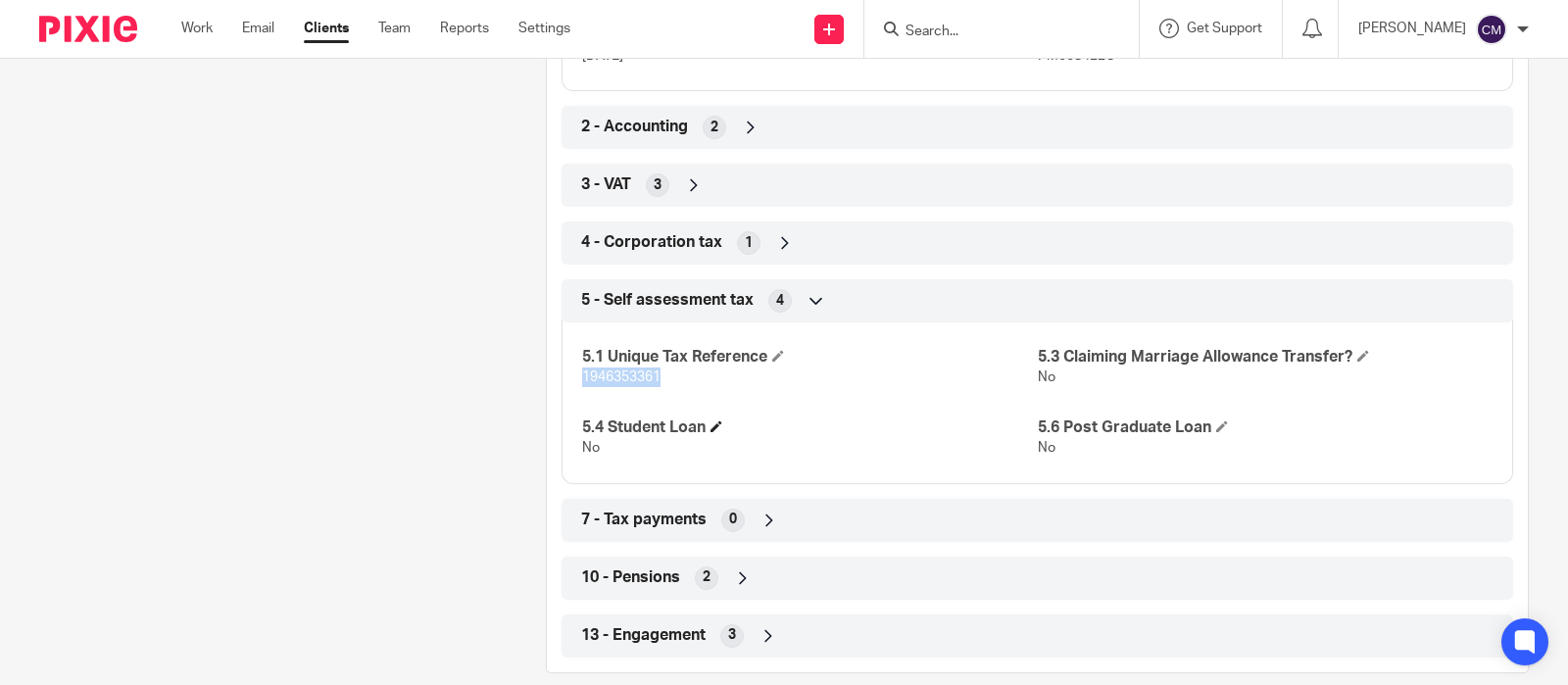 copy on "1946353361" 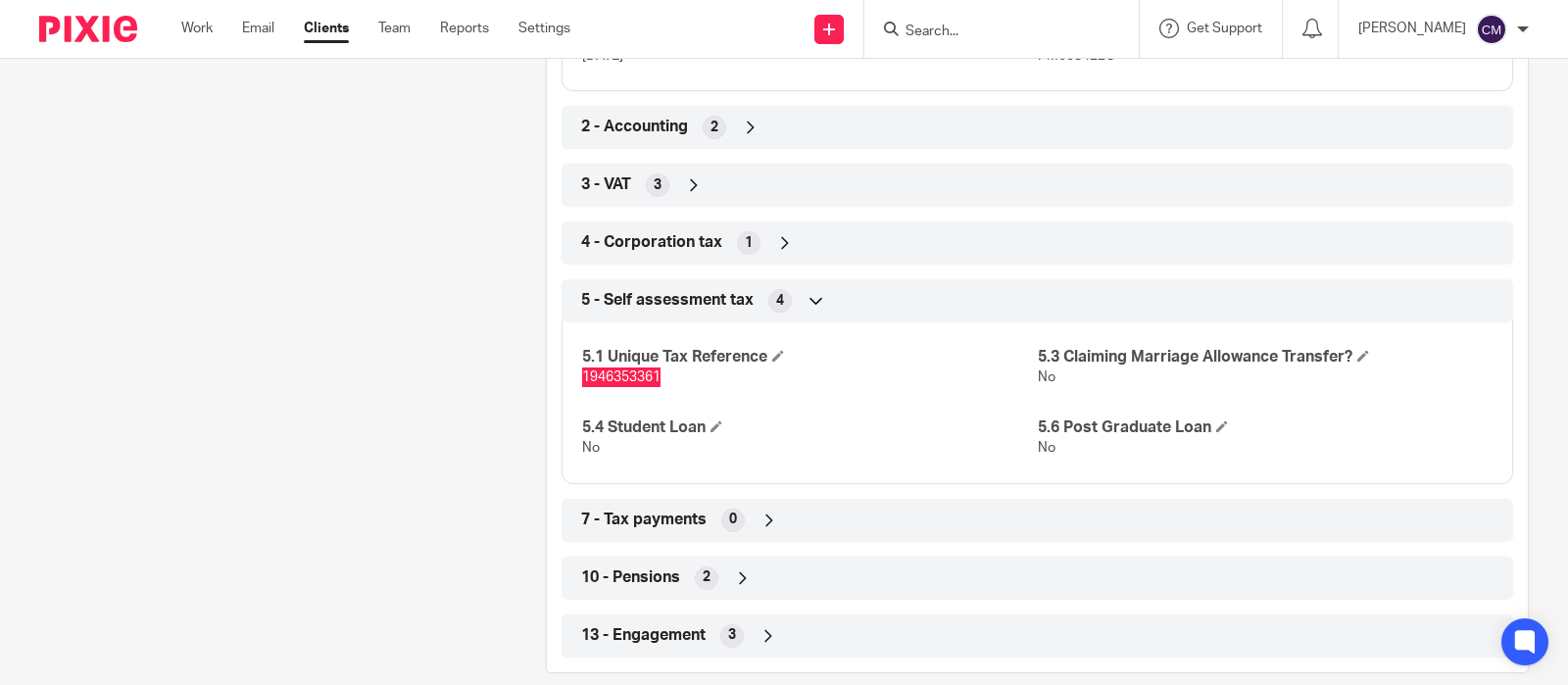 scroll, scrollTop: 534, scrollLeft: 0, axis: vertical 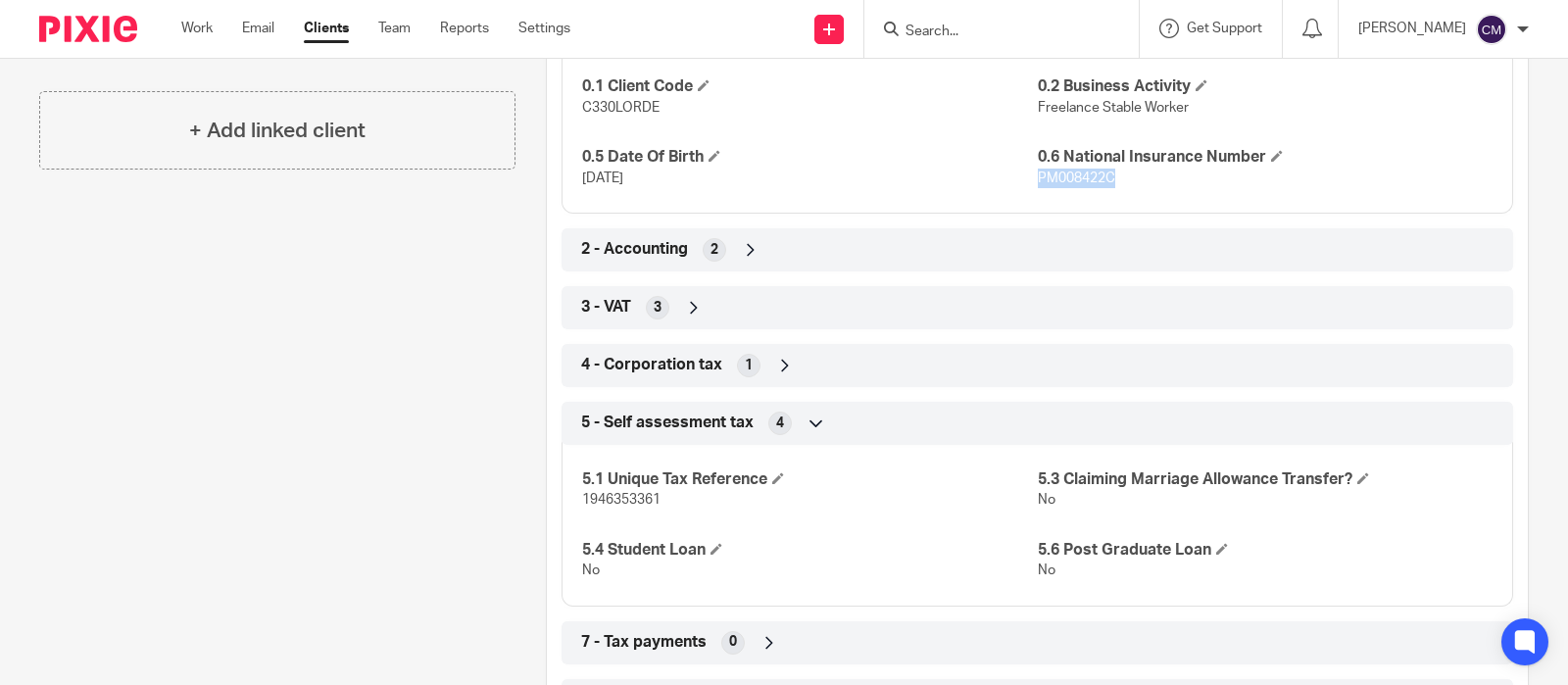 drag, startPoint x: 1109, startPoint y: 173, endPoint x: 1027, endPoint y: 183, distance: 82.60751 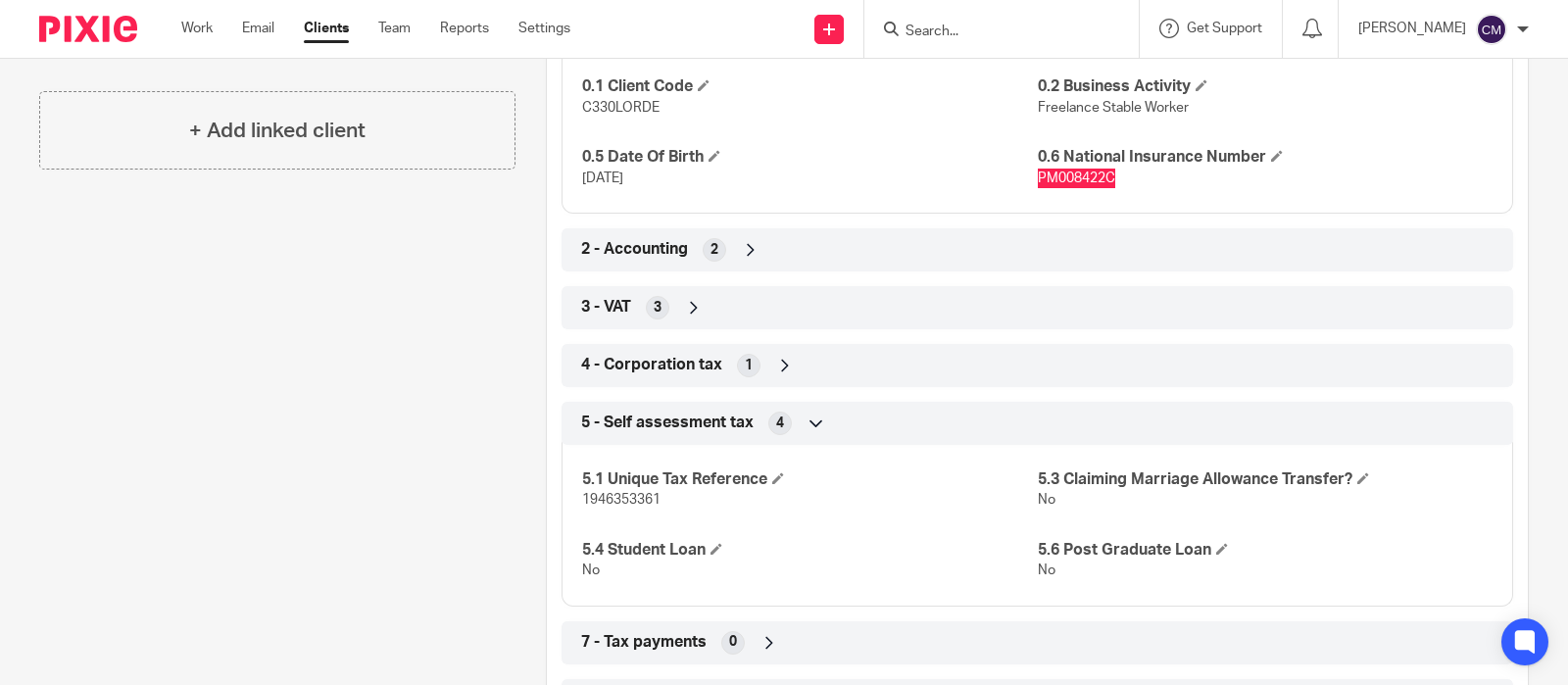 scroll, scrollTop: 44, scrollLeft: 0, axis: vertical 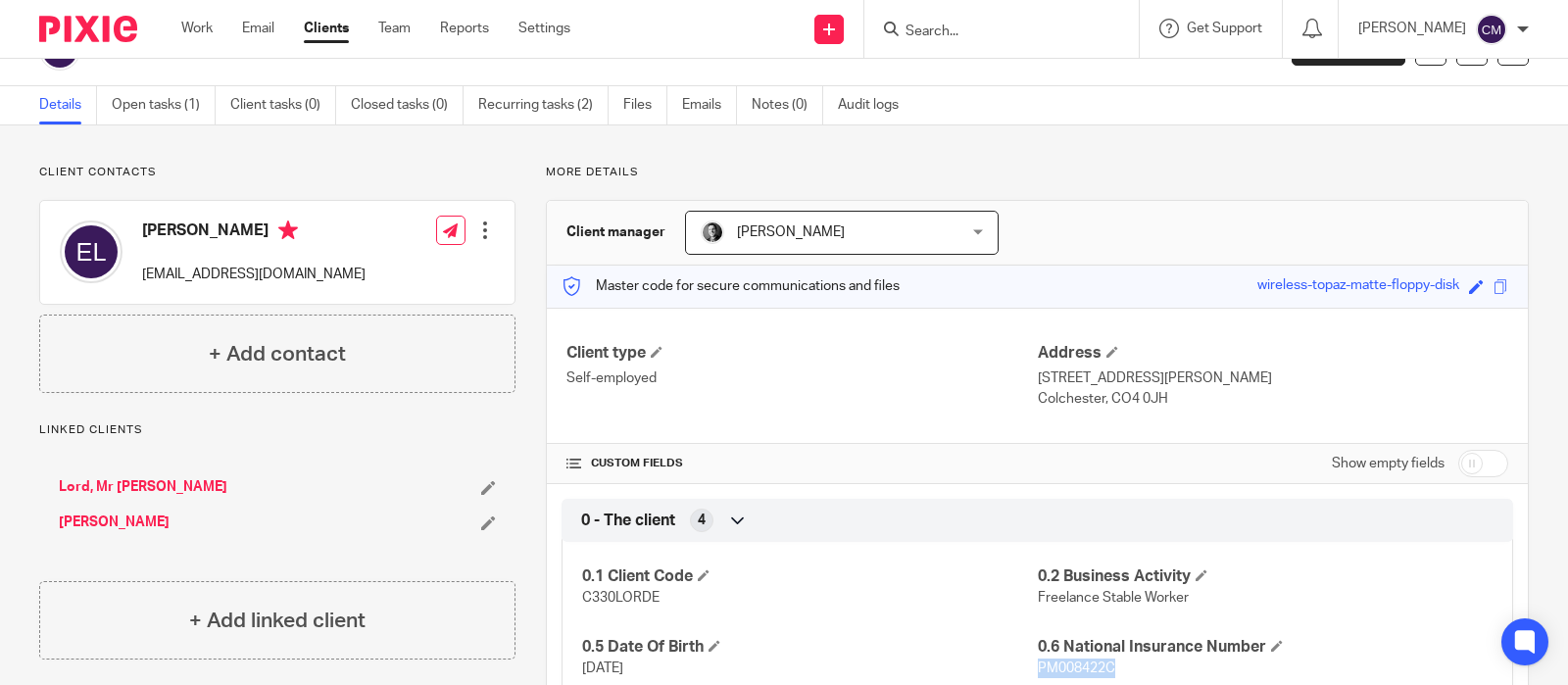 drag, startPoint x: 1019, startPoint y: 380, endPoint x: 1144, endPoint y: 380, distance: 125 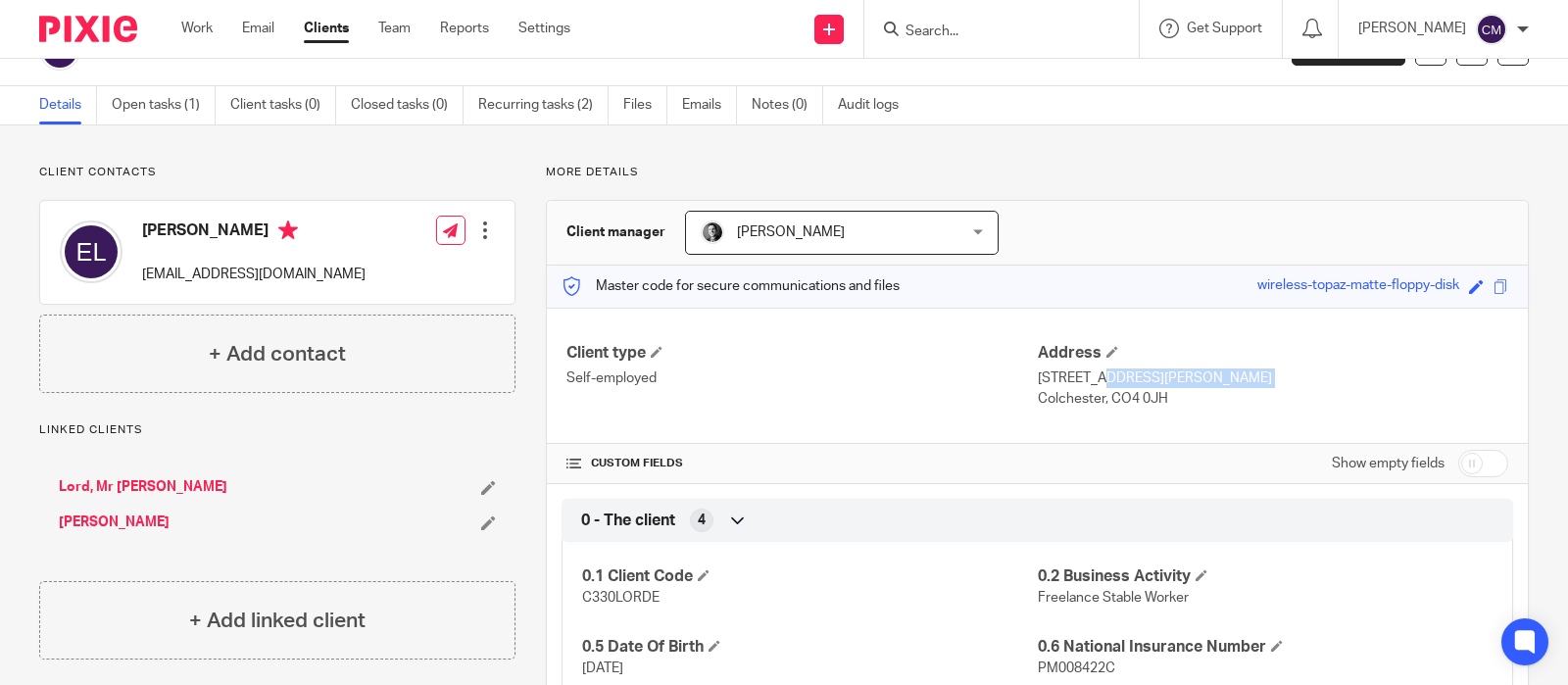 drag, startPoint x: 1145, startPoint y: 382, endPoint x: 1026, endPoint y: 372, distance: 119.41943 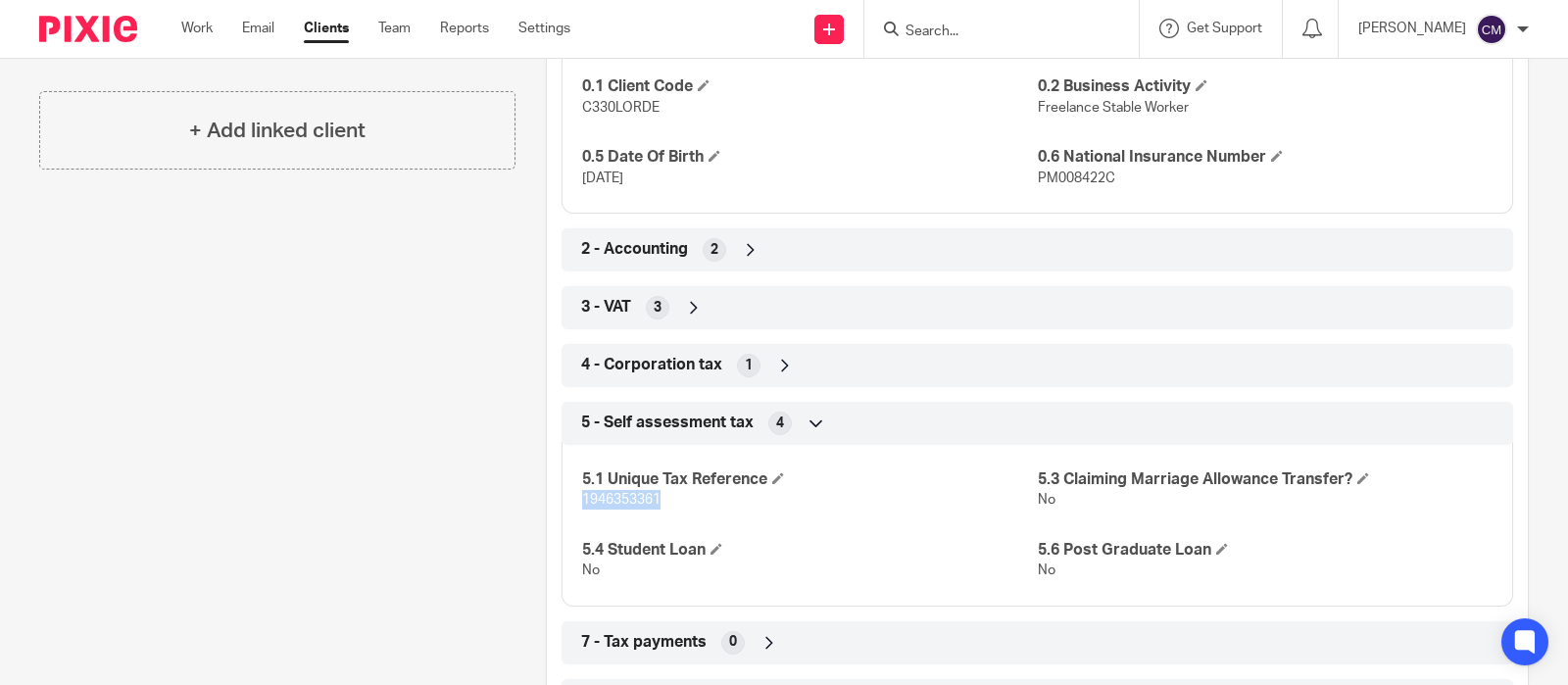 drag, startPoint x: 655, startPoint y: 503, endPoint x: 574, endPoint y: 495, distance: 81.3941 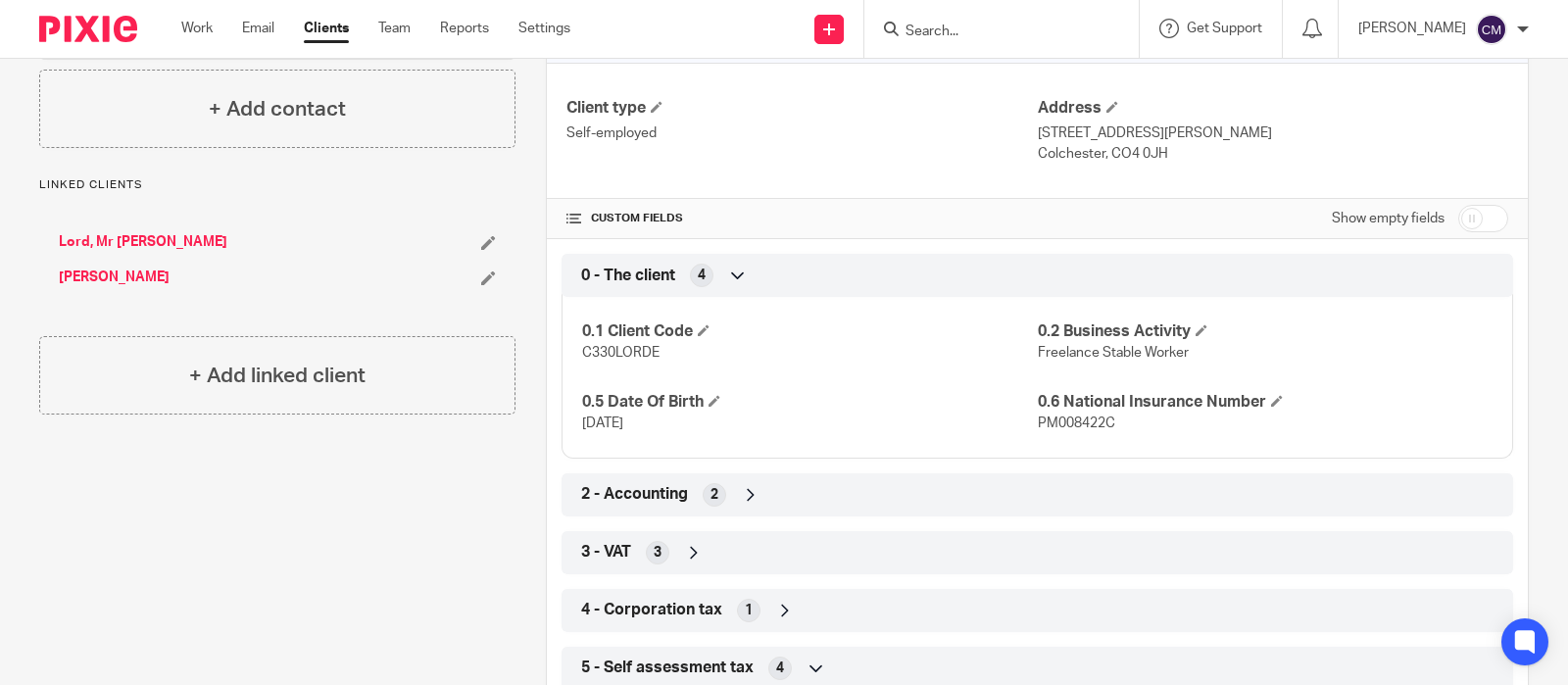 drag, startPoint x: 1162, startPoint y: 159, endPoint x: 1102, endPoint y: 152, distance: 60.40695 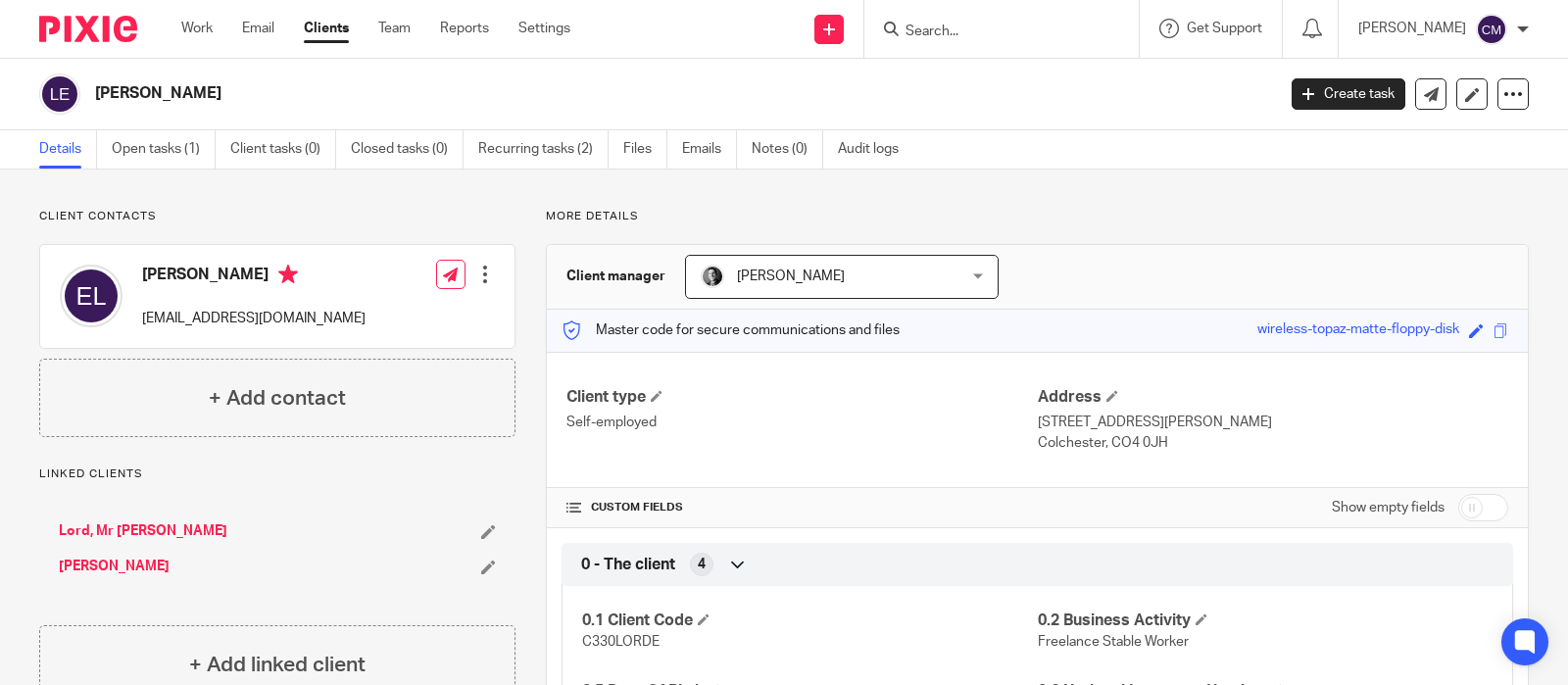 click on "Lord, Ellie
Create task
Update from Companies House
Export data
Merge
Archive client
Delete client" at bounding box center (784, 94) 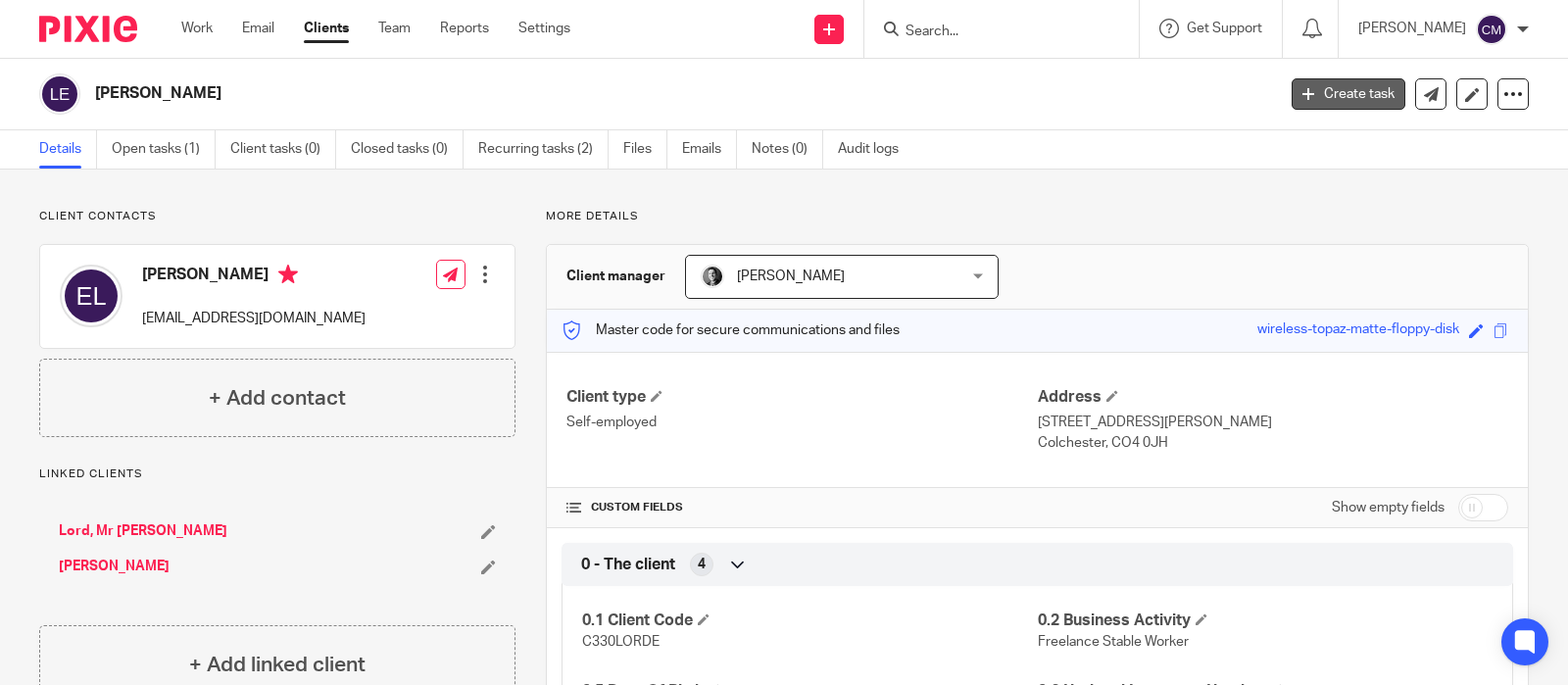 click on "Create task" at bounding box center (1348, 94) 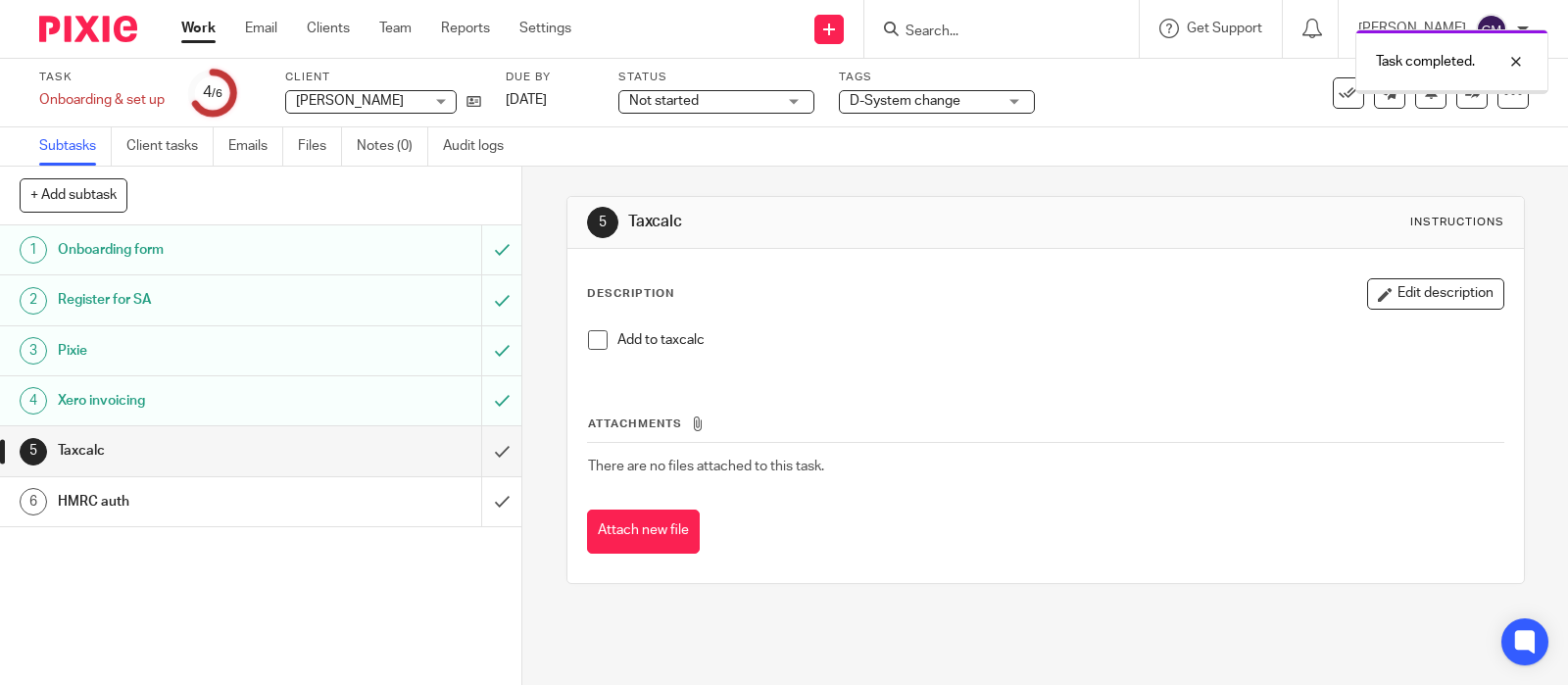 scroll, scrollTop: 0, scrollLeft: 0, axis: both 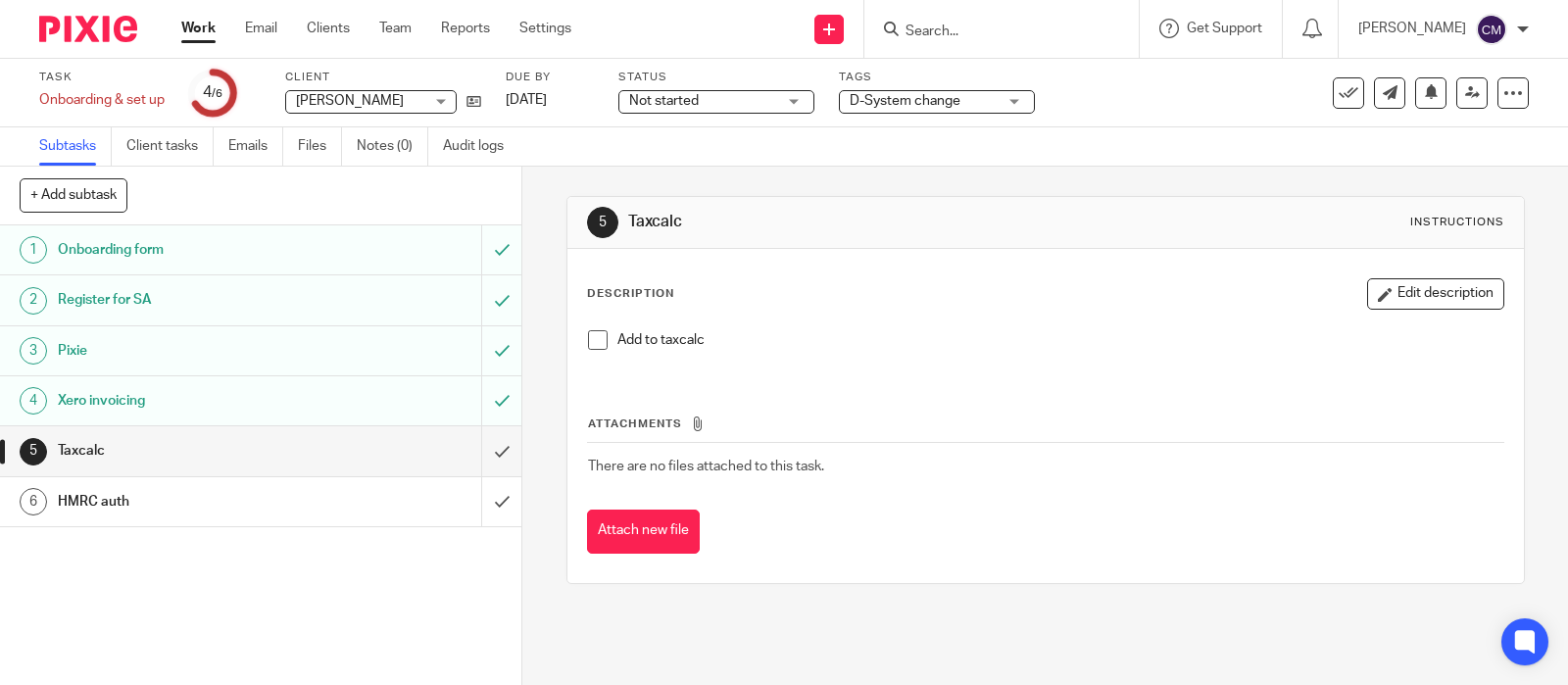 click at bounding box center [598, 340] 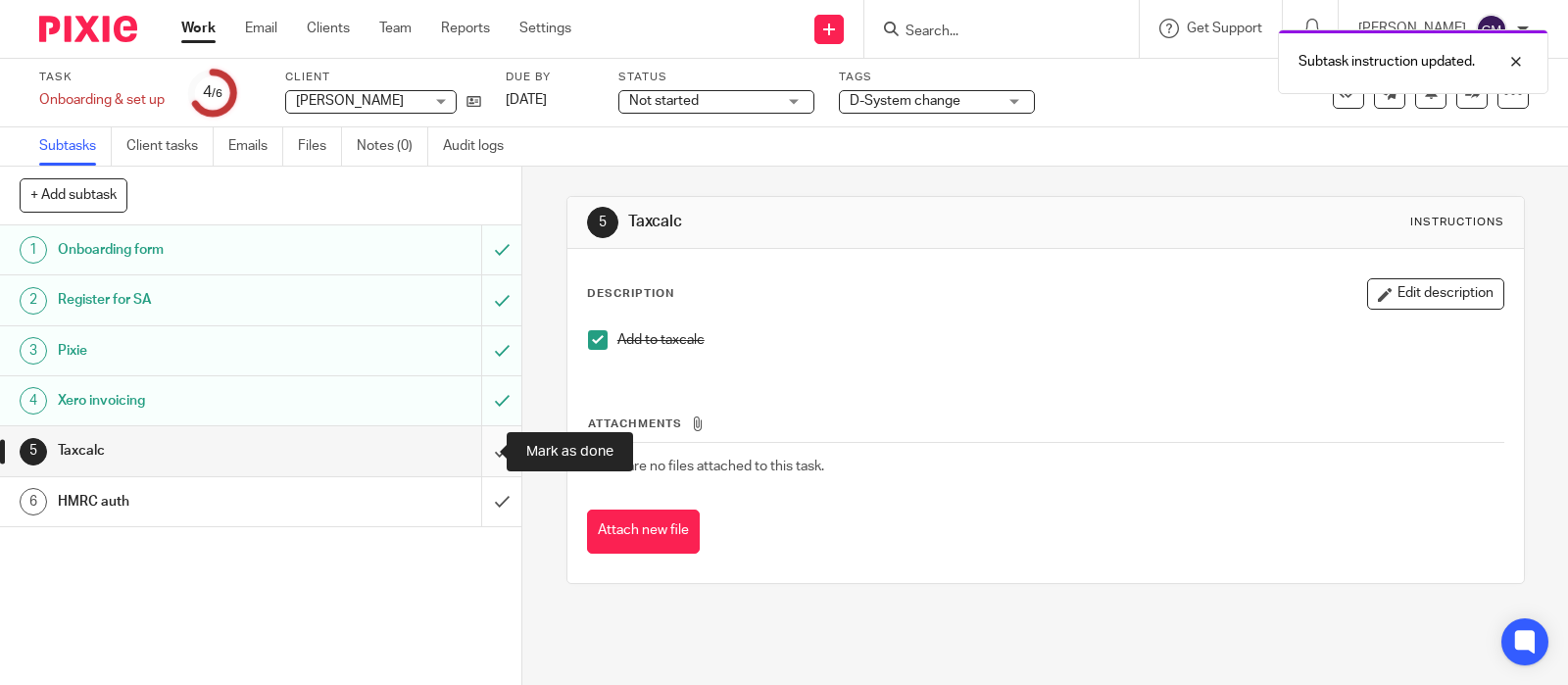 click at bounding box center (261, 451) 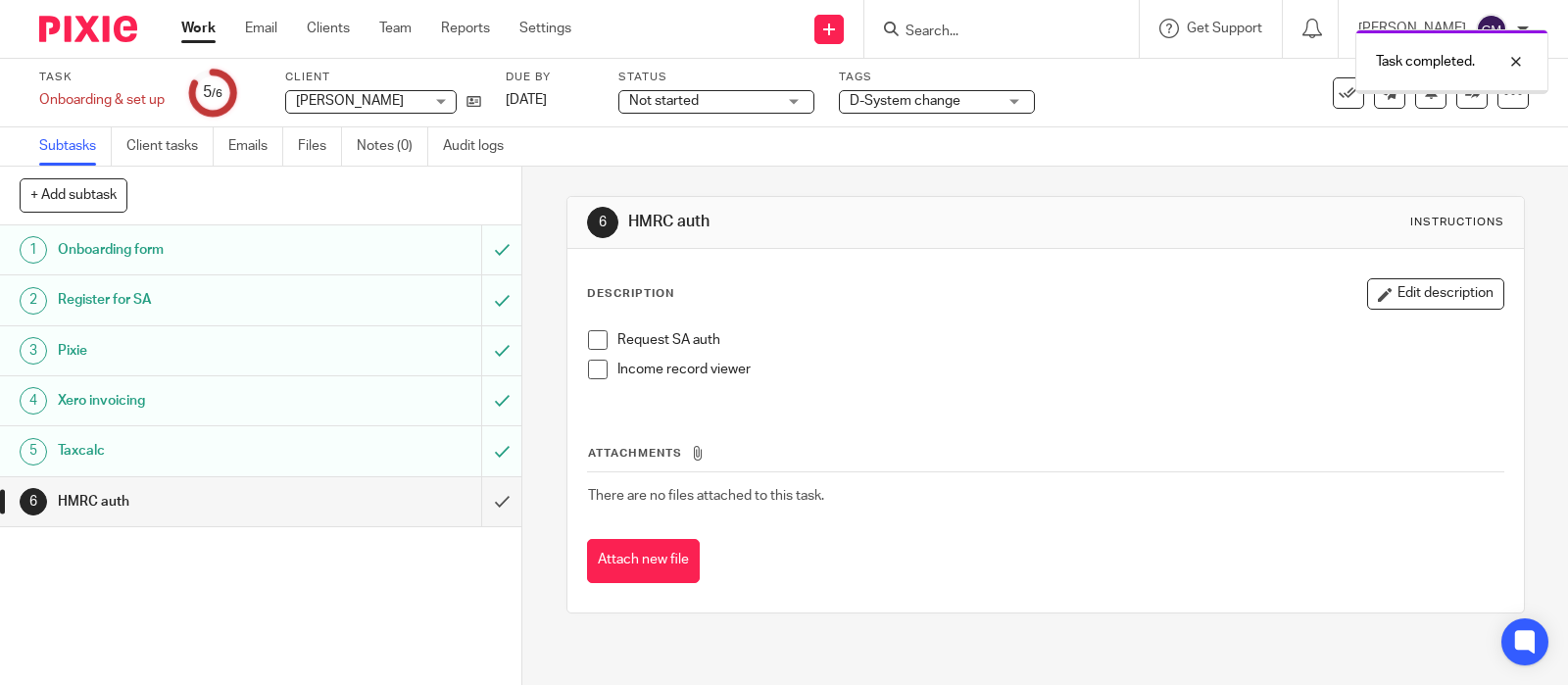 scroll, scrollTop: 0, scrollLeft: 0, axis: both 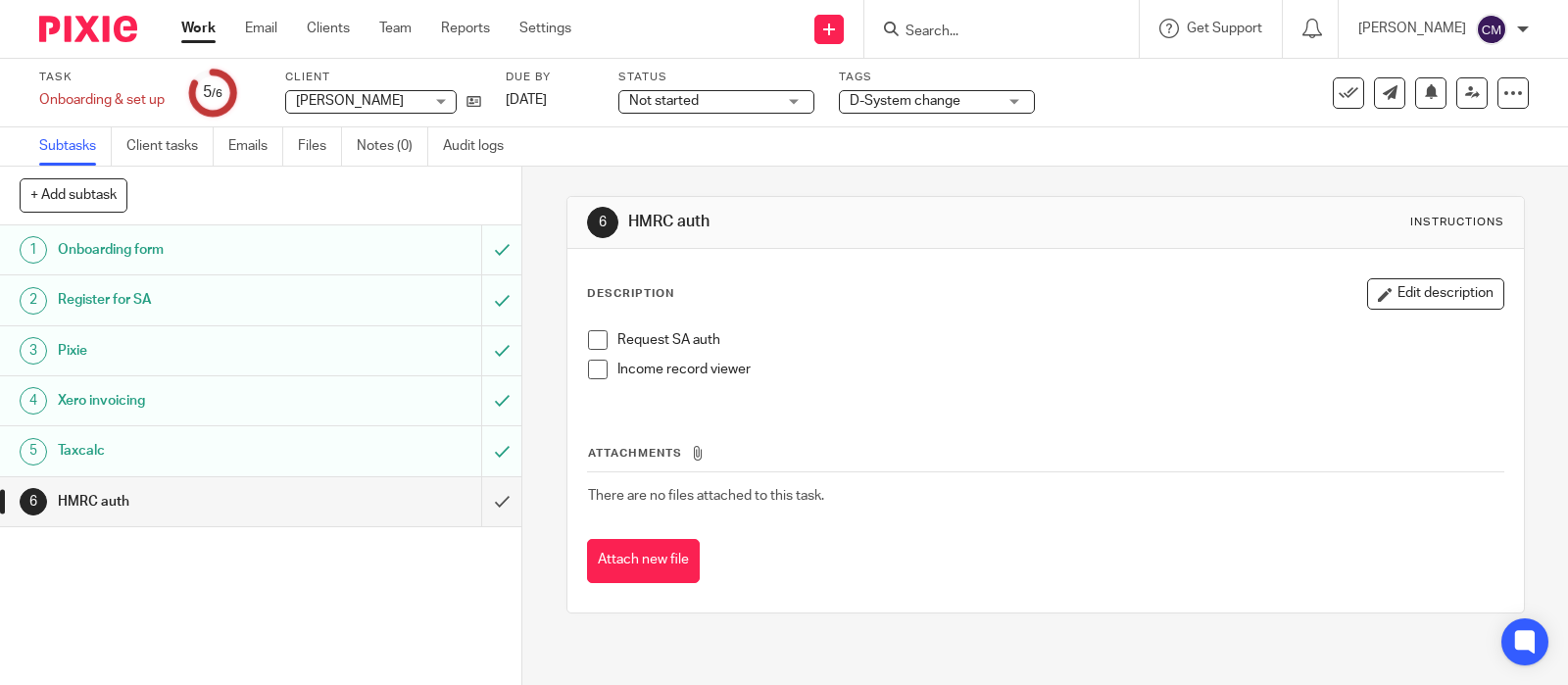 click at bounding box center [598, 340] 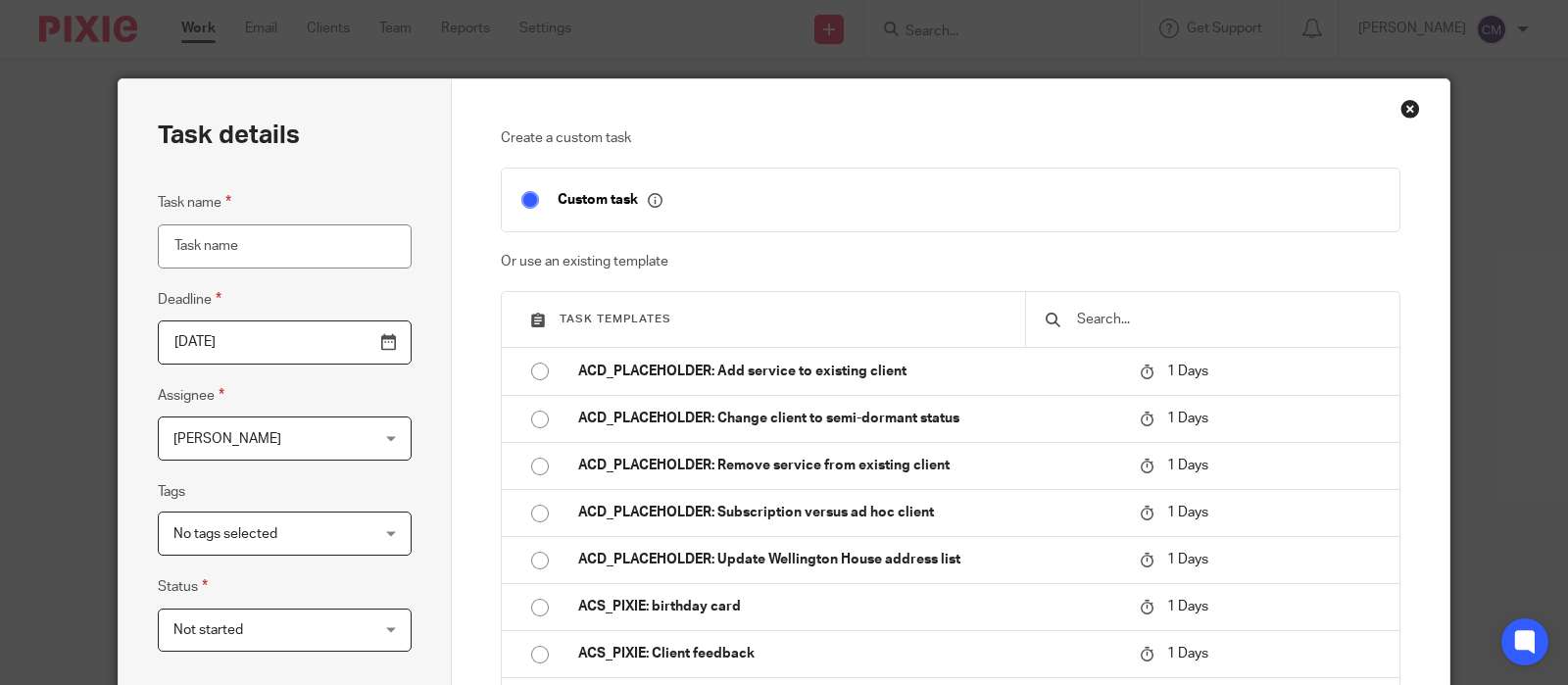 scroll, scrollTop: 0, scrollLeft: 0, axis: both 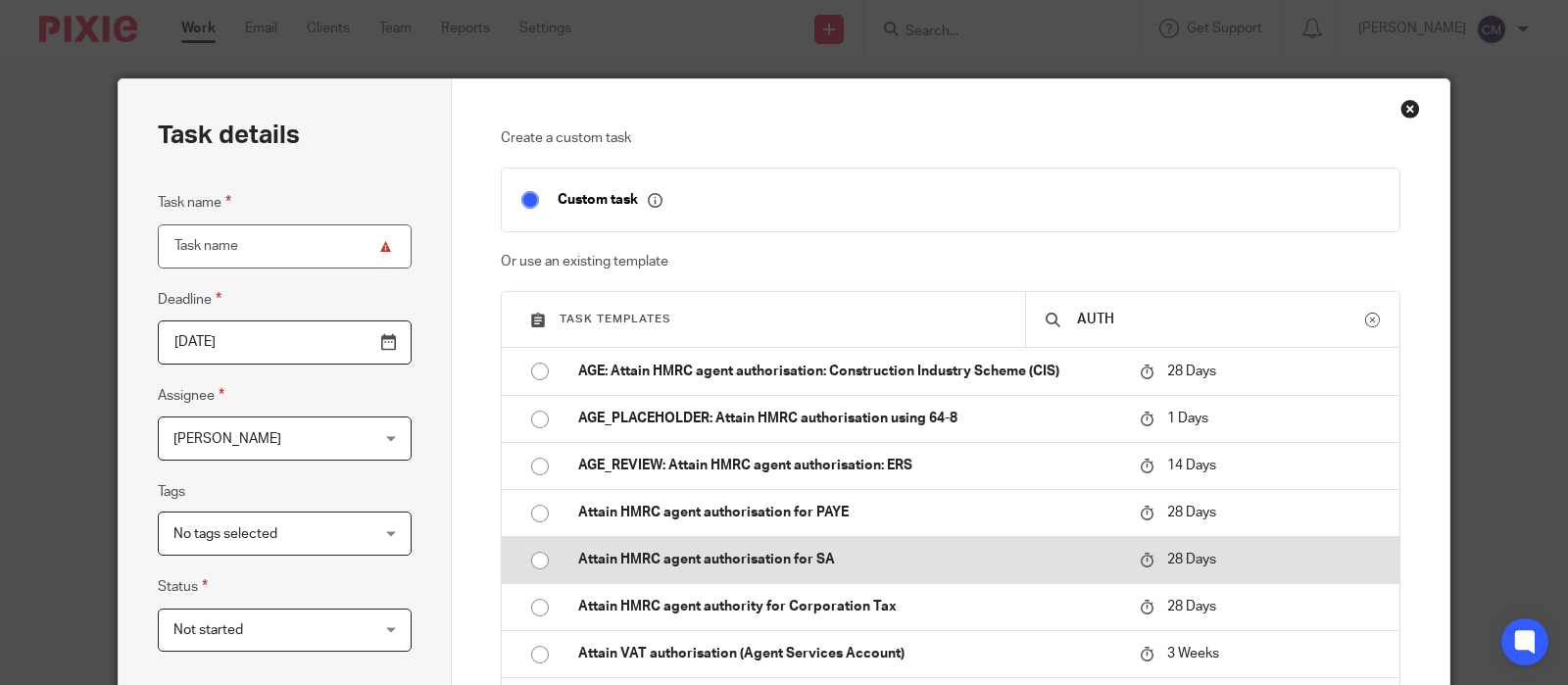 type on "AUTH" 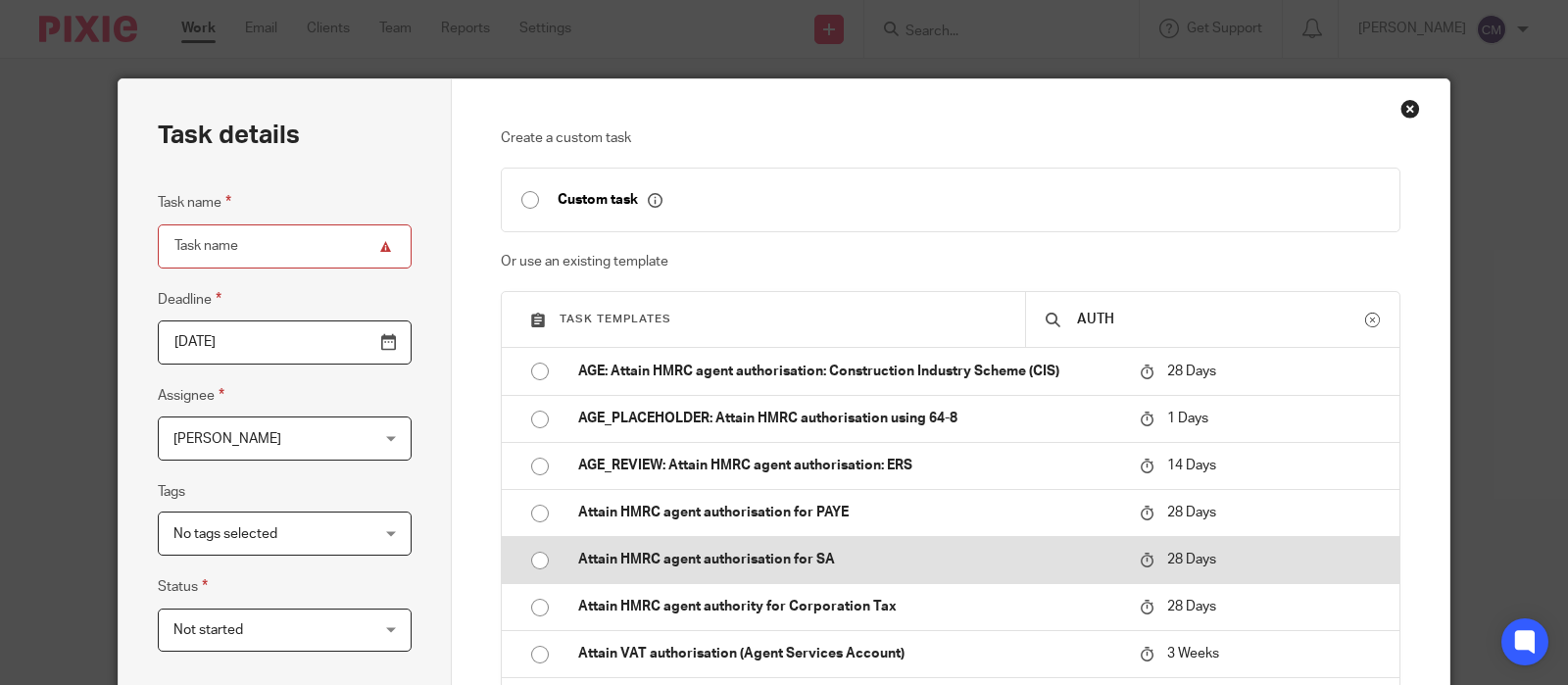 type on "[DATE]" 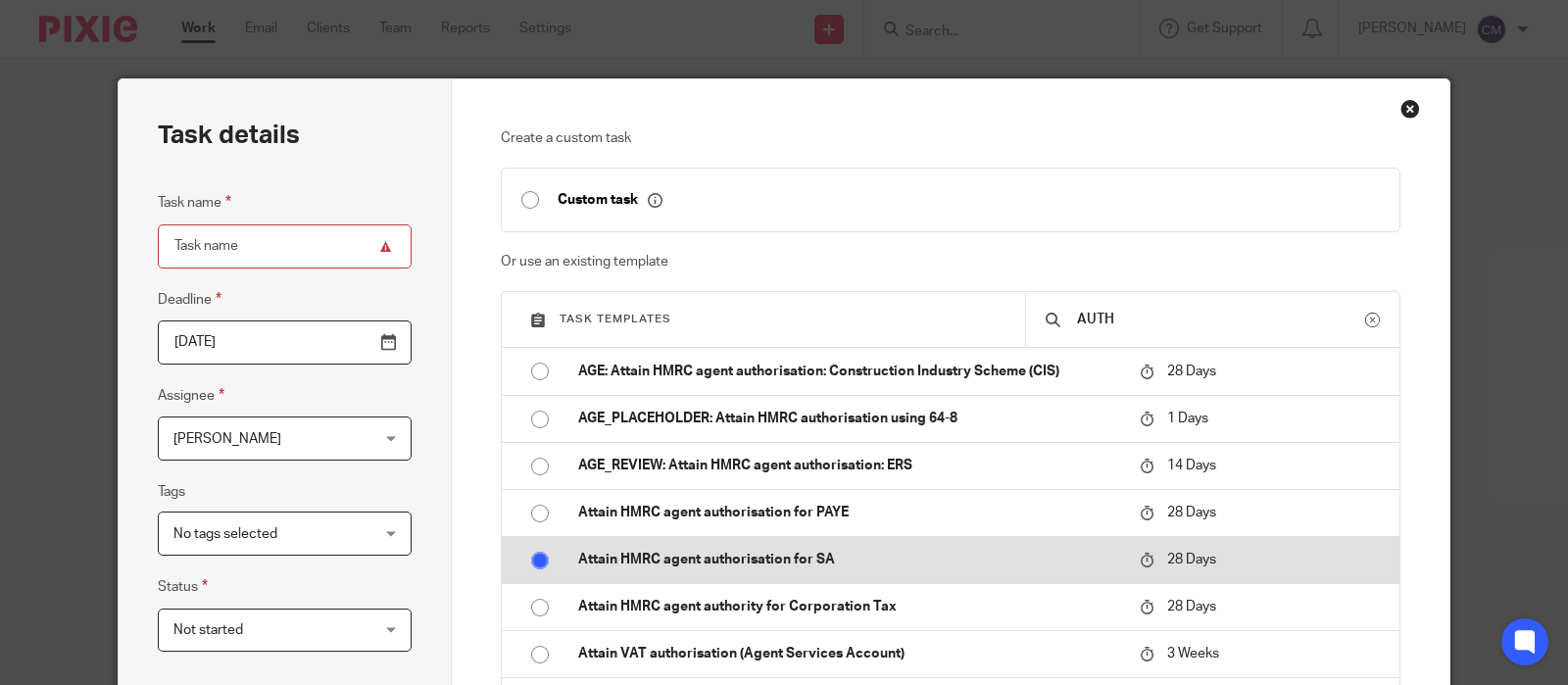type on "Attain HMRC agent authorisation for SA" 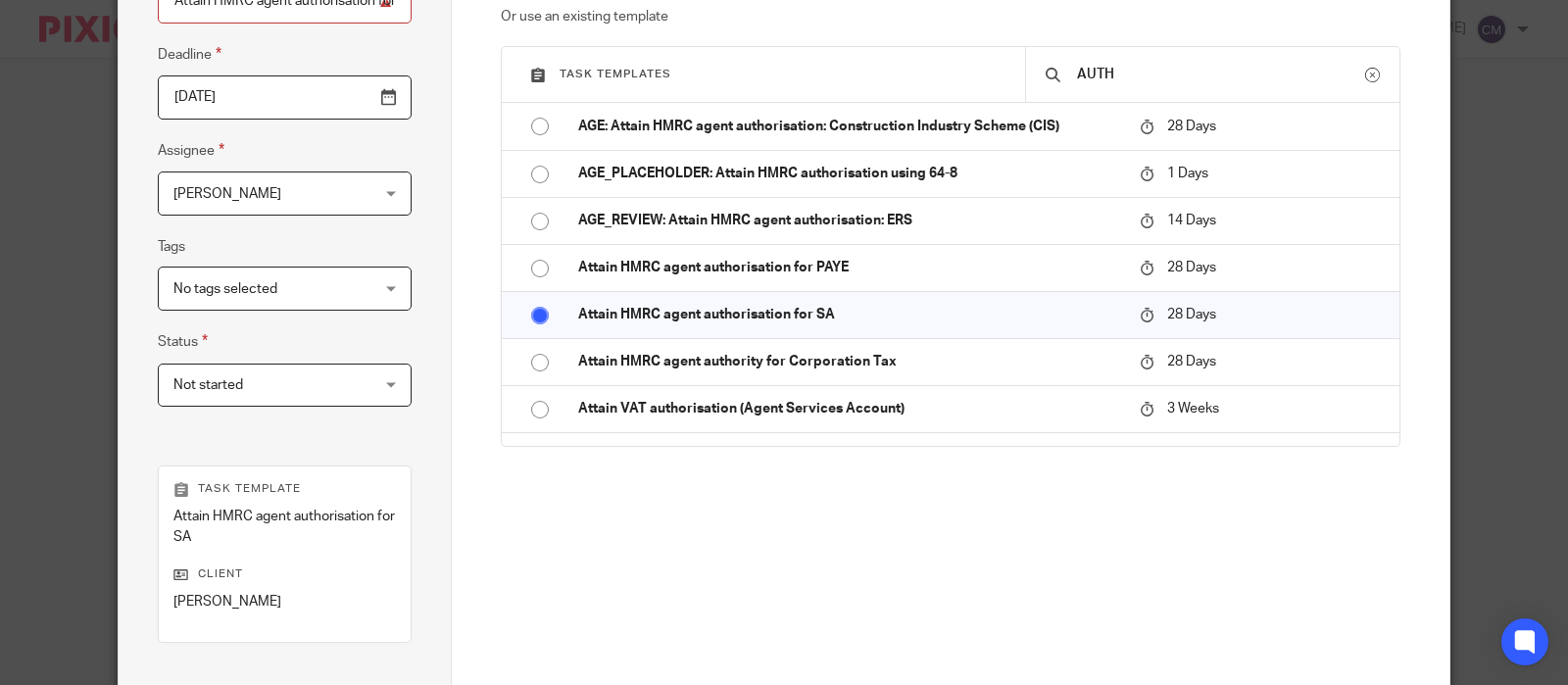 scroll, scrollTop: 367, scrollLeft: 0, axis: vertical 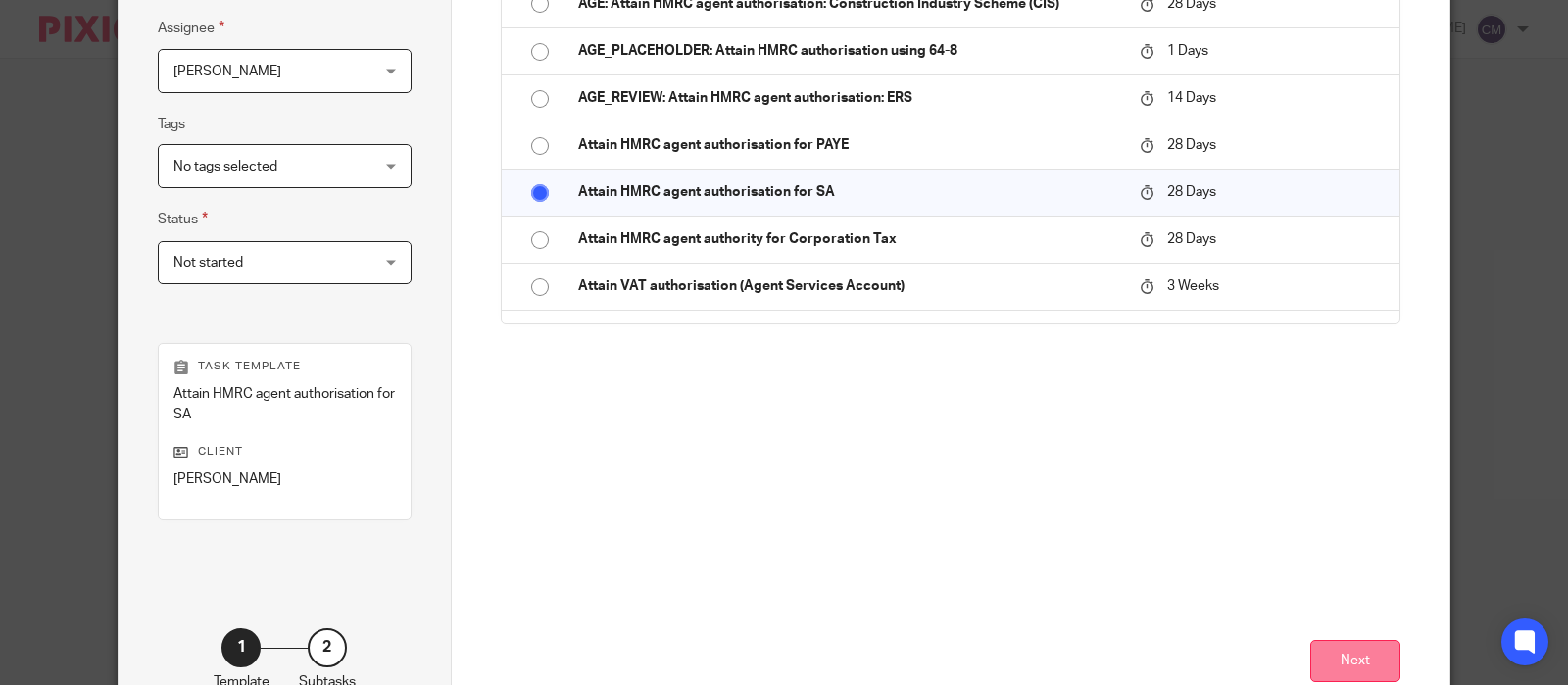 click on "Next" at bounding box center (1355, 661) 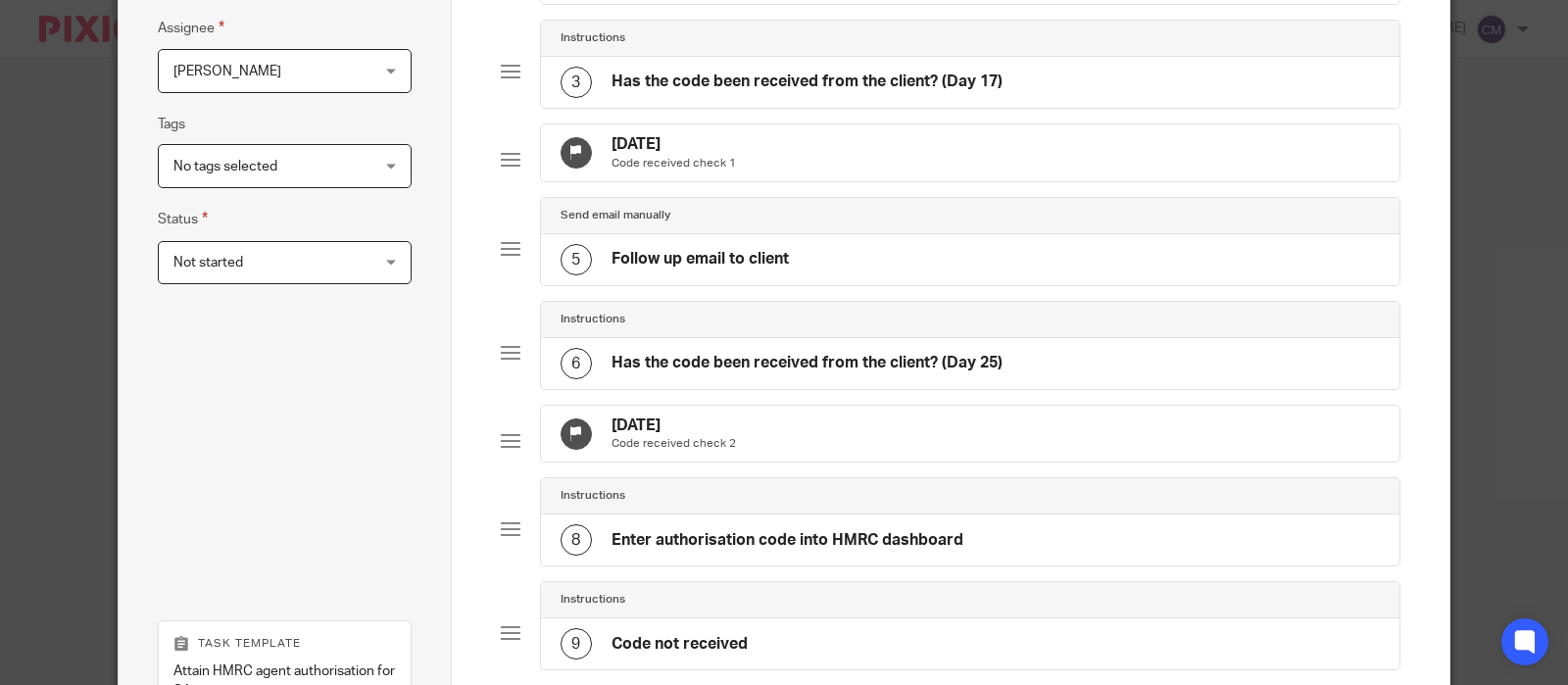 scroll, scrollTop: 801, scrollLeft: 0, axis: vertical 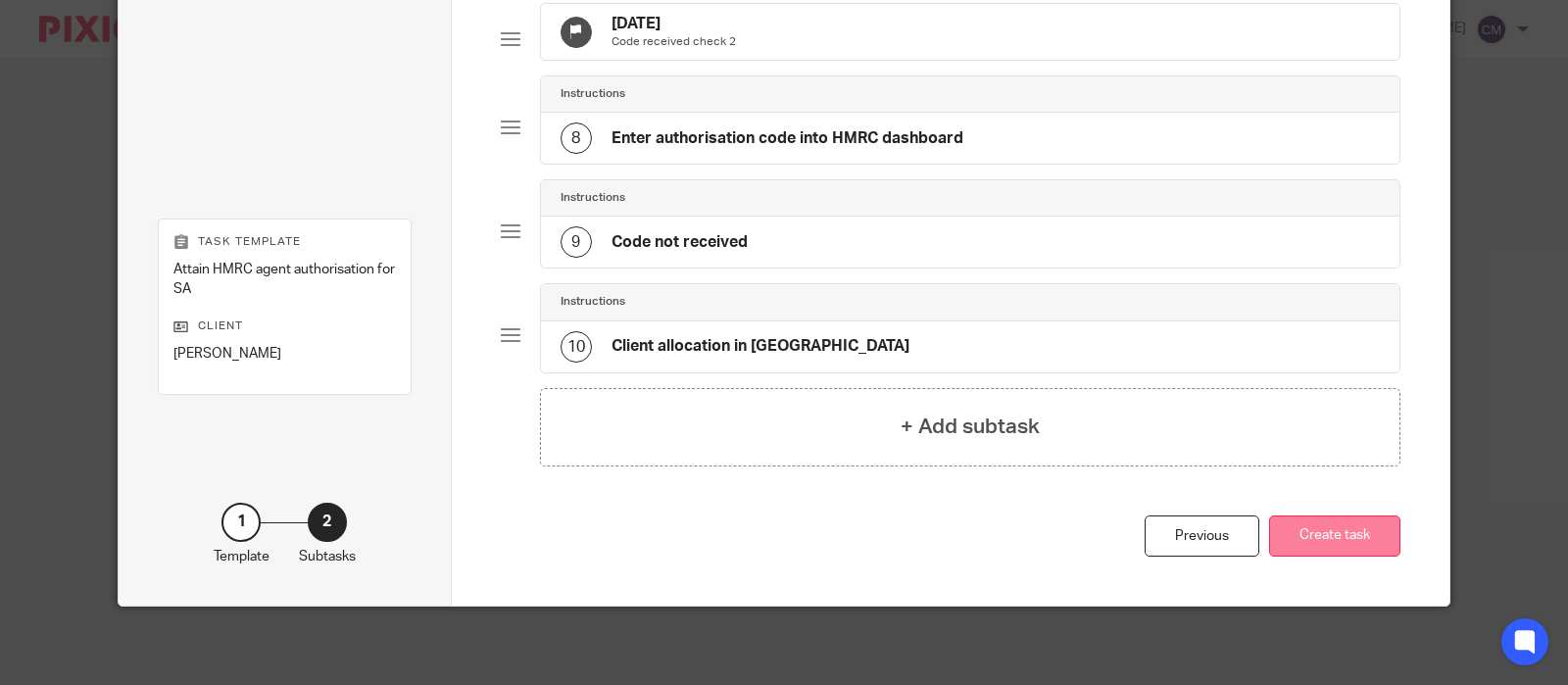 click on "Create task" at bounding box center (1335, 536) 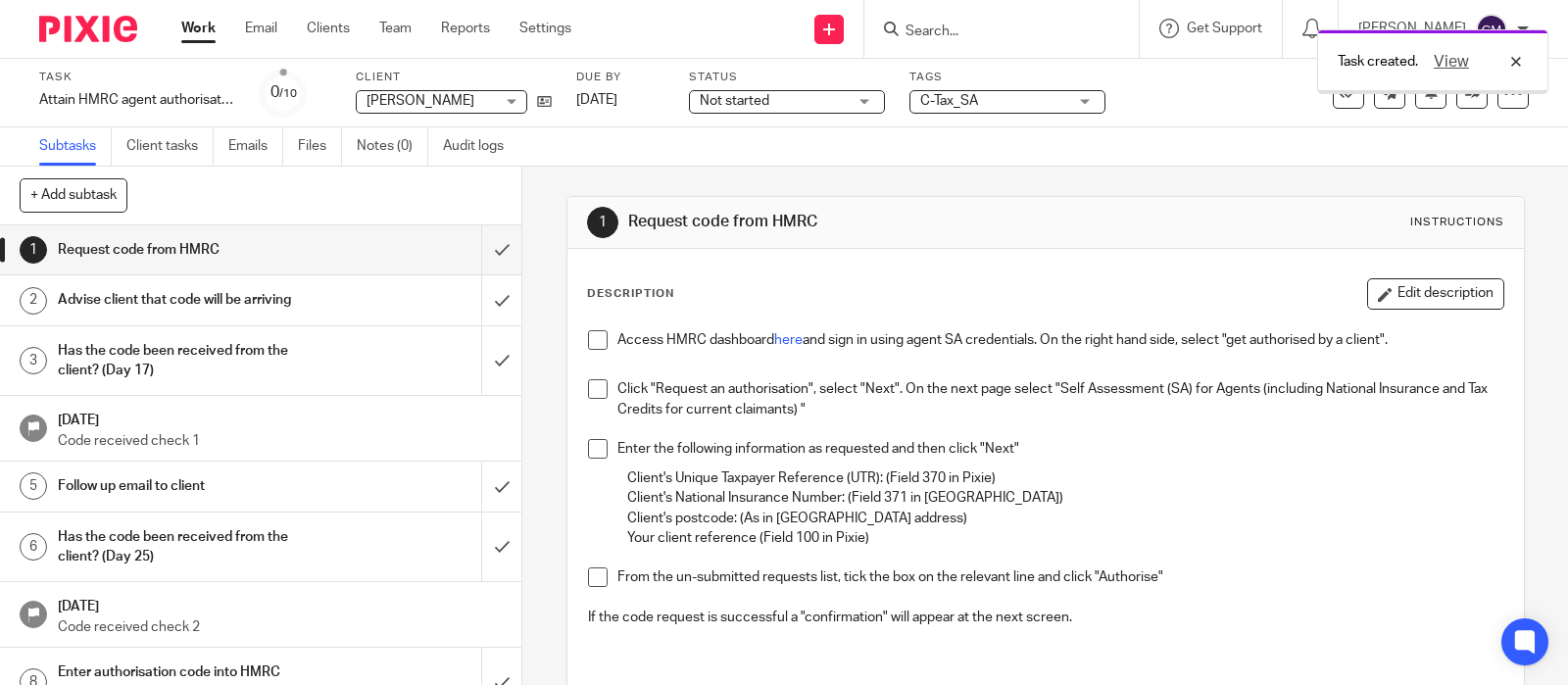 scroll, scrollTop: 0, scrollLeft: 0, axis: both 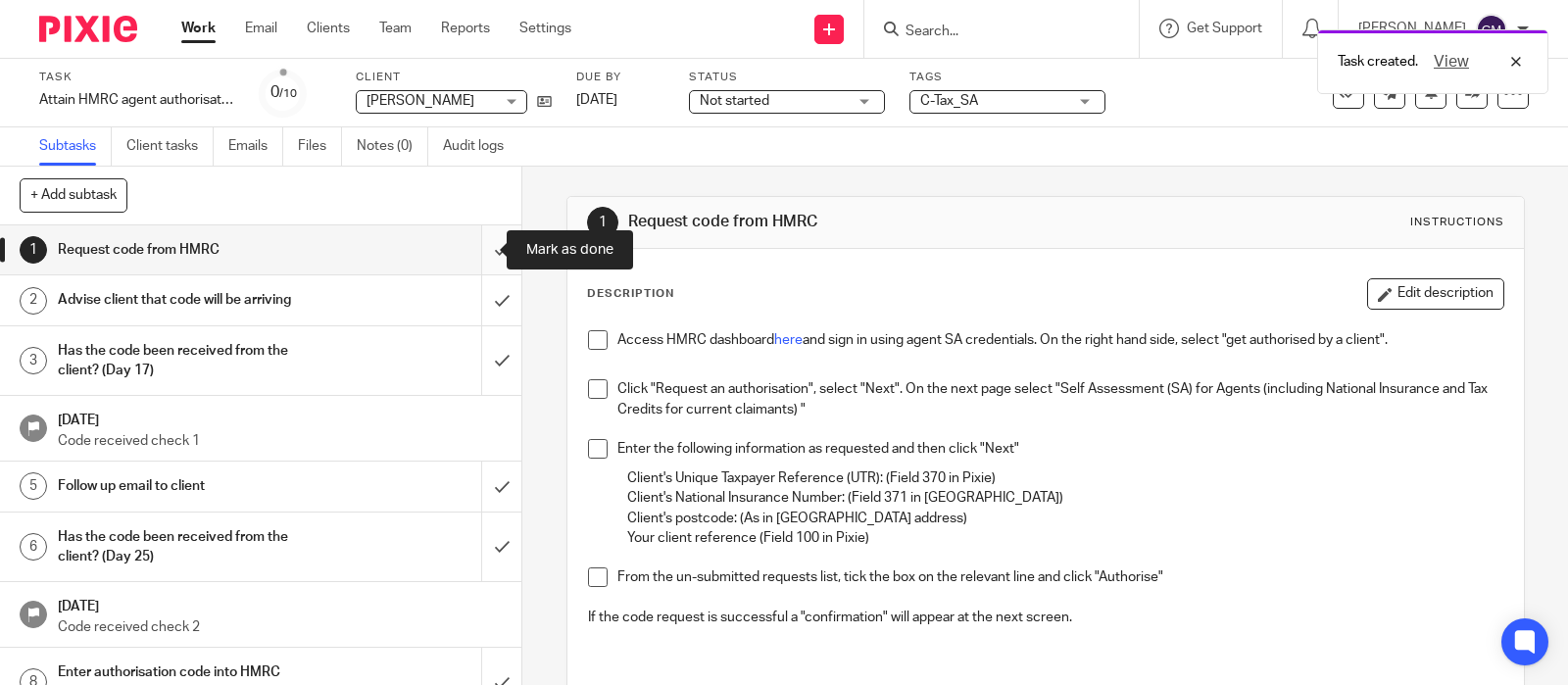 click at bounding box center [261, 250] 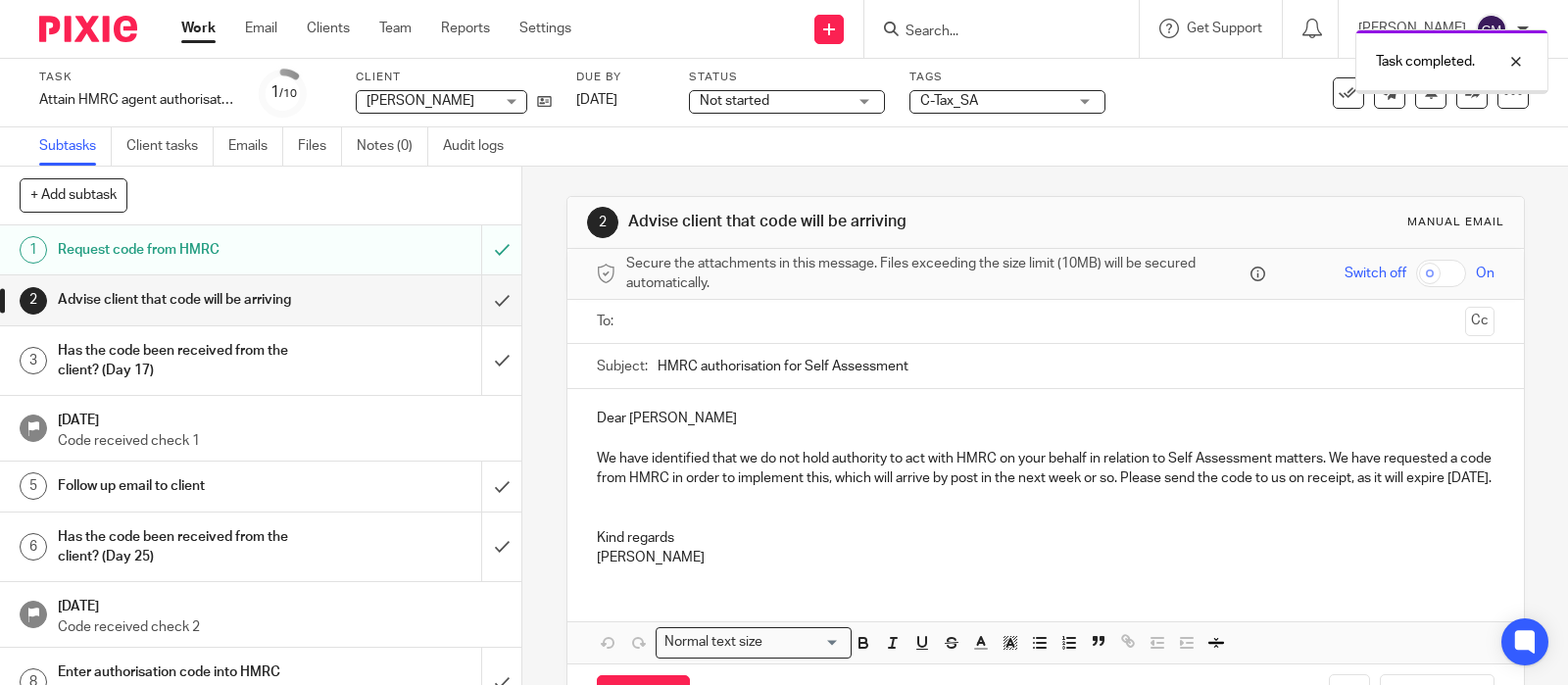 scroll, scrollTop: 0, scrollLeft: 0, axis: both 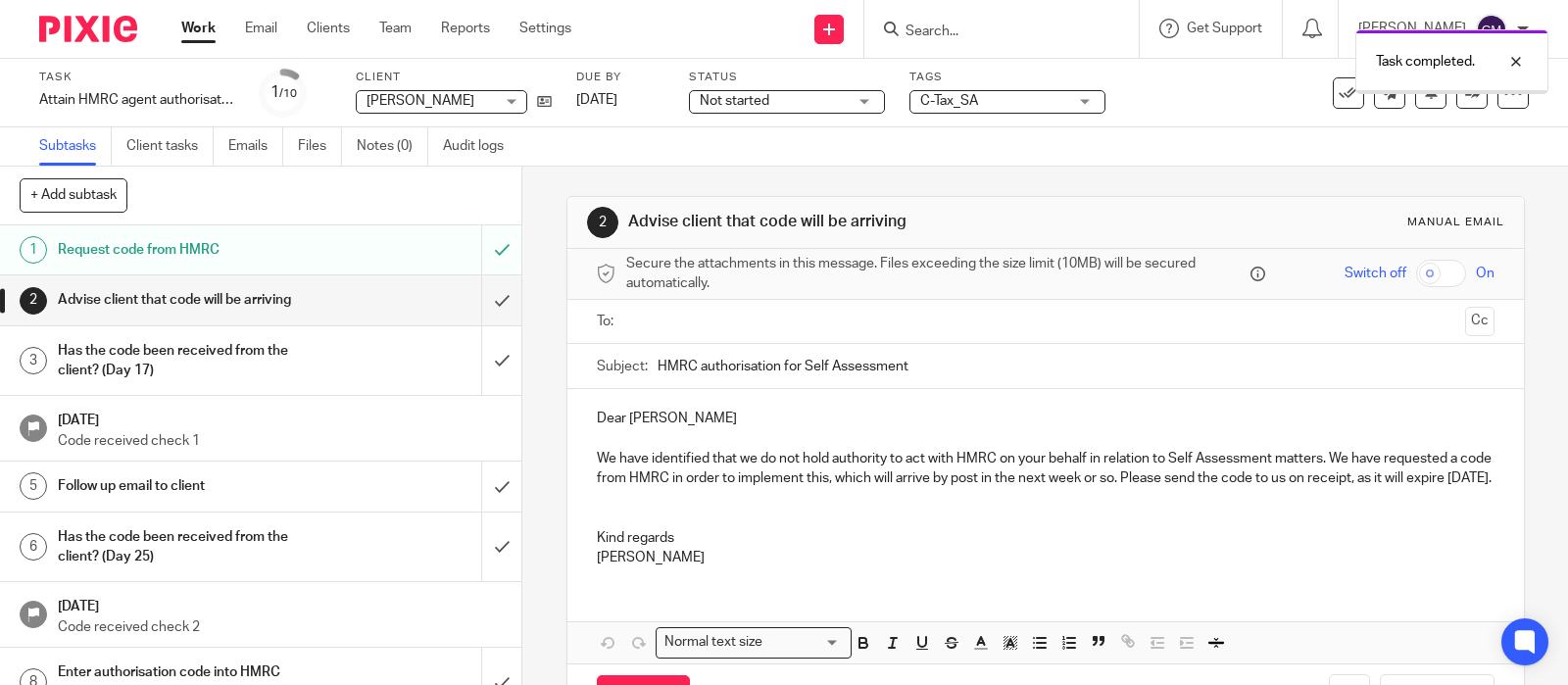 click at bounding box center [1045, 321] 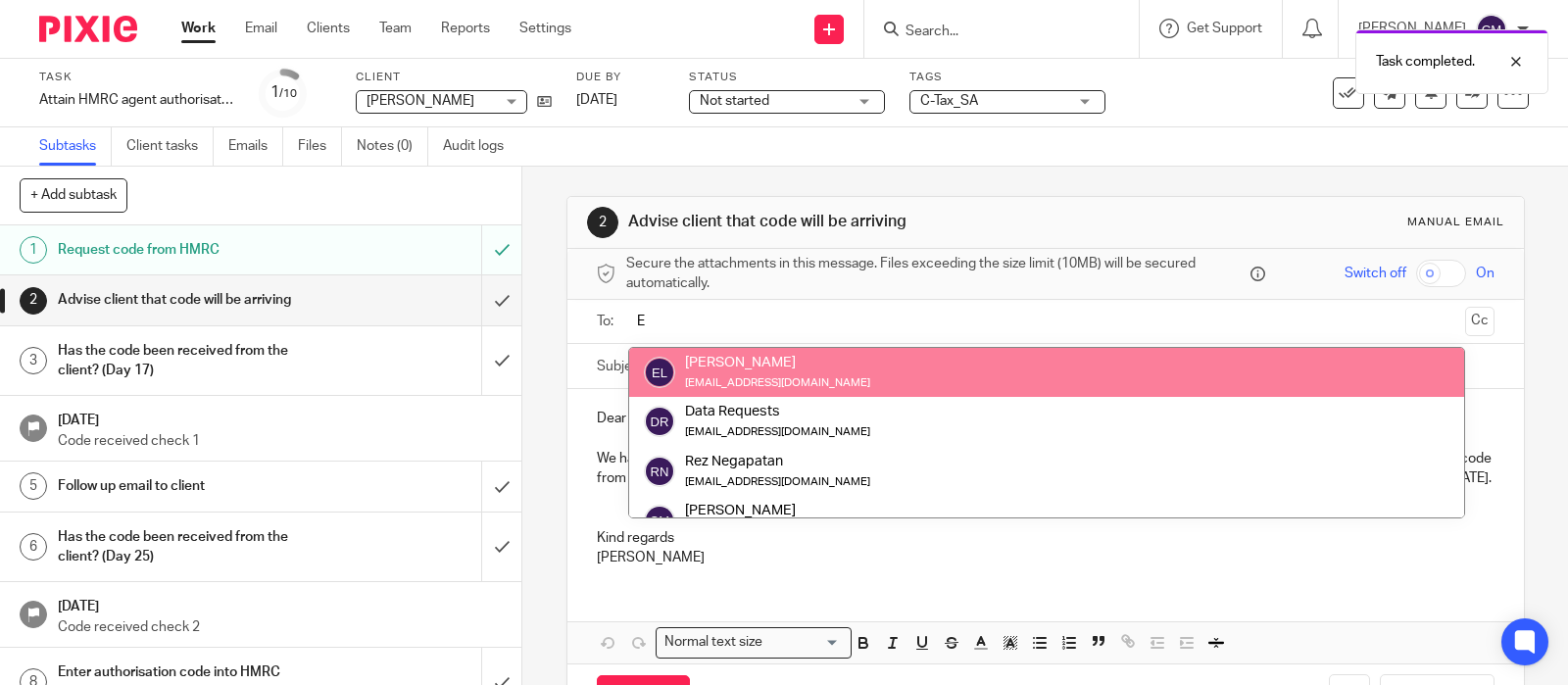 type on "E" 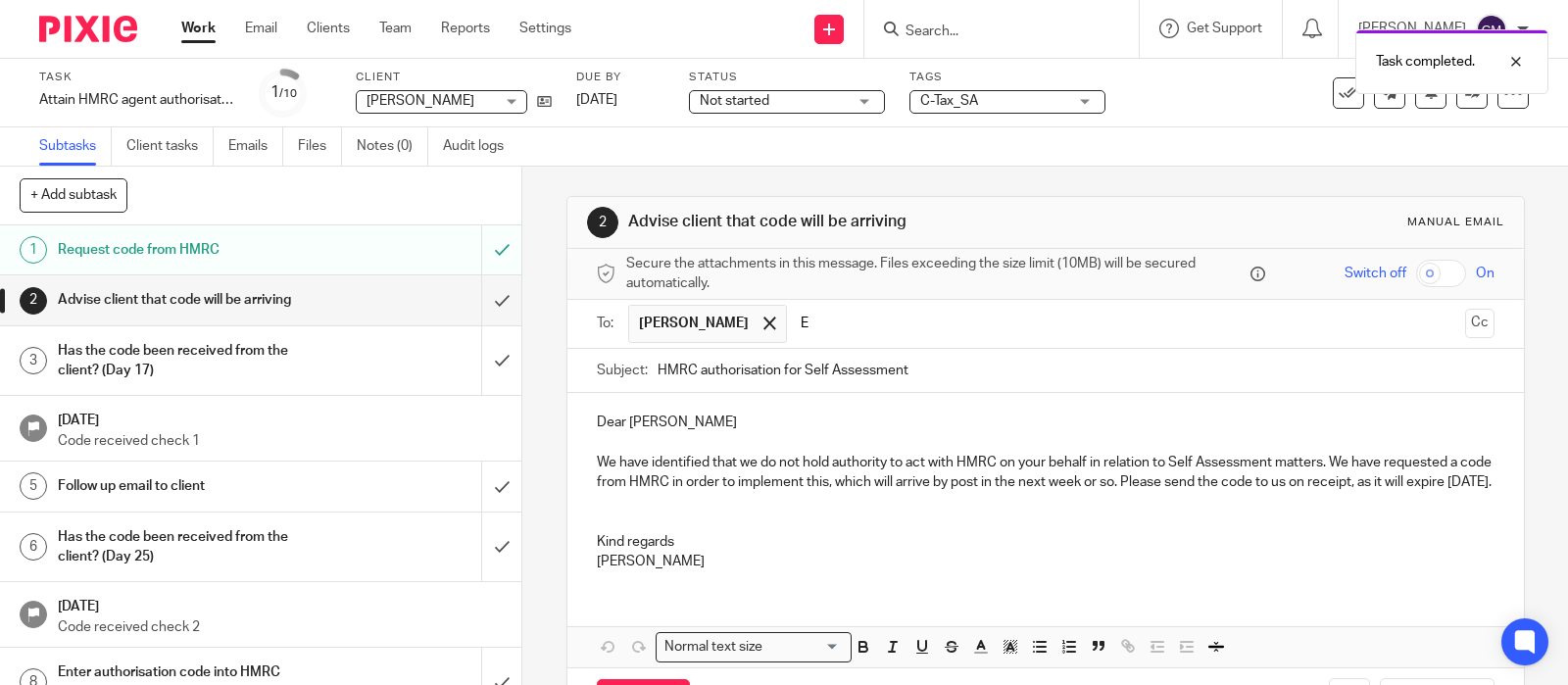 type 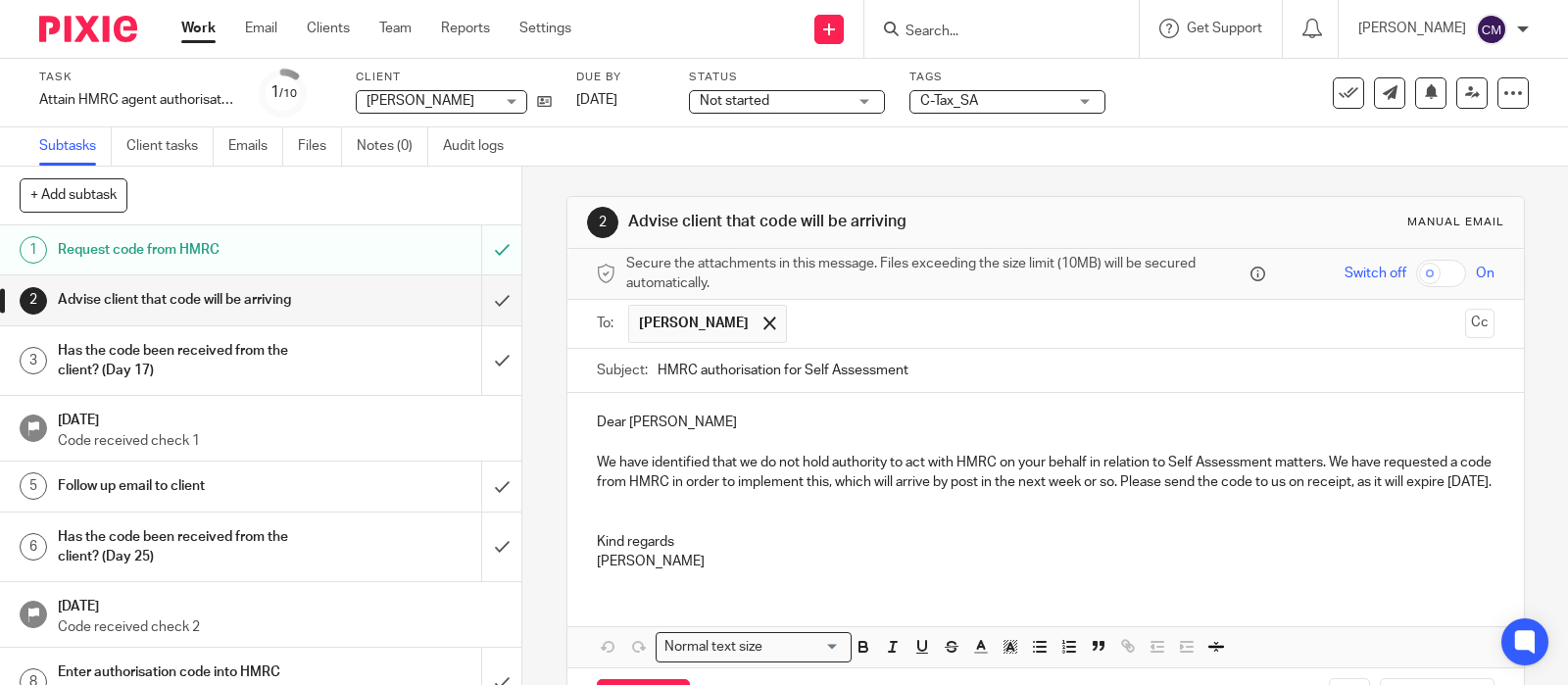 scroll, scrollTop: 97, scrollLeft: 0, axis: vertical 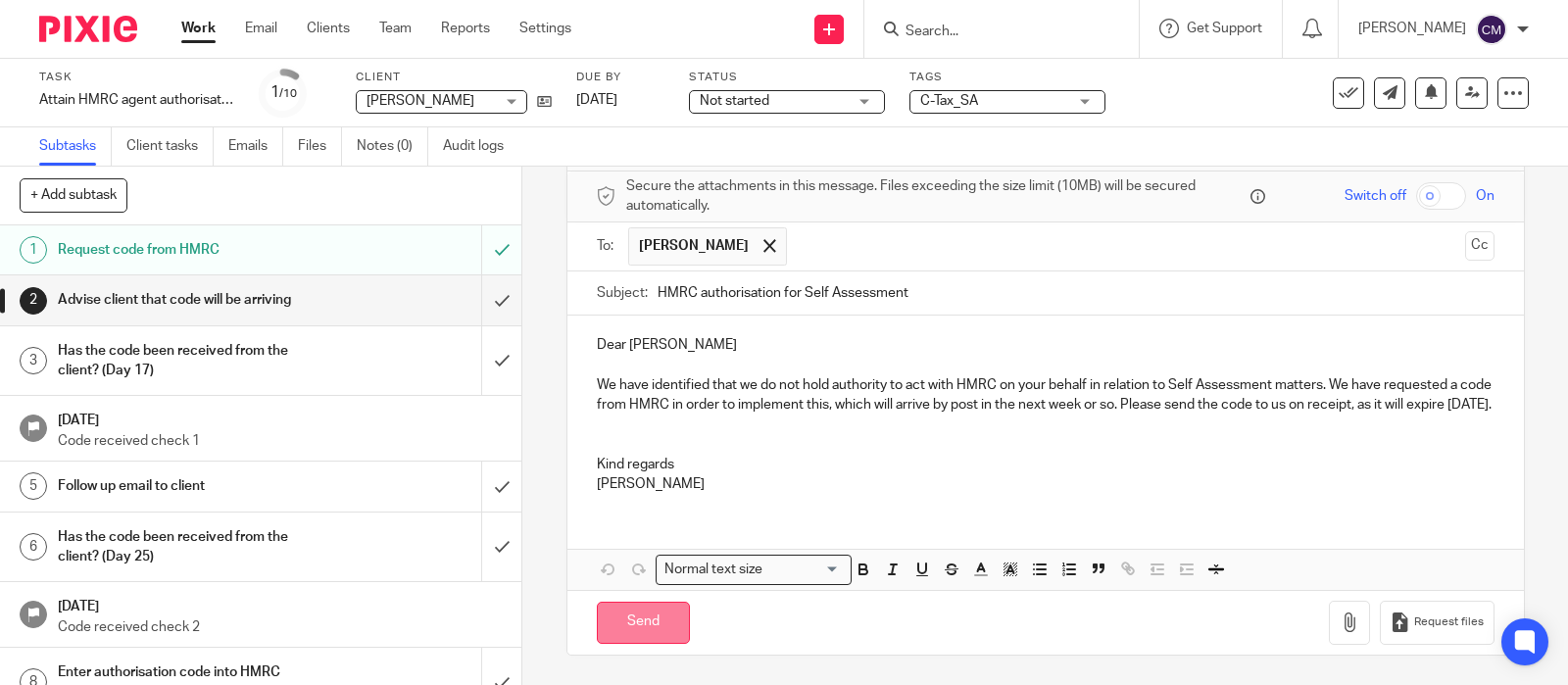 click on "Send" at bounding box center [643, 622] 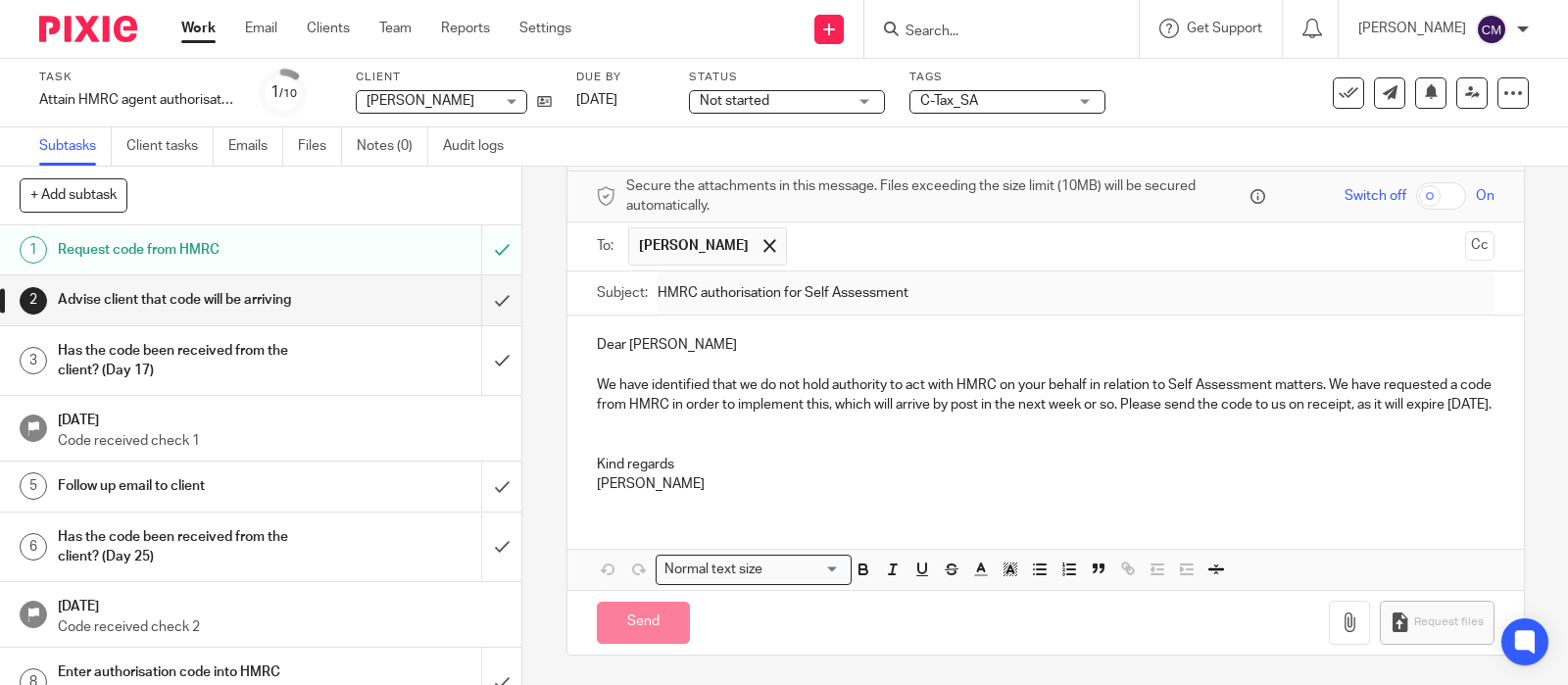 type on "Sent" 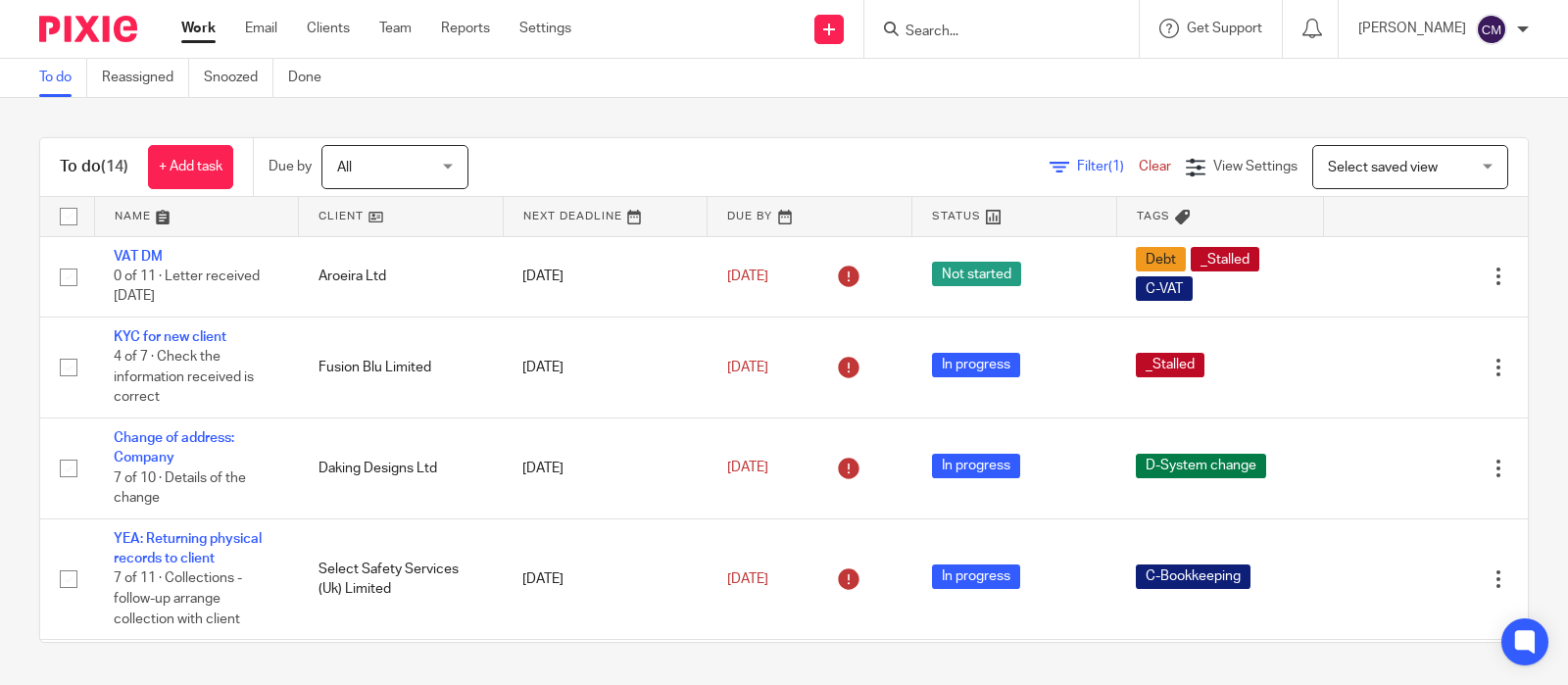 scroll, scrollTop: 0, scrollLeft: 0, axis: both 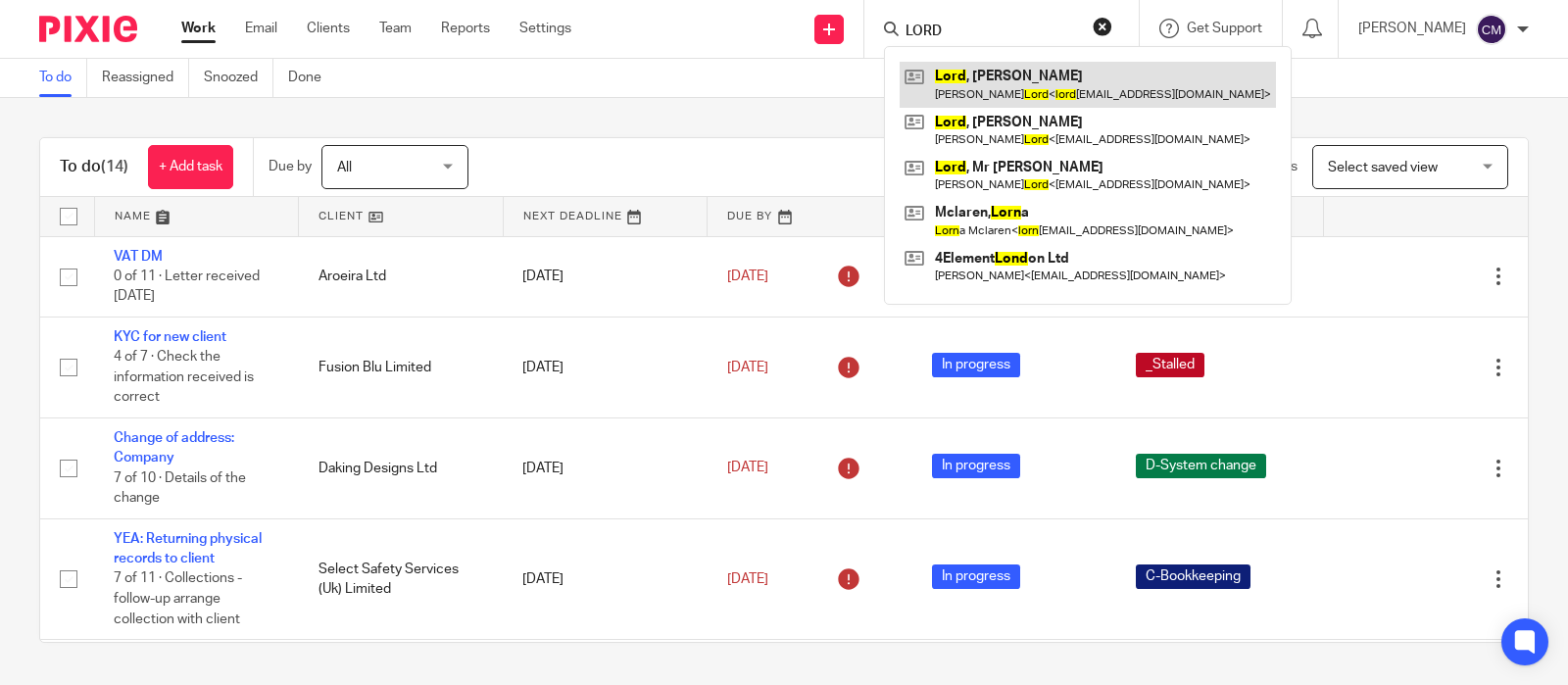 type on "LORD" 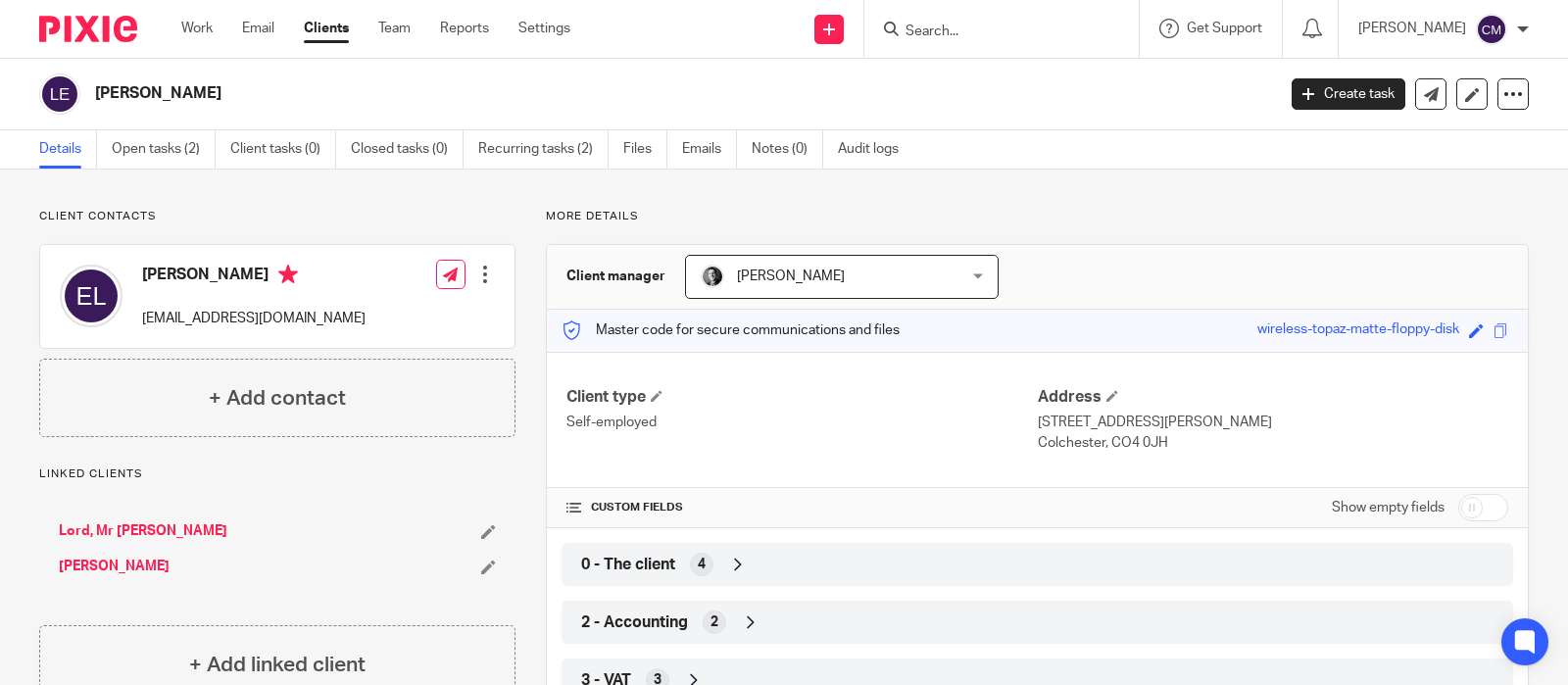 scroll, scrollTop: 0, scrollLeft: 0, axis: both 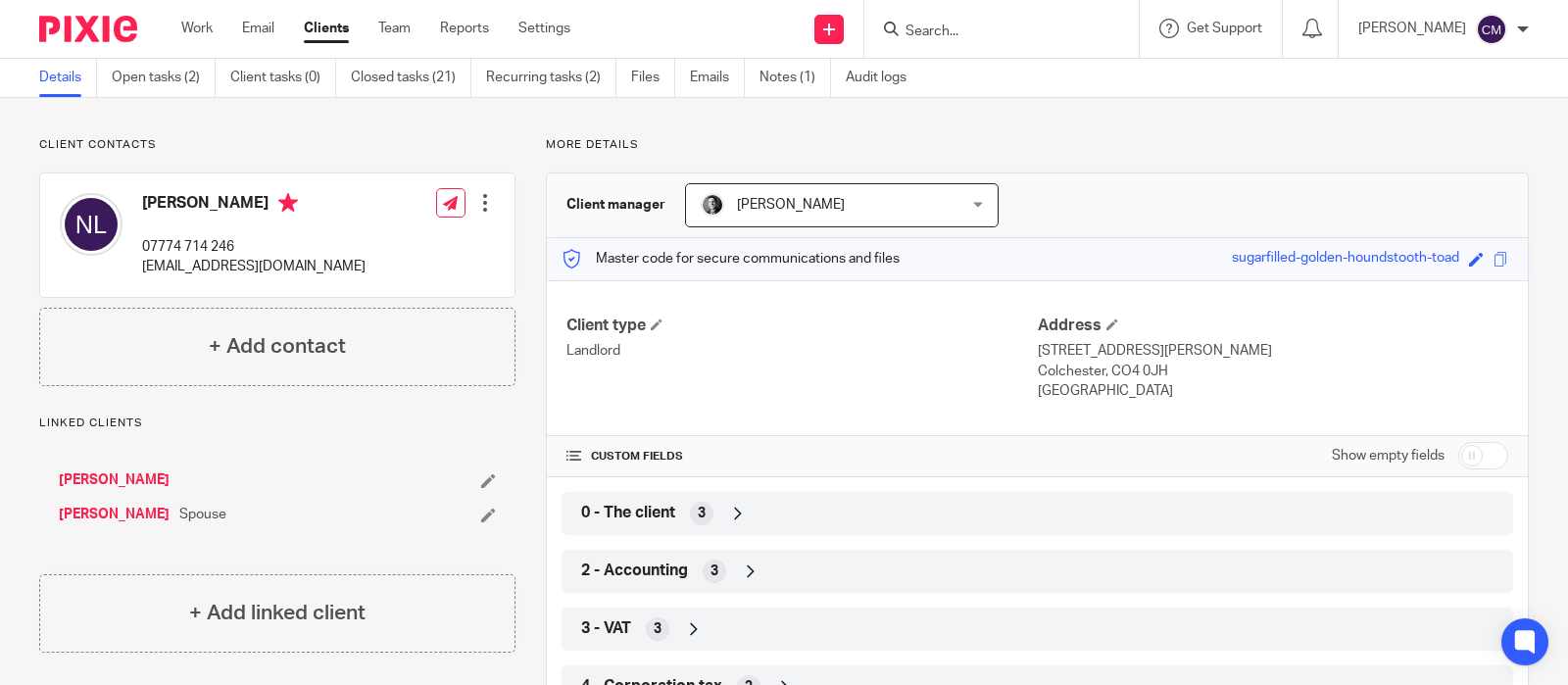 click at bounding box center (1483, 456) 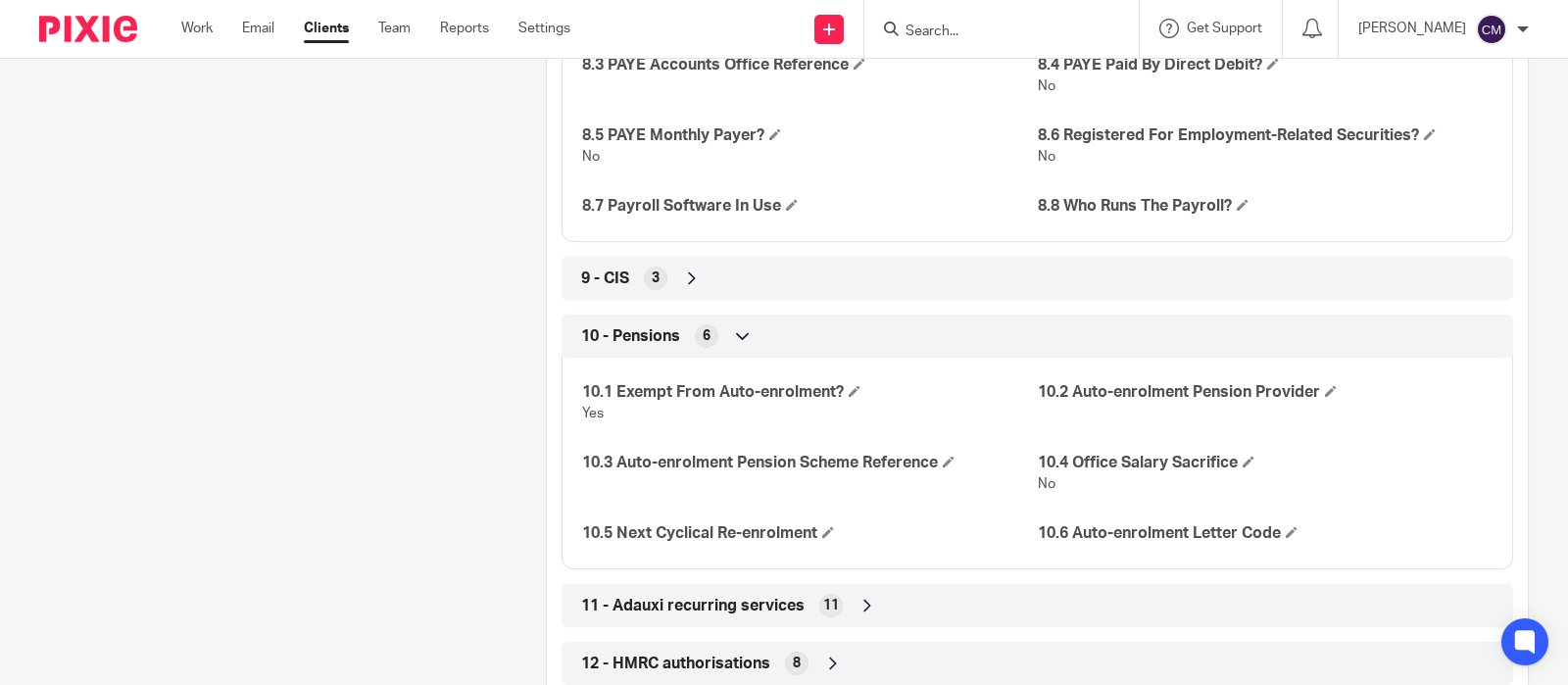 scroll, scrollTop: 3379, scrollLeft: 0, axis: vertical 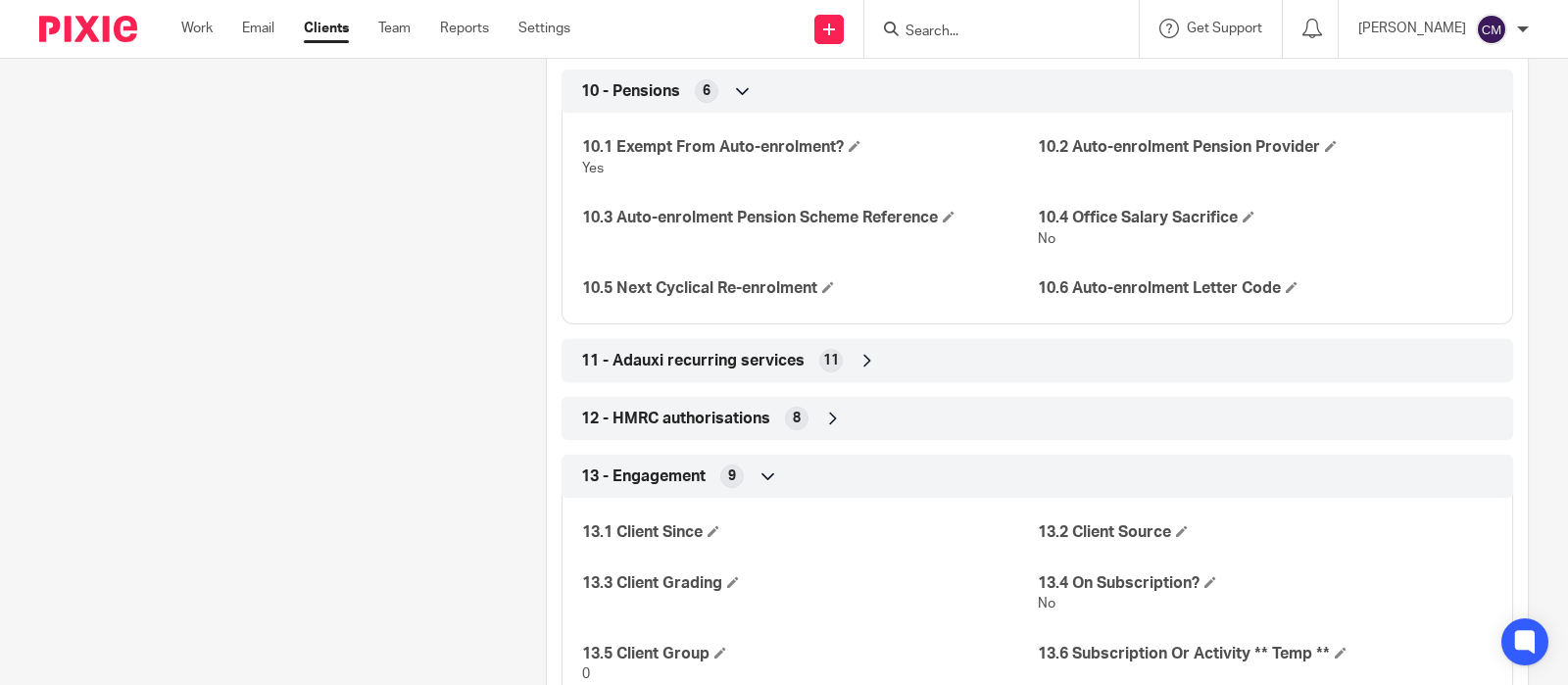 click on "12 - HMRC authorisations   8" at bounding box center [1037, 418] 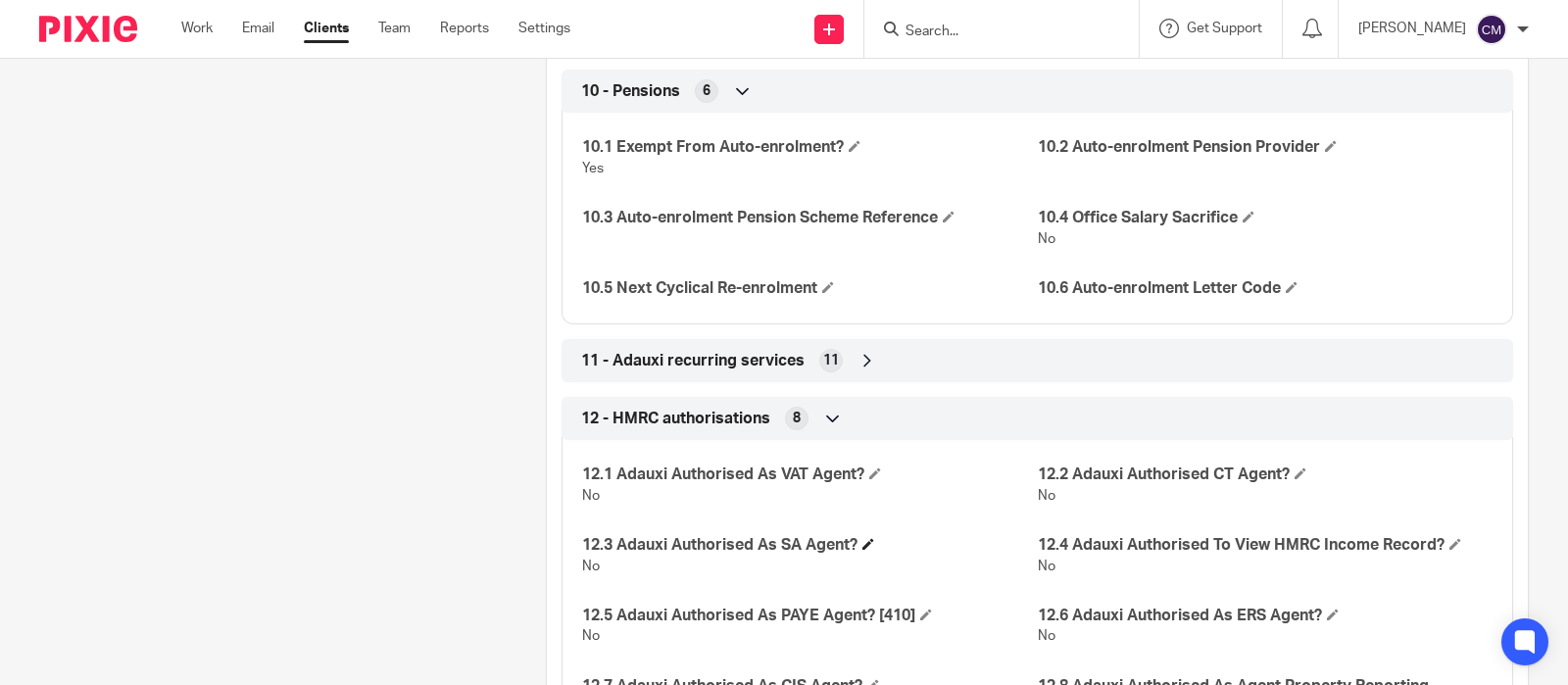 click on "12.3 Adauxi Authorised As SA Agent?" at bounding box center [809, 545] 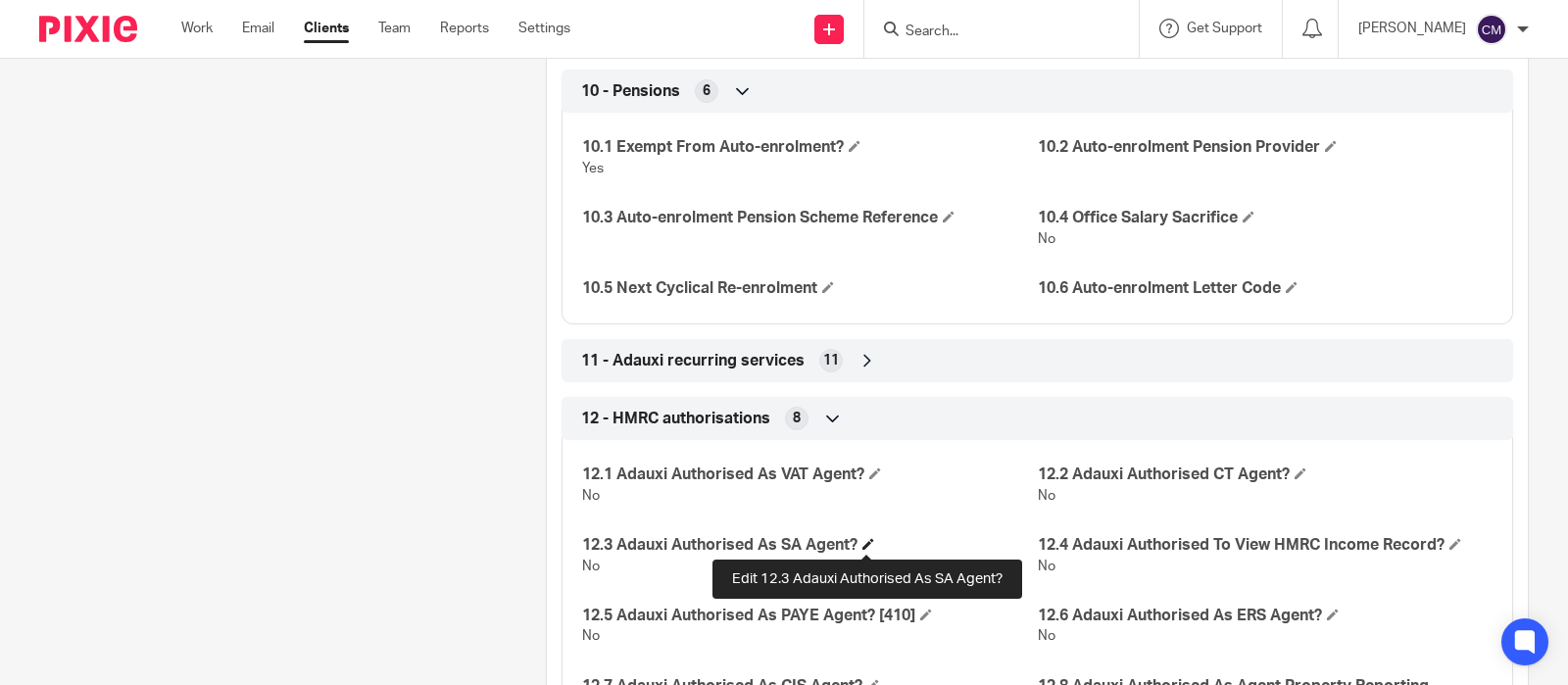 click at bounding box center (868, 544) 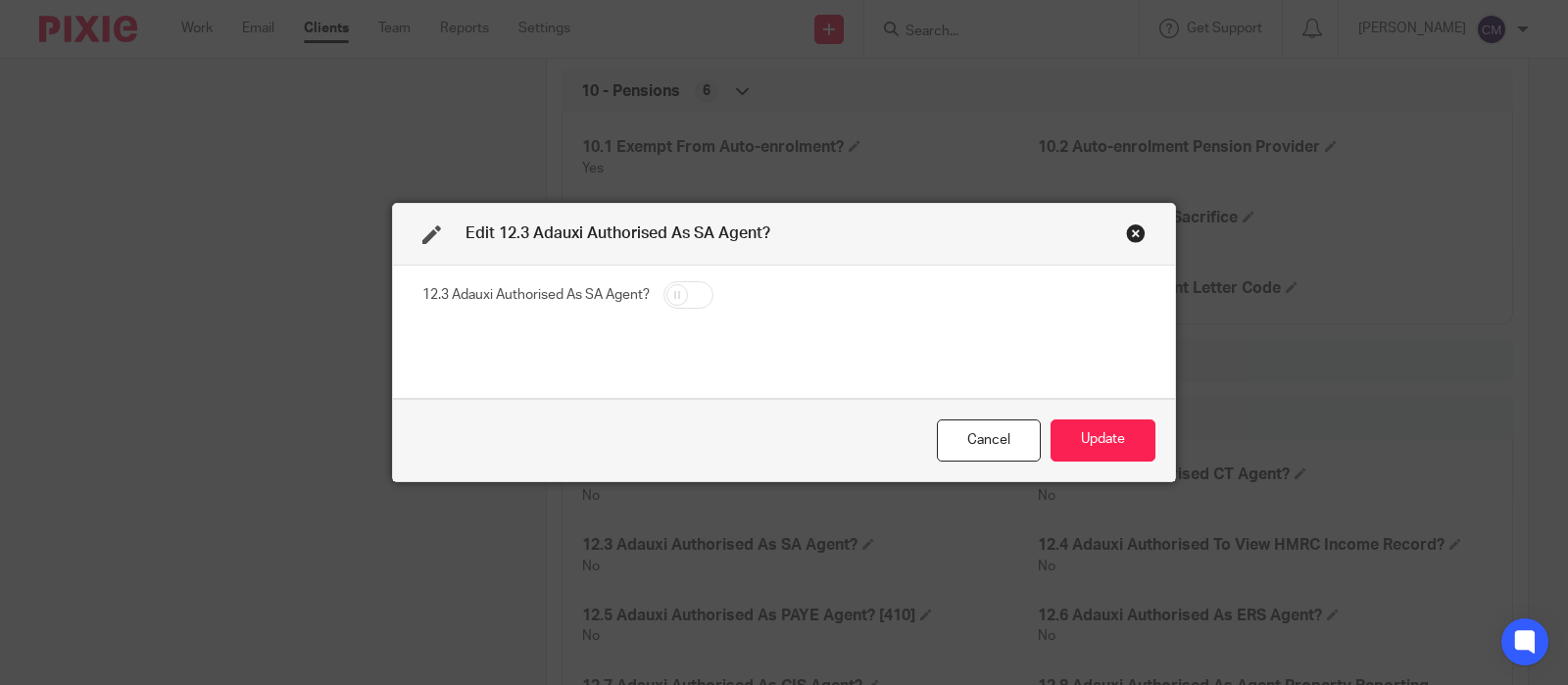 click on "12.3 Adauxi Authorised As SA Agent?" at bounding box center [784, 332] 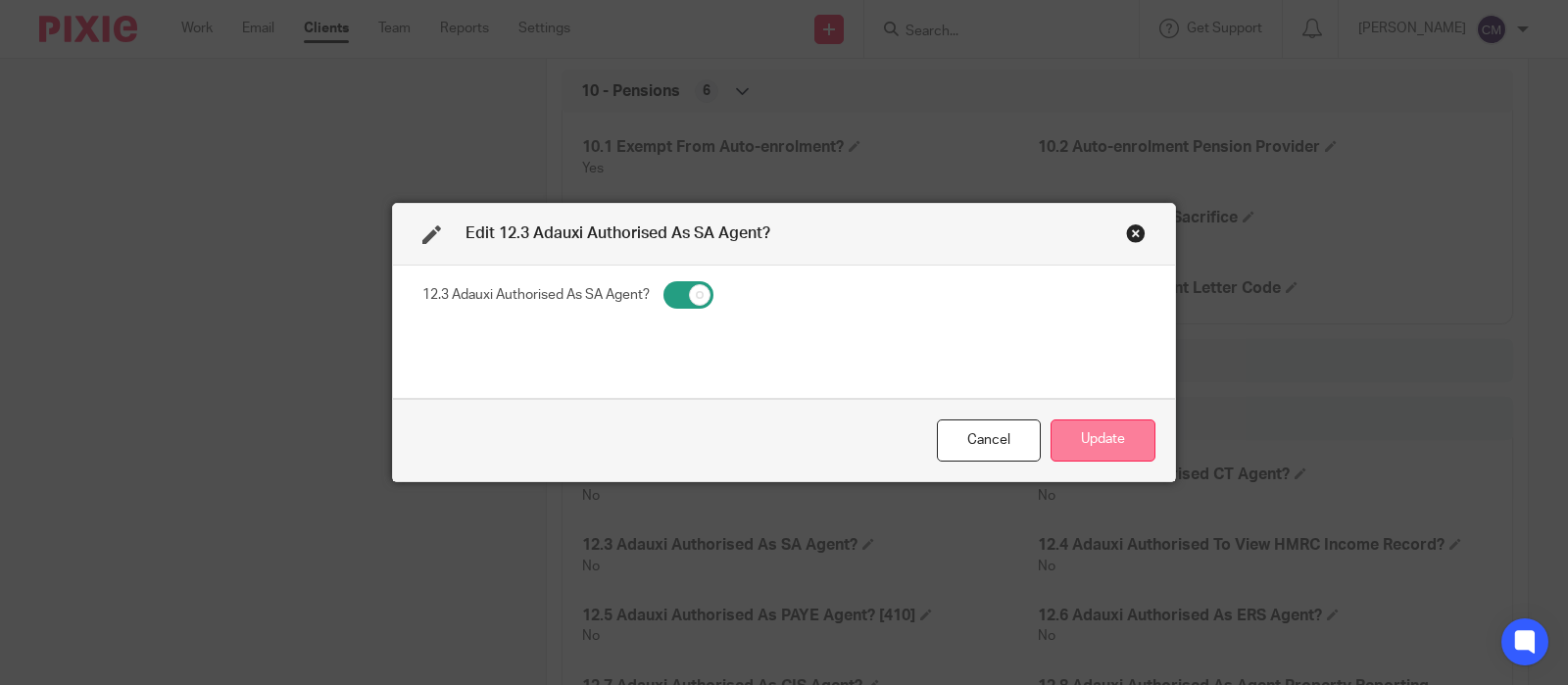 click on "Update" at bounding box center [1102, 440] 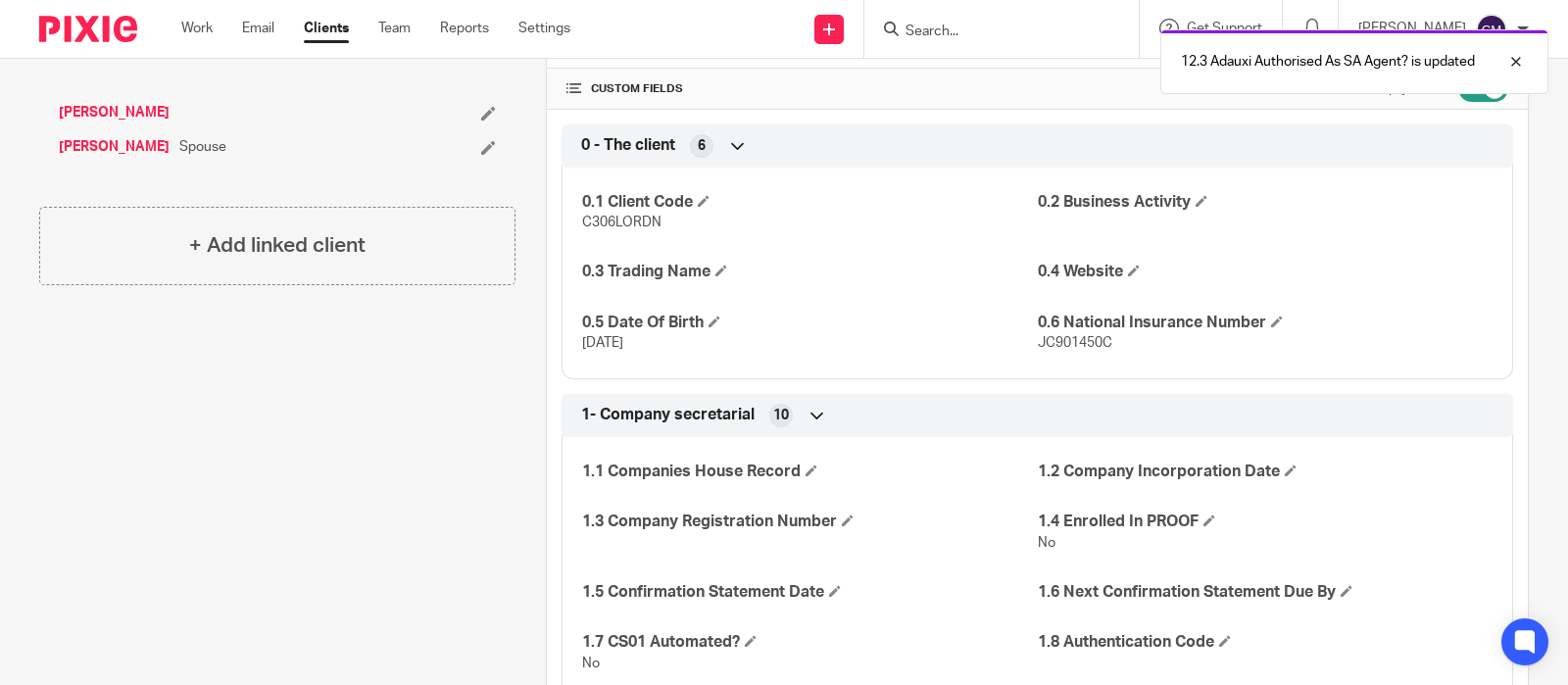 scroll, scrollTop: 0, scrollLeft: 0, axis: both 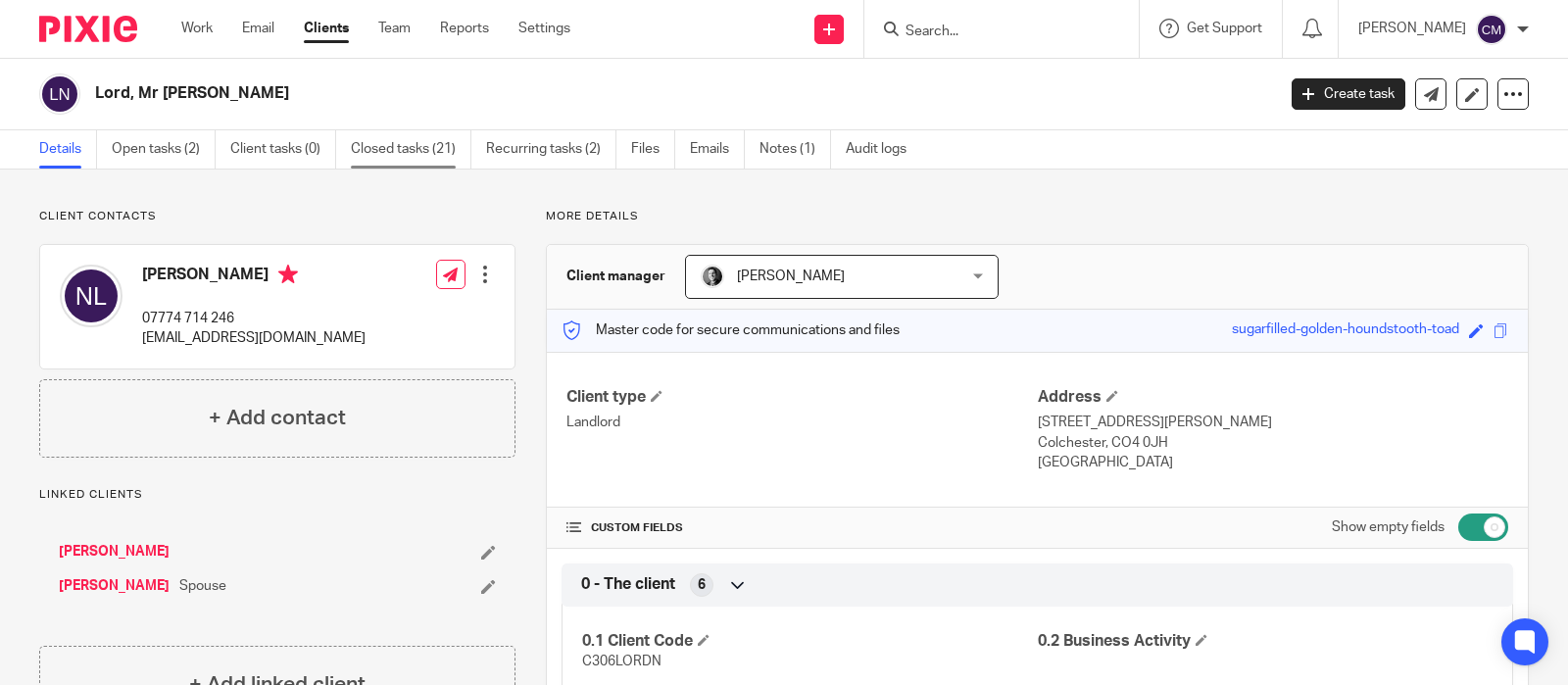click on "Closed tasks (21)" at bounding box center [411, 149] 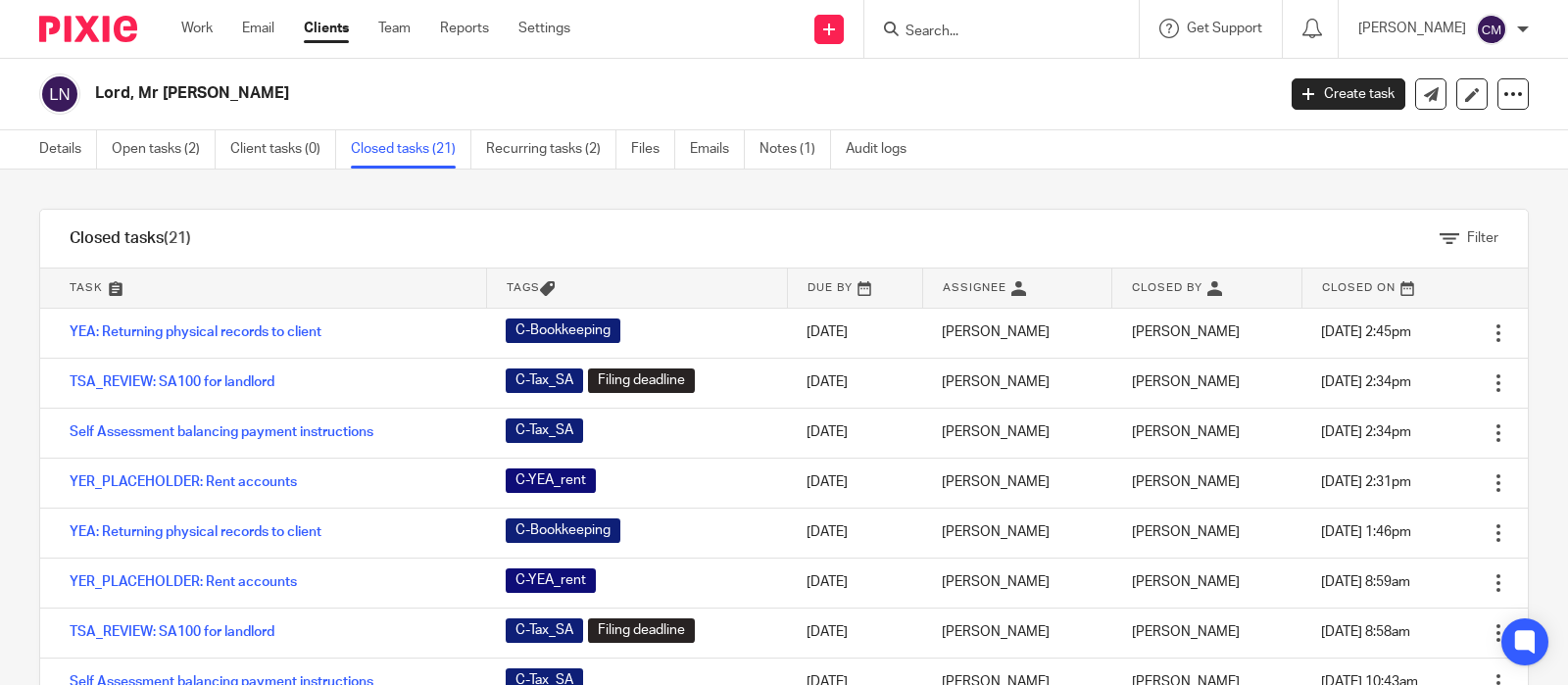 scroll, scrollTop: 0, scrollLeft: 0, axis: both 